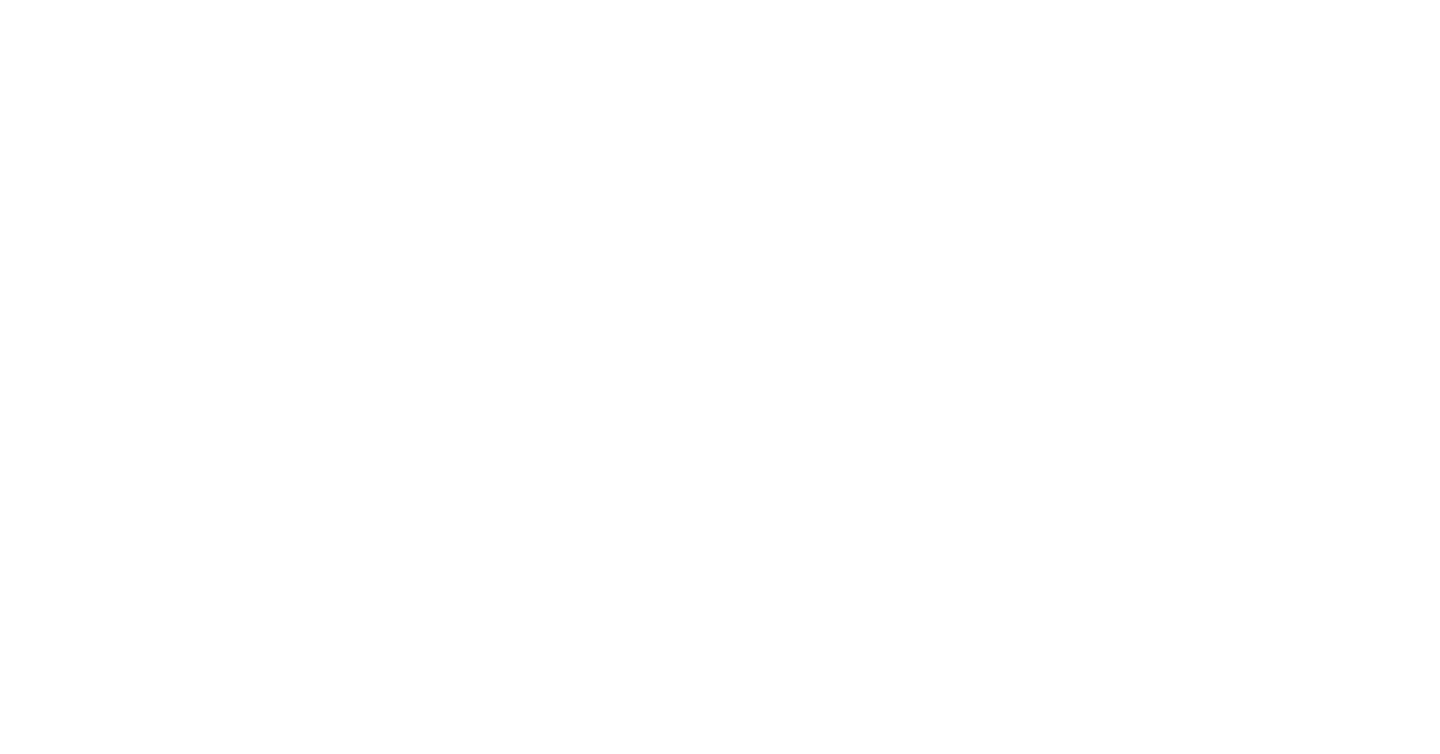 scroll, scrollTop: 0, scrollLeft: 0, axis: both 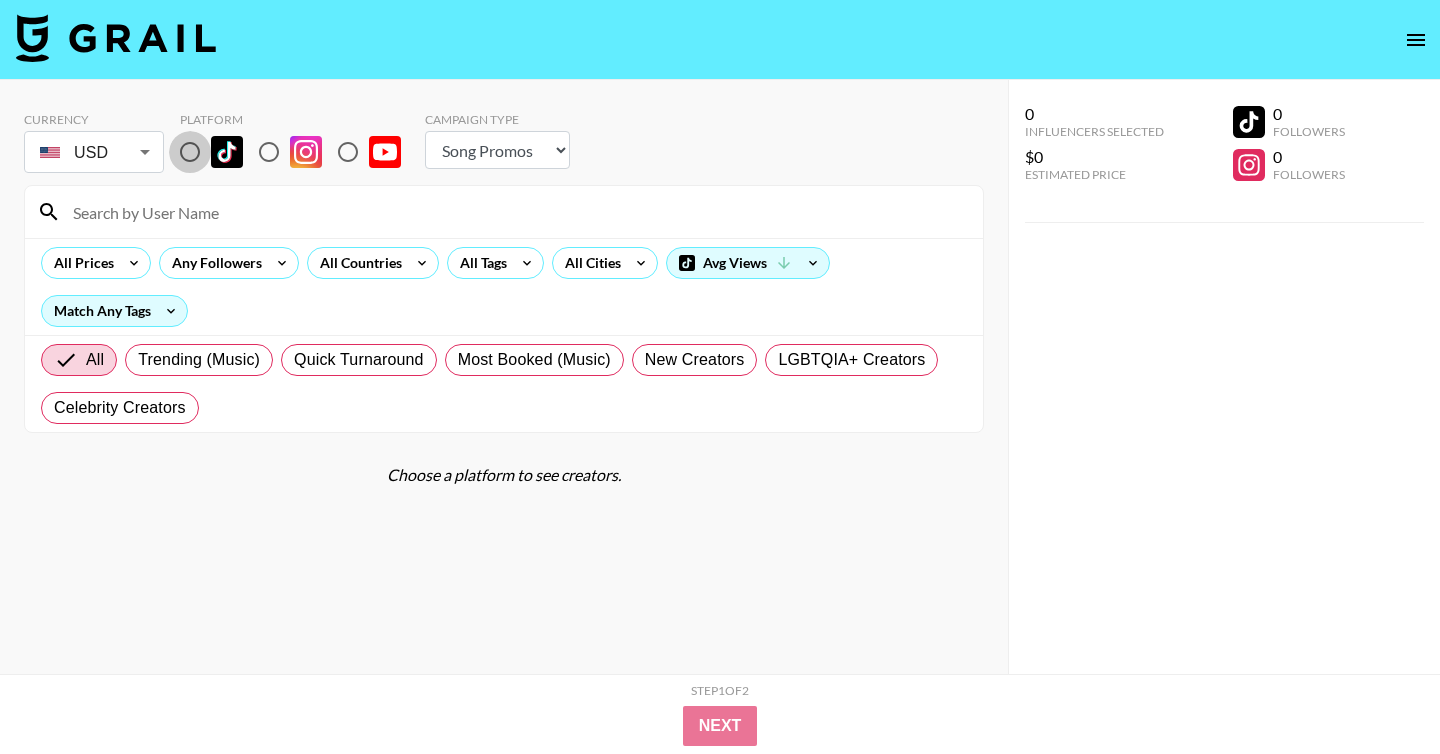 click at bounding box center [190, 152] 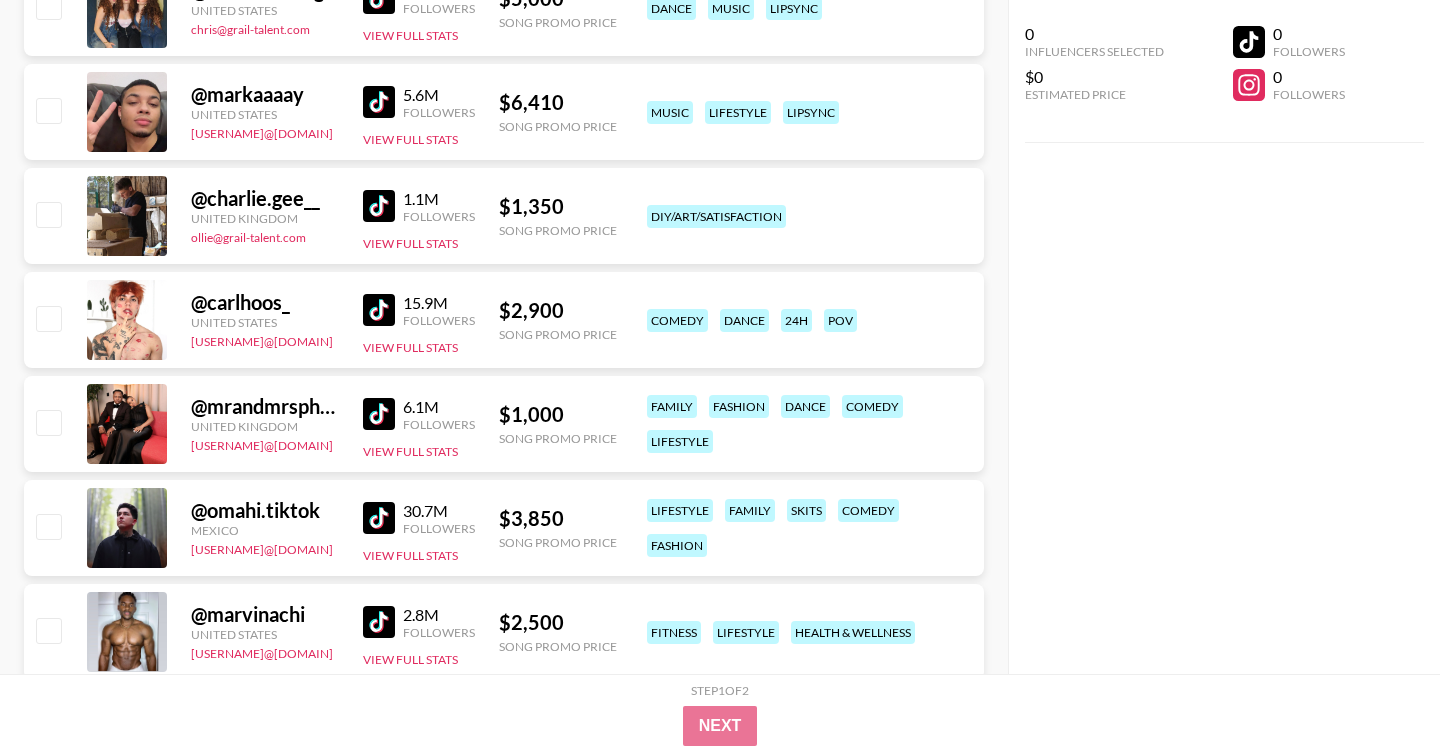 scroll, scrollTop: 0, scrollLeft: 0, axis: both 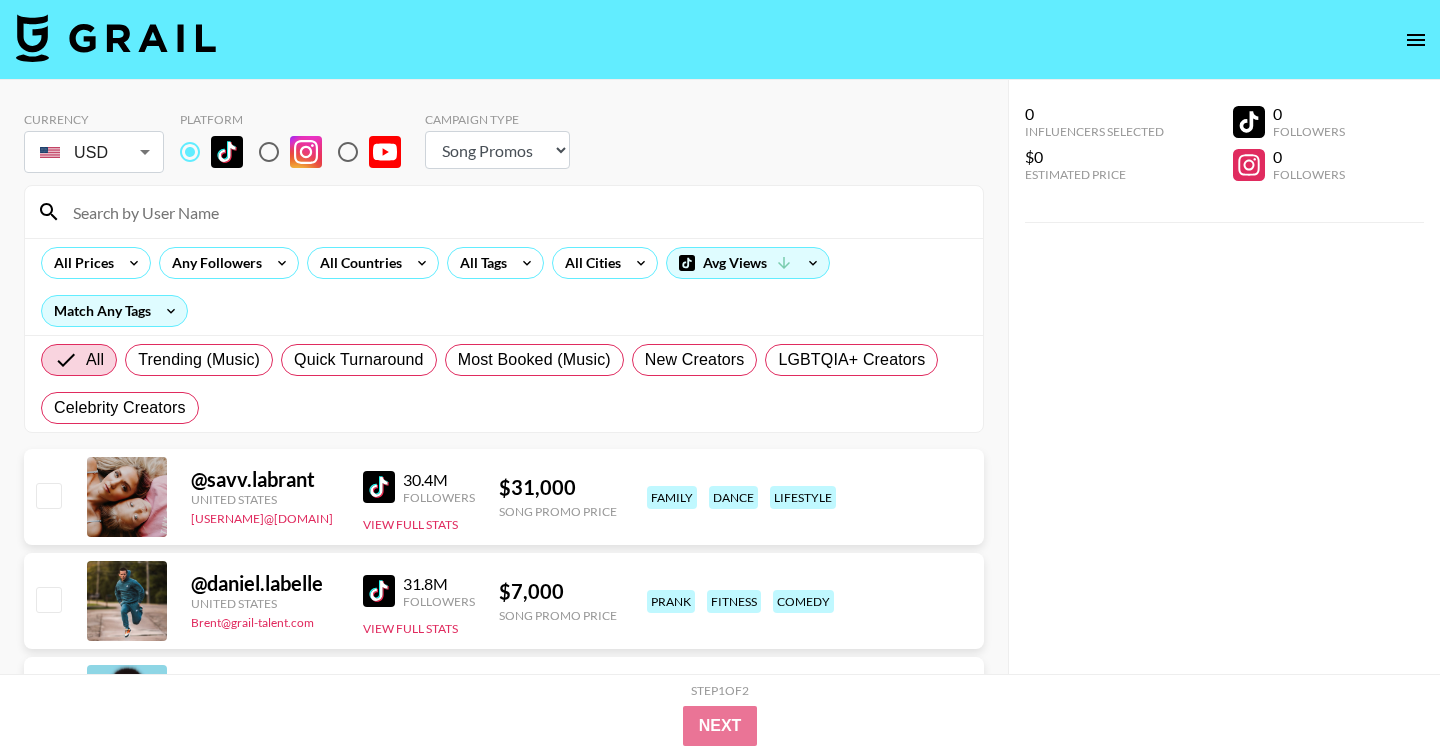 click on "Choose Type... Song Promos Brand Promos" at bounding box center (497, 150) 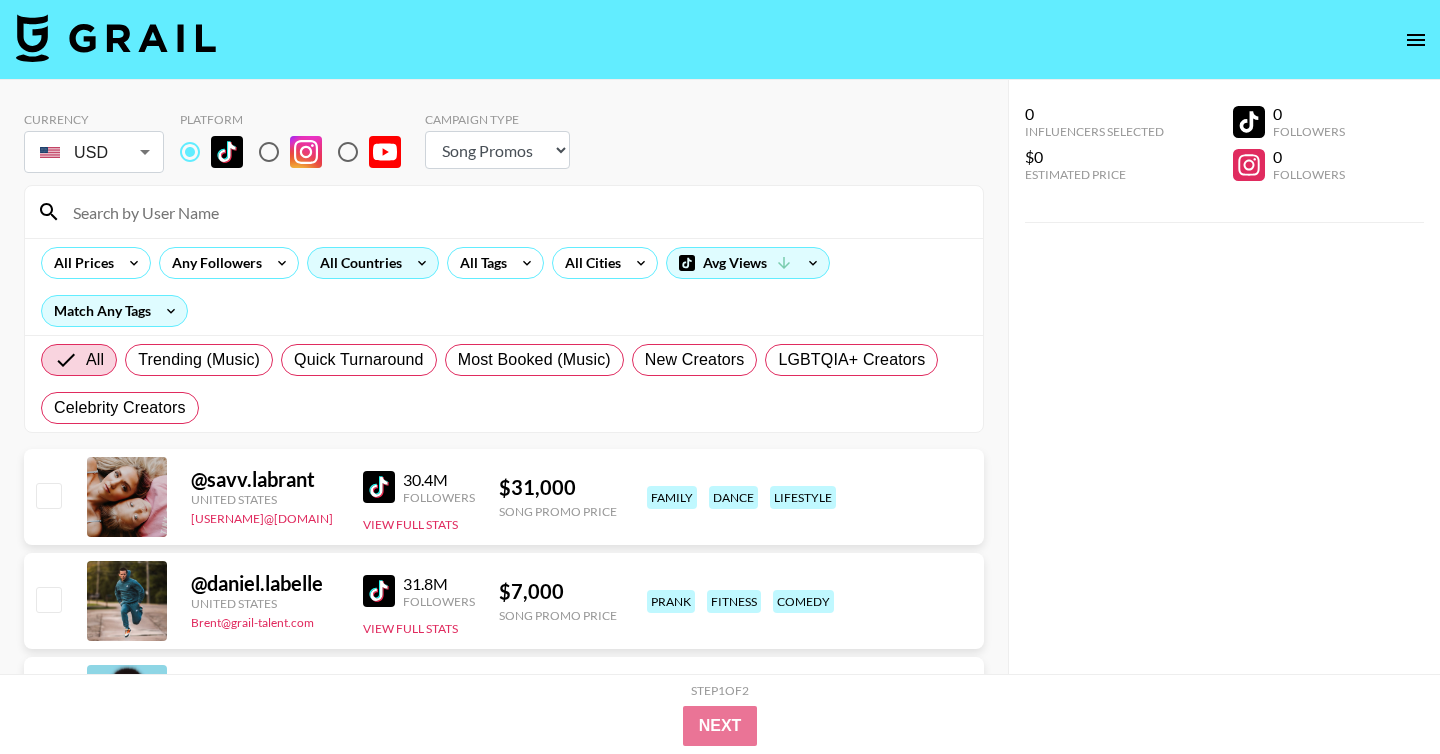 click on "All Countries" at bounding box center (357, 263) 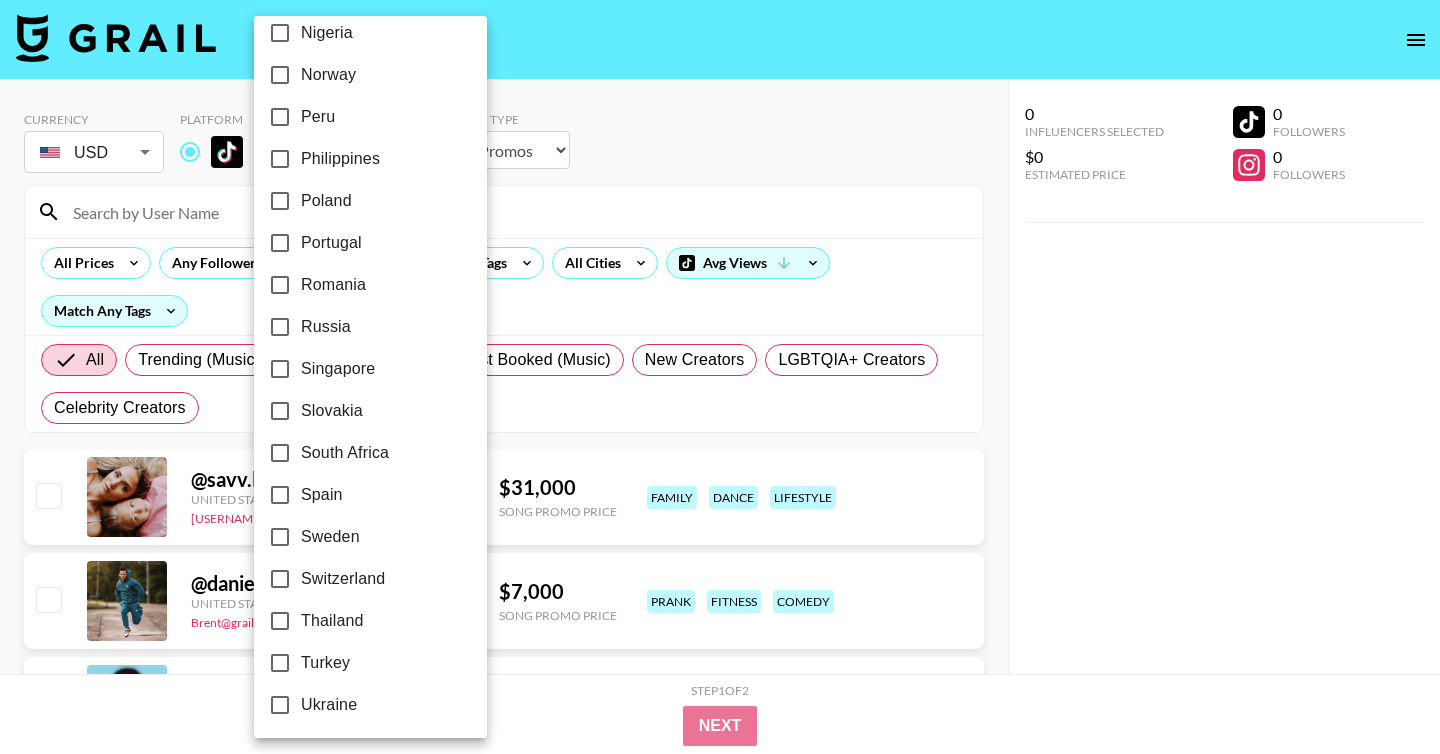 scroll, scrollTop: 1578, scrollLeft: 0, axis: vertical 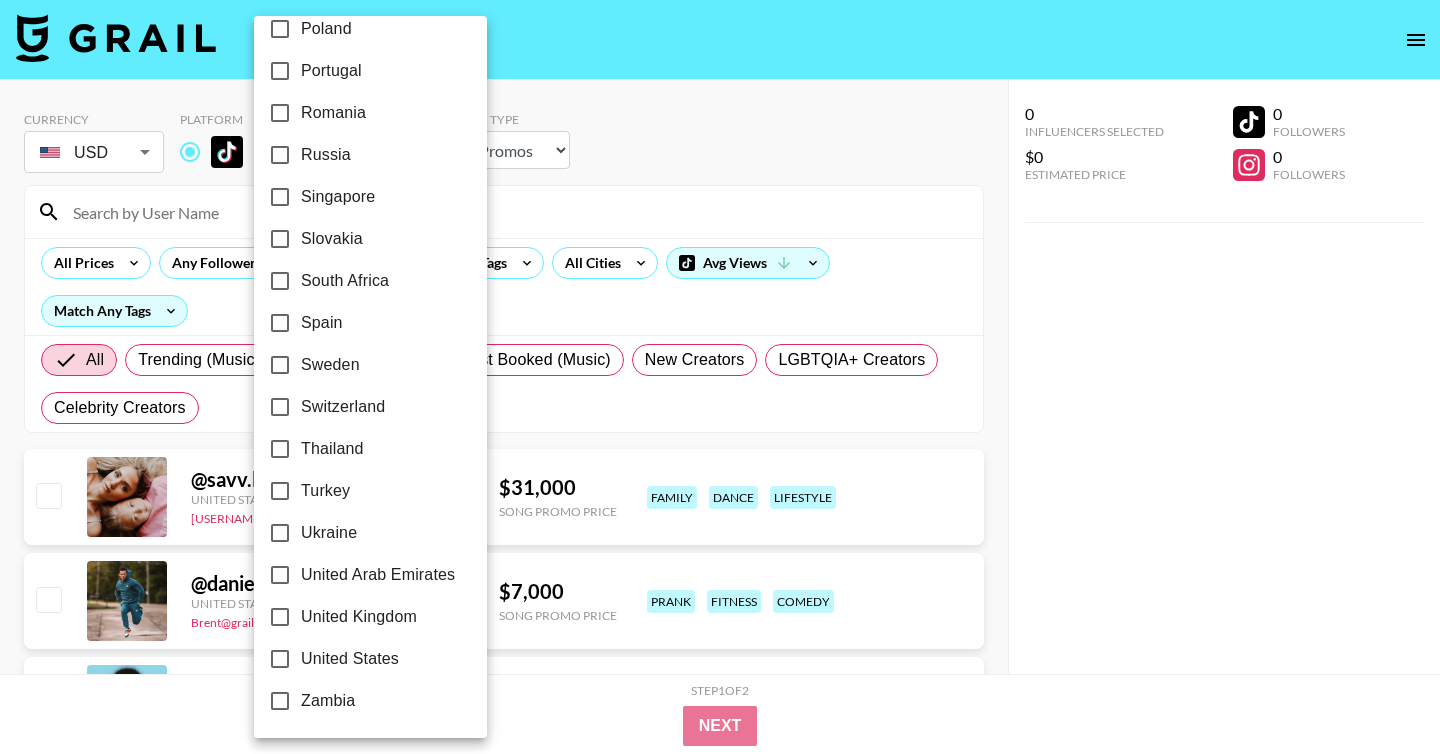 click on "Poland" at bounding box center (326, 29) 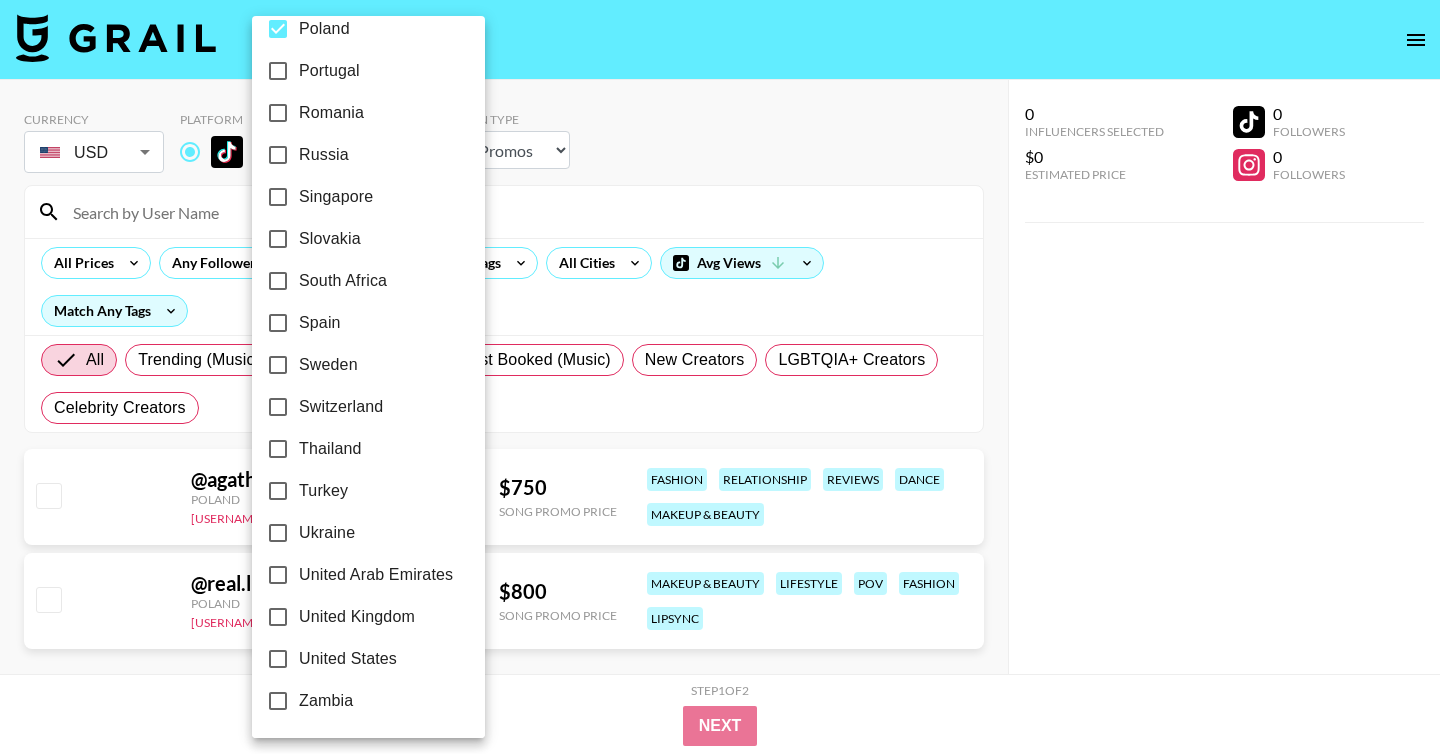 scroll, scrollTop: 1570, scrollLeft: 0, axis: vertical 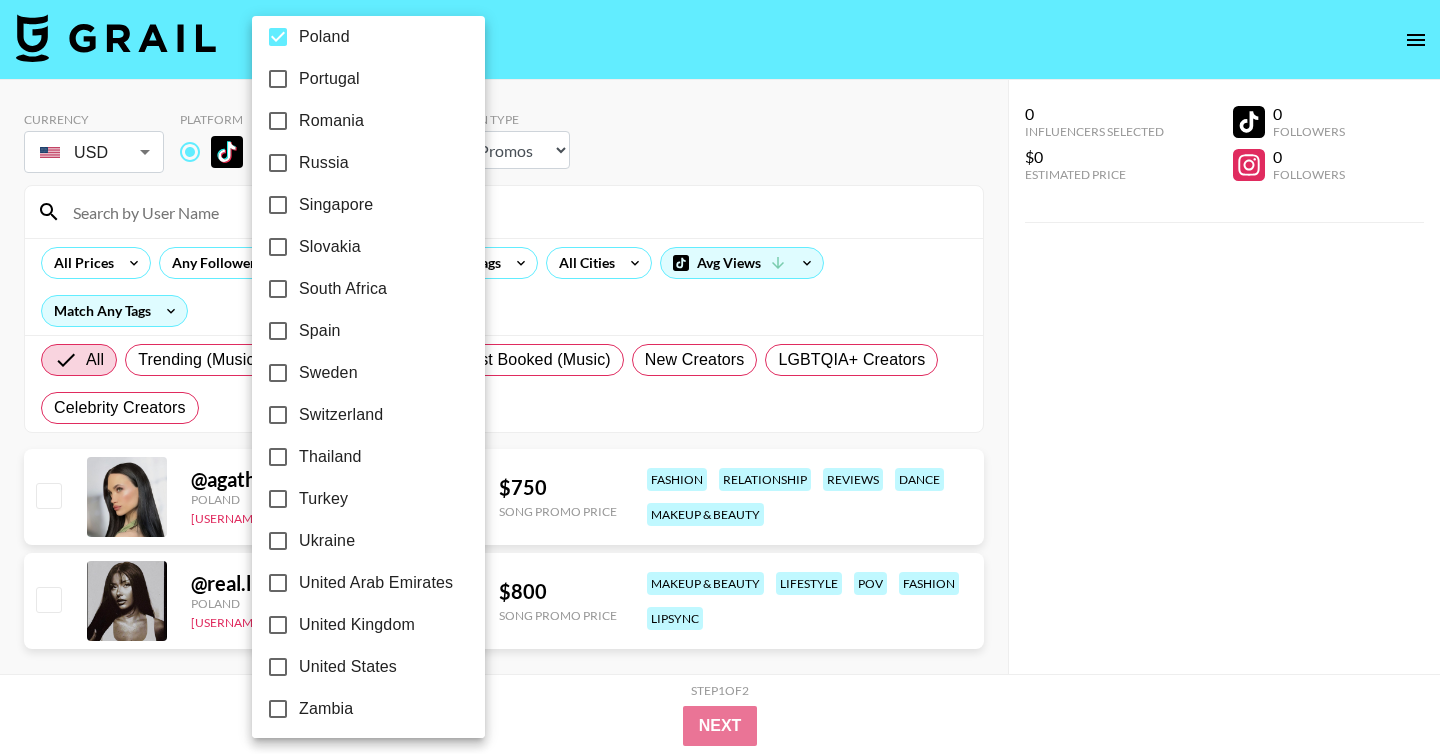click at bounding box center (720, 377) 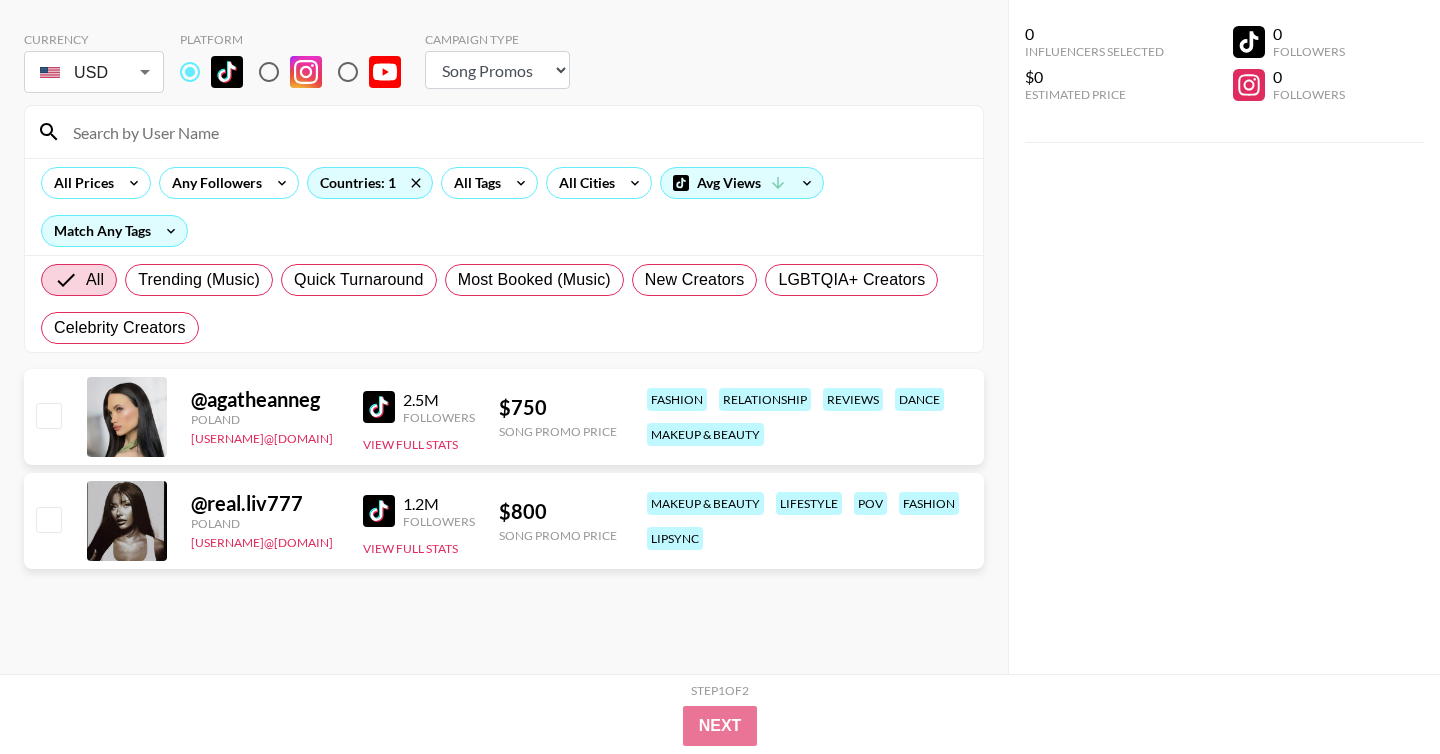 scroll, scrollTop: 0, scrollLeft: 0, axis: both 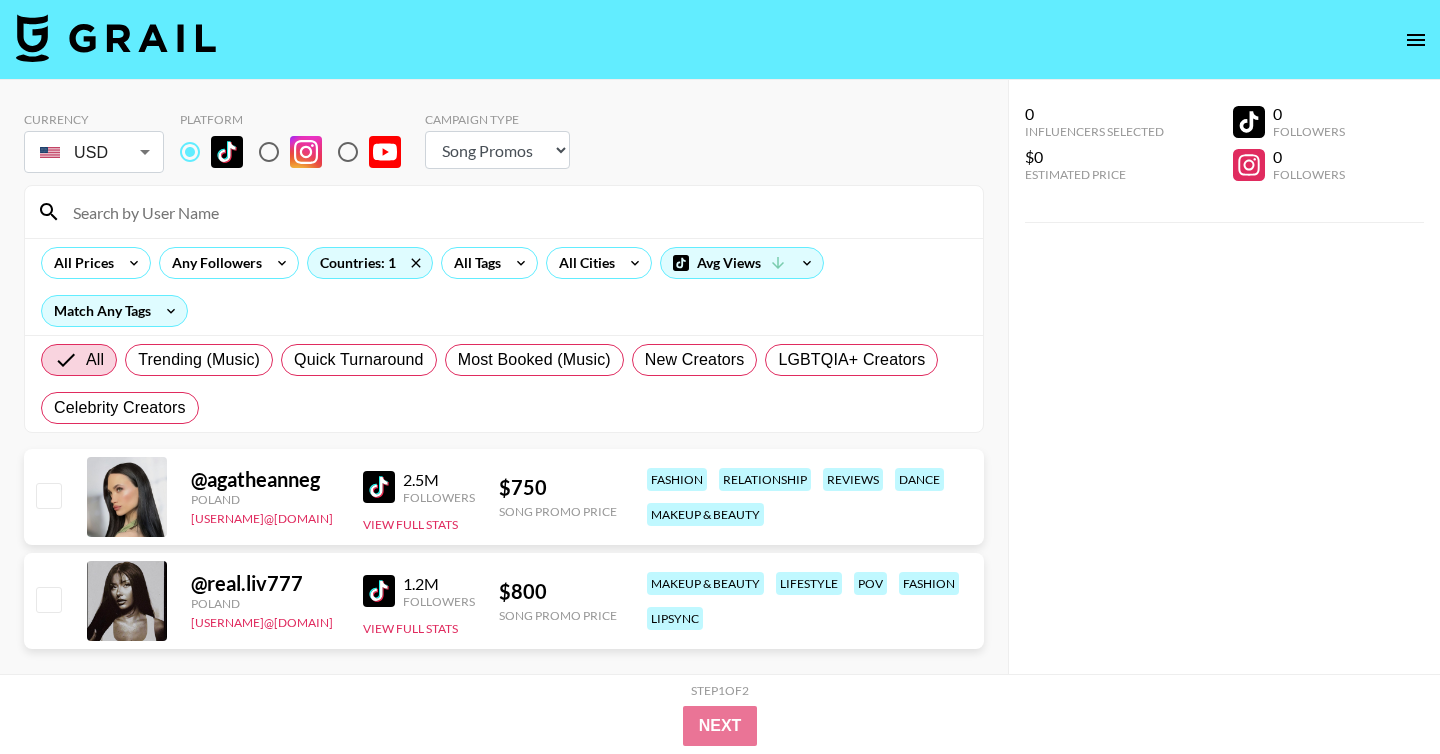click on "Choose Type... Song Promos Brand Promos" at bounding box center (497, 150) 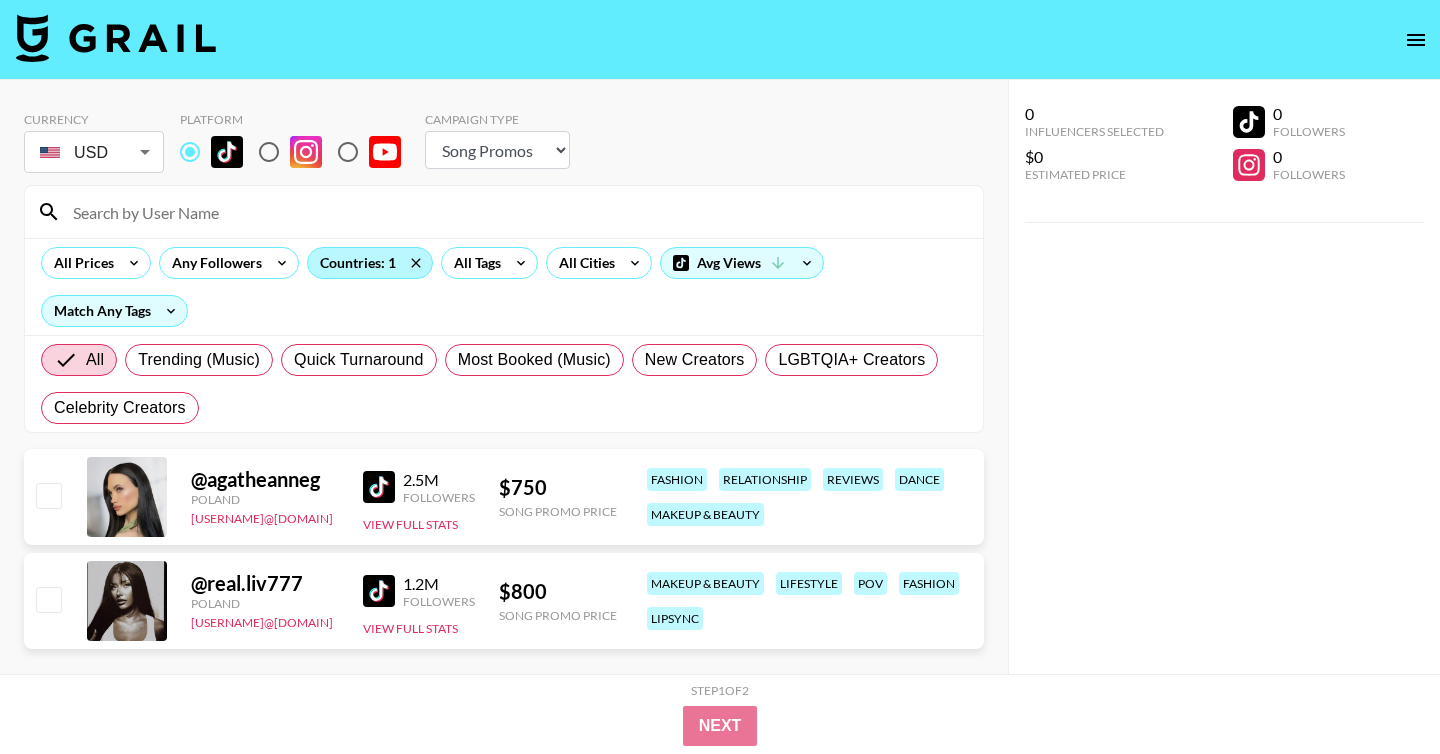 click on "Countries: 1" at bounding box center [370, 263] 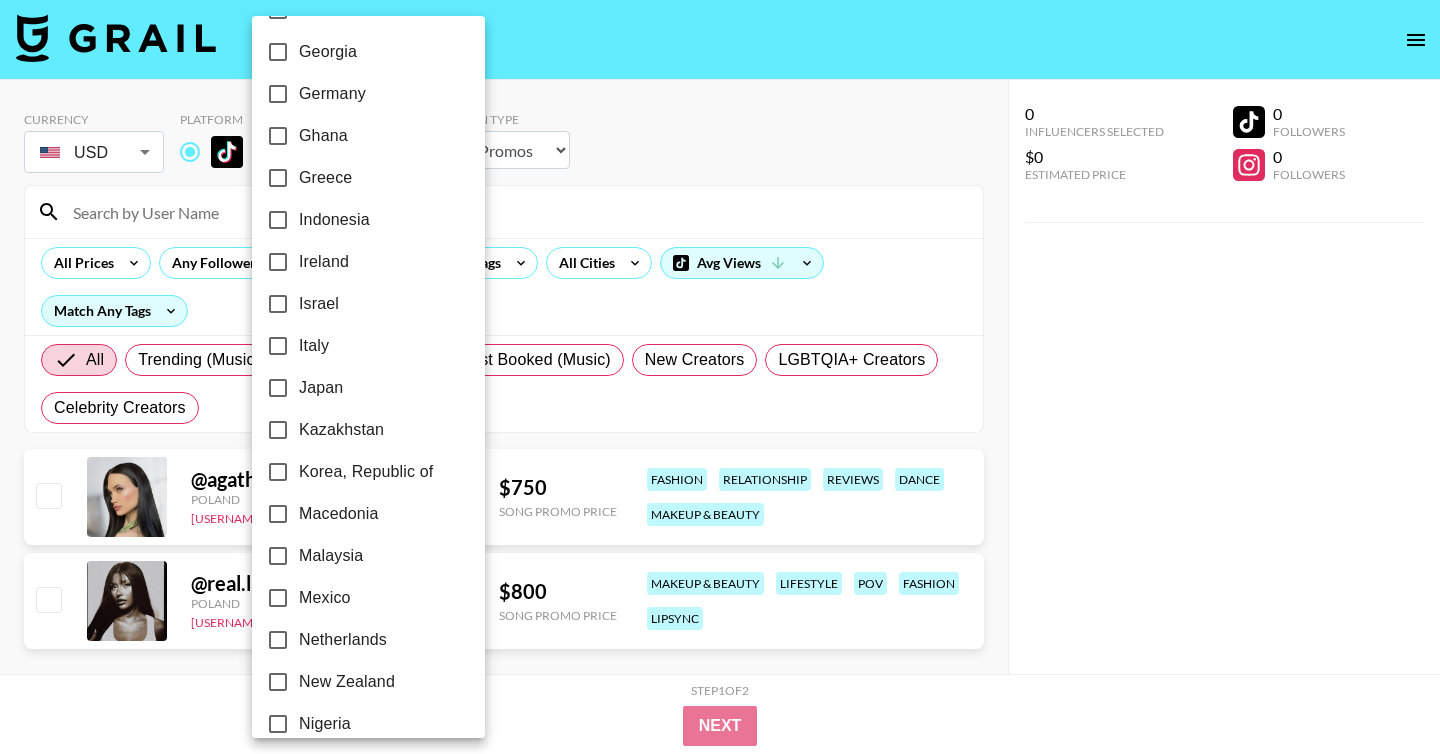 scroll, scrollTop: 1578, scrollLeft: 0, axis: vertical 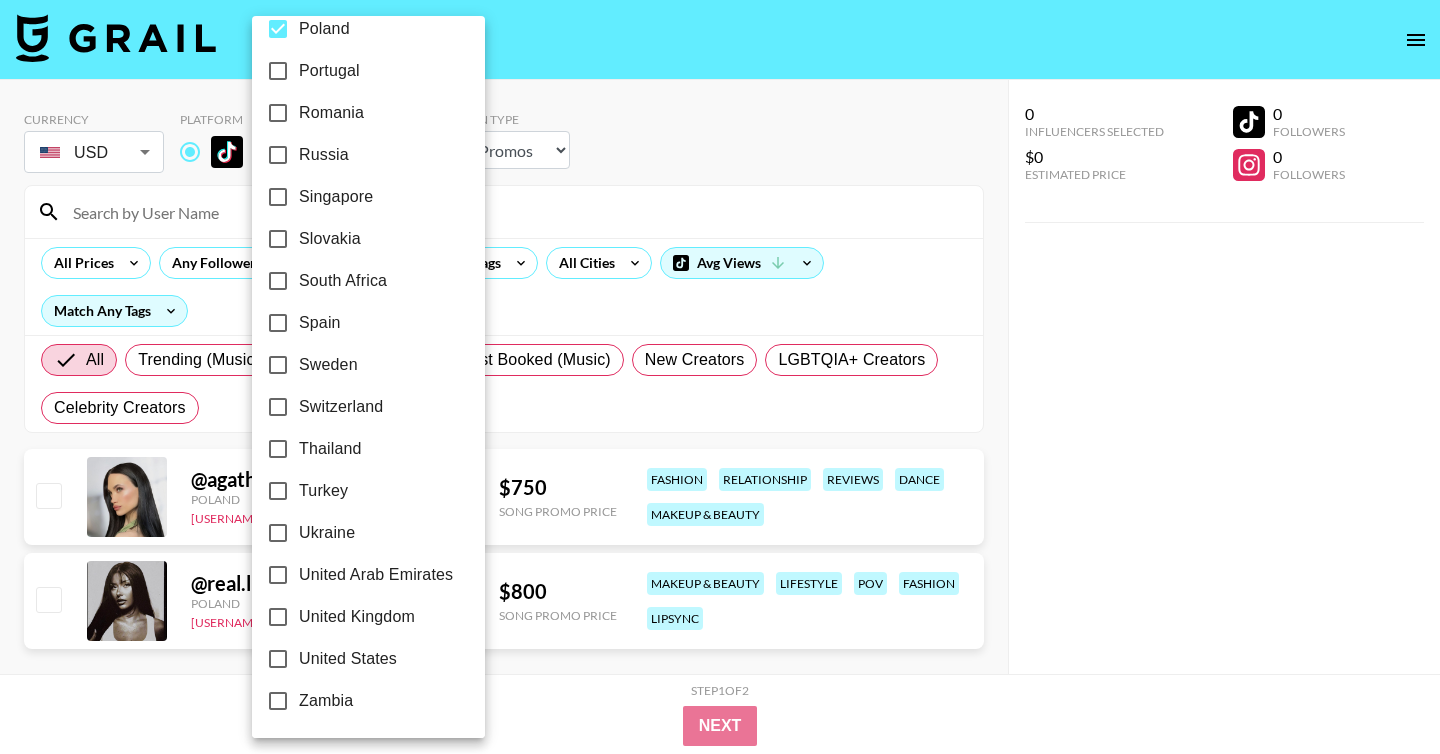 click at bounding box center (720, 377) 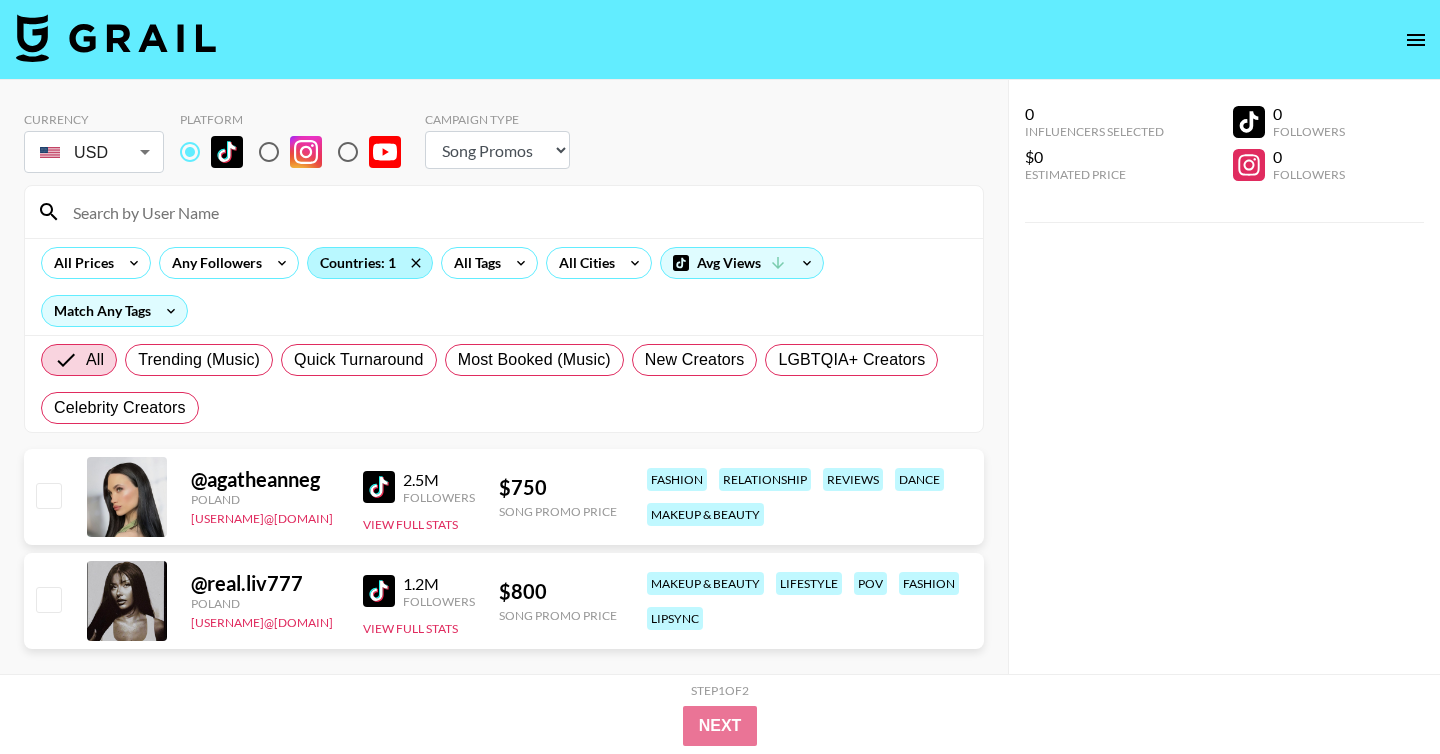 click on "Countries: 1" at bounding box center [370, 263] 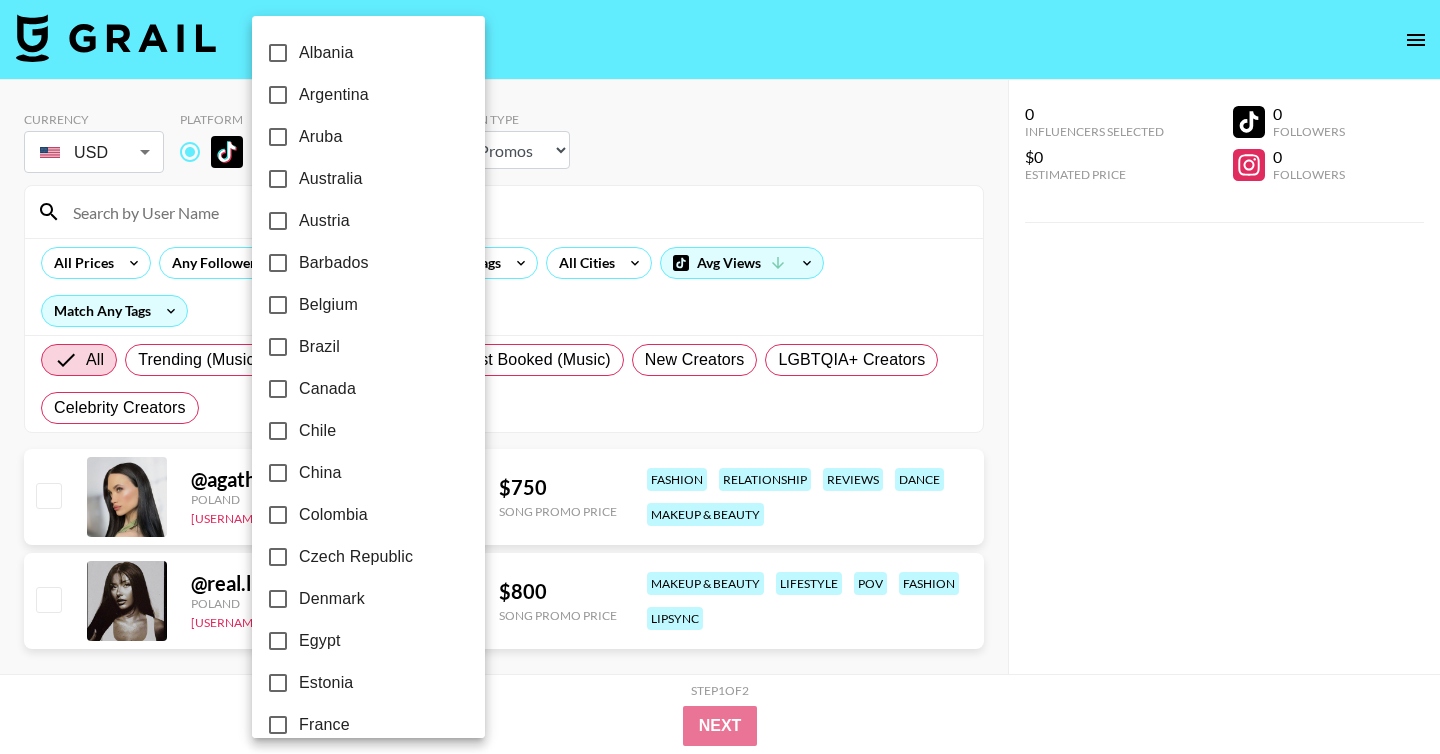 click at bounding box center [720, 377] 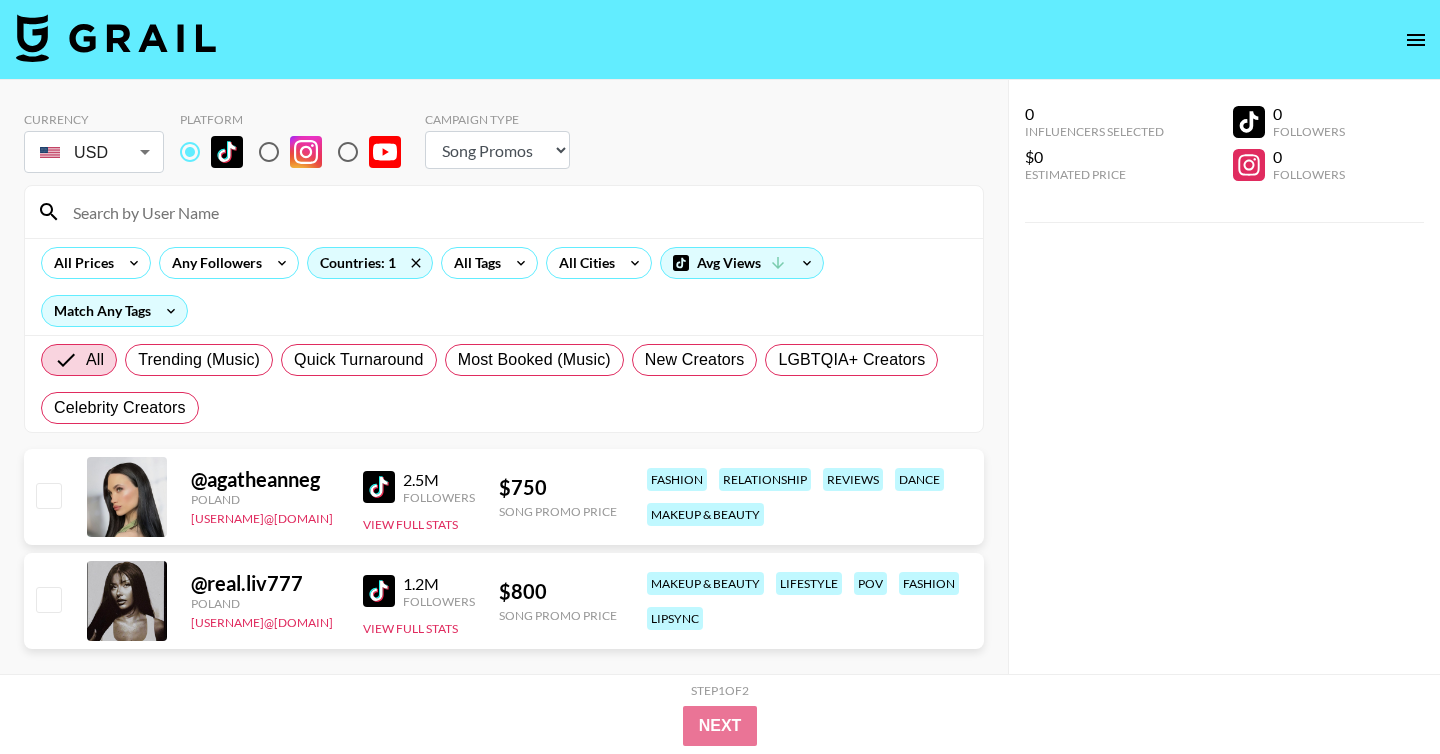 click 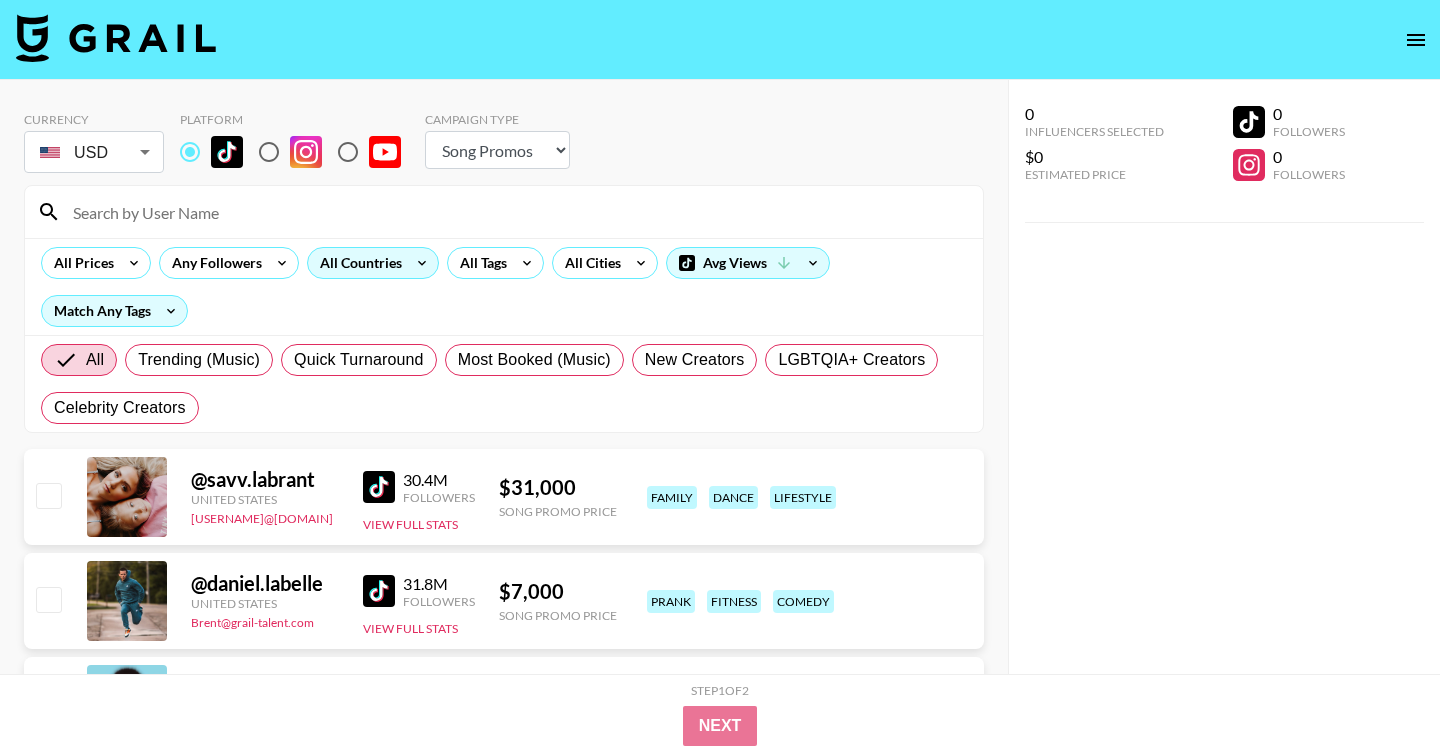 click on "All Countries" at bounding box center (357, 263) 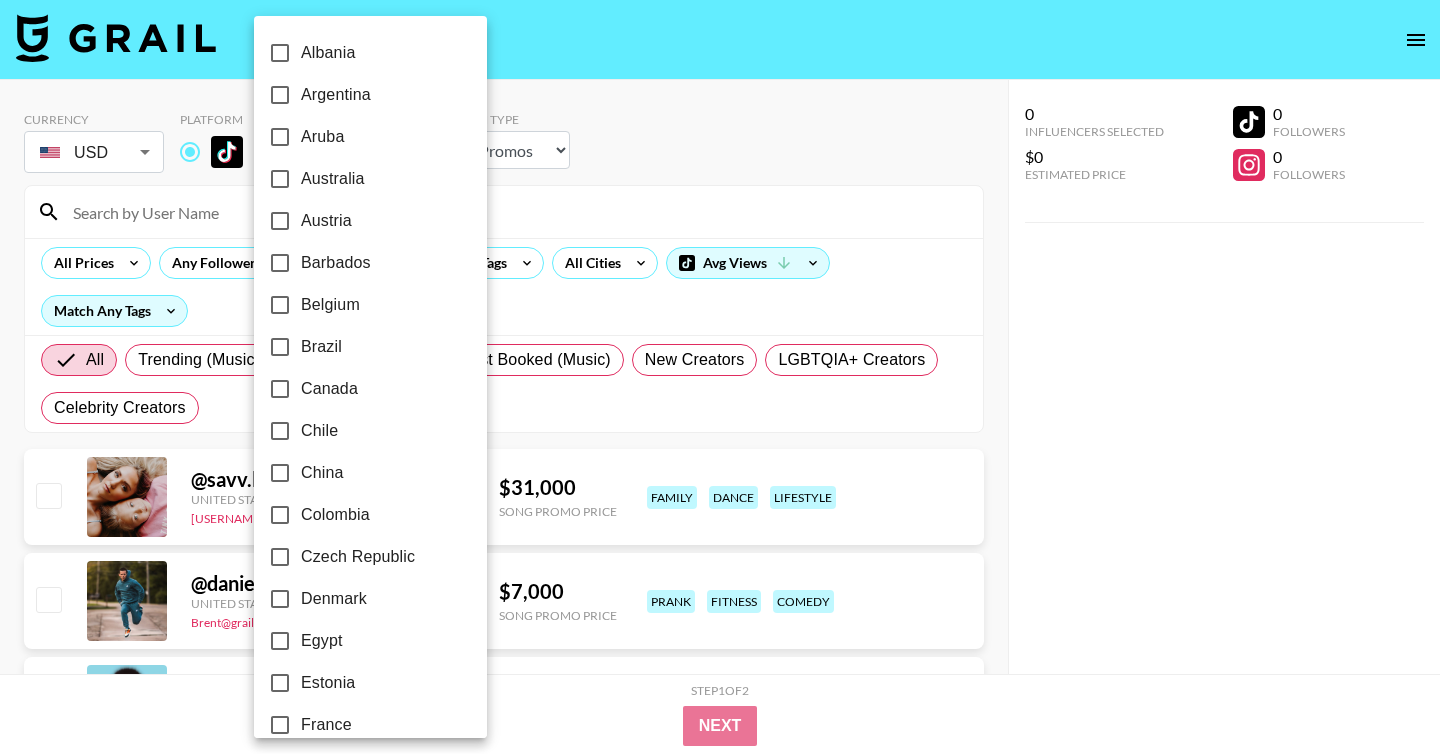 click on "Australia" at bounding box center (333, 179) 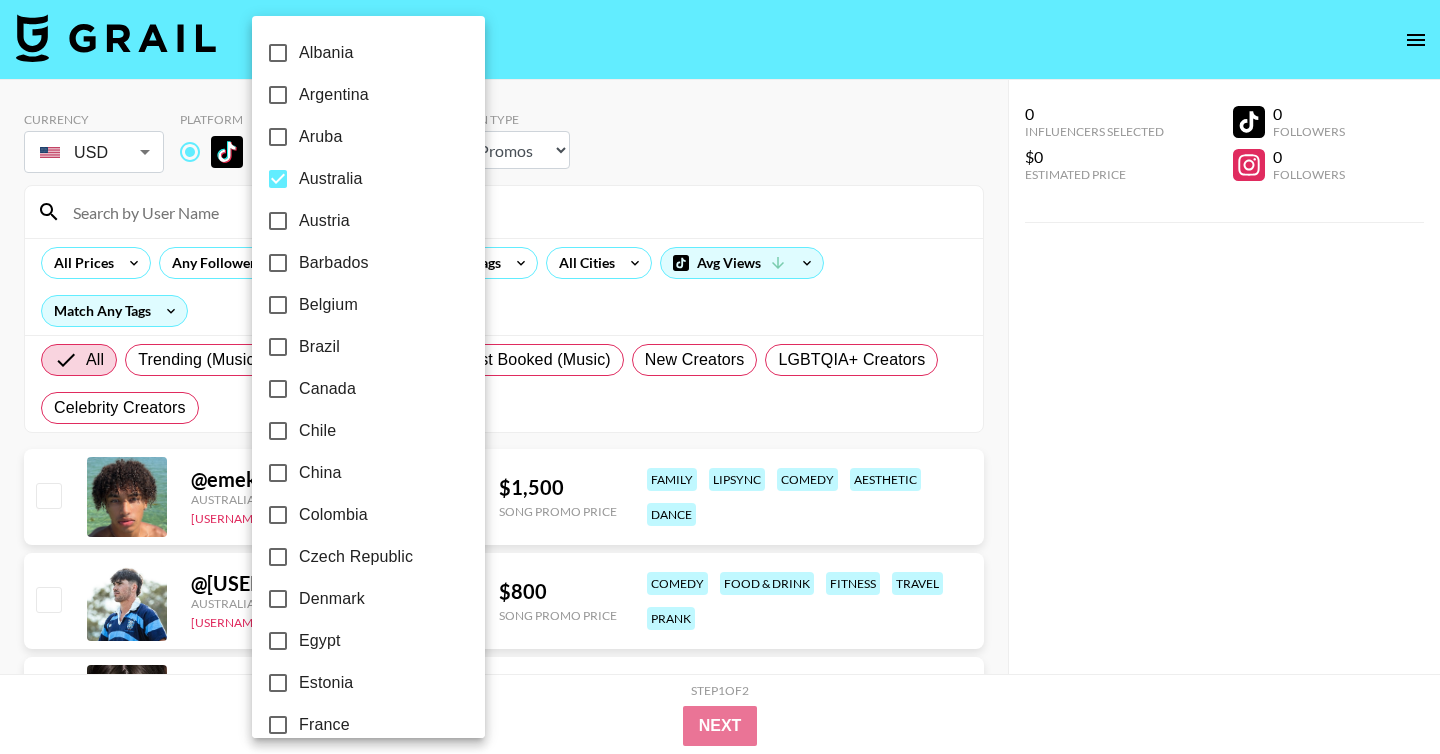 click at bounding box center (720, 377) 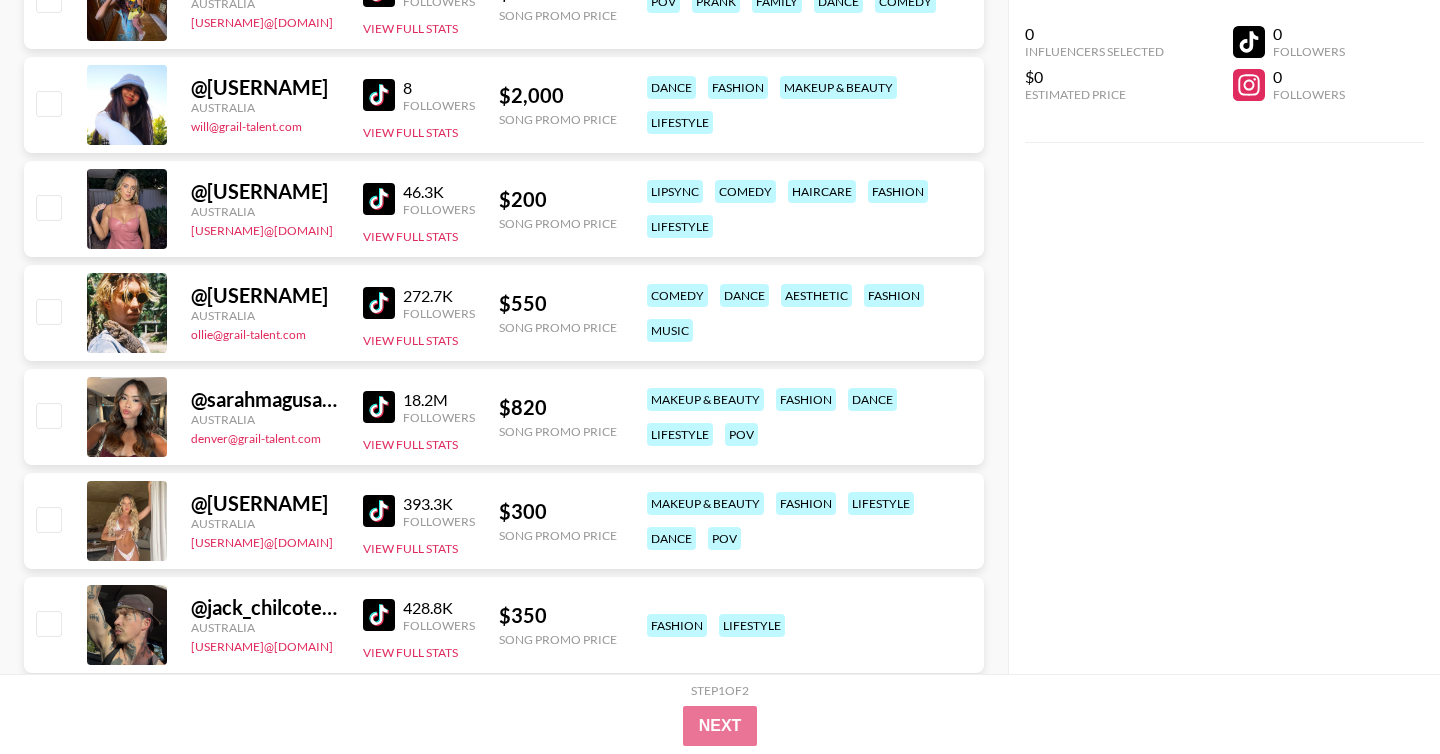 scroll, scrollTop: 5647, scrollLeft: 0, axis: vertical 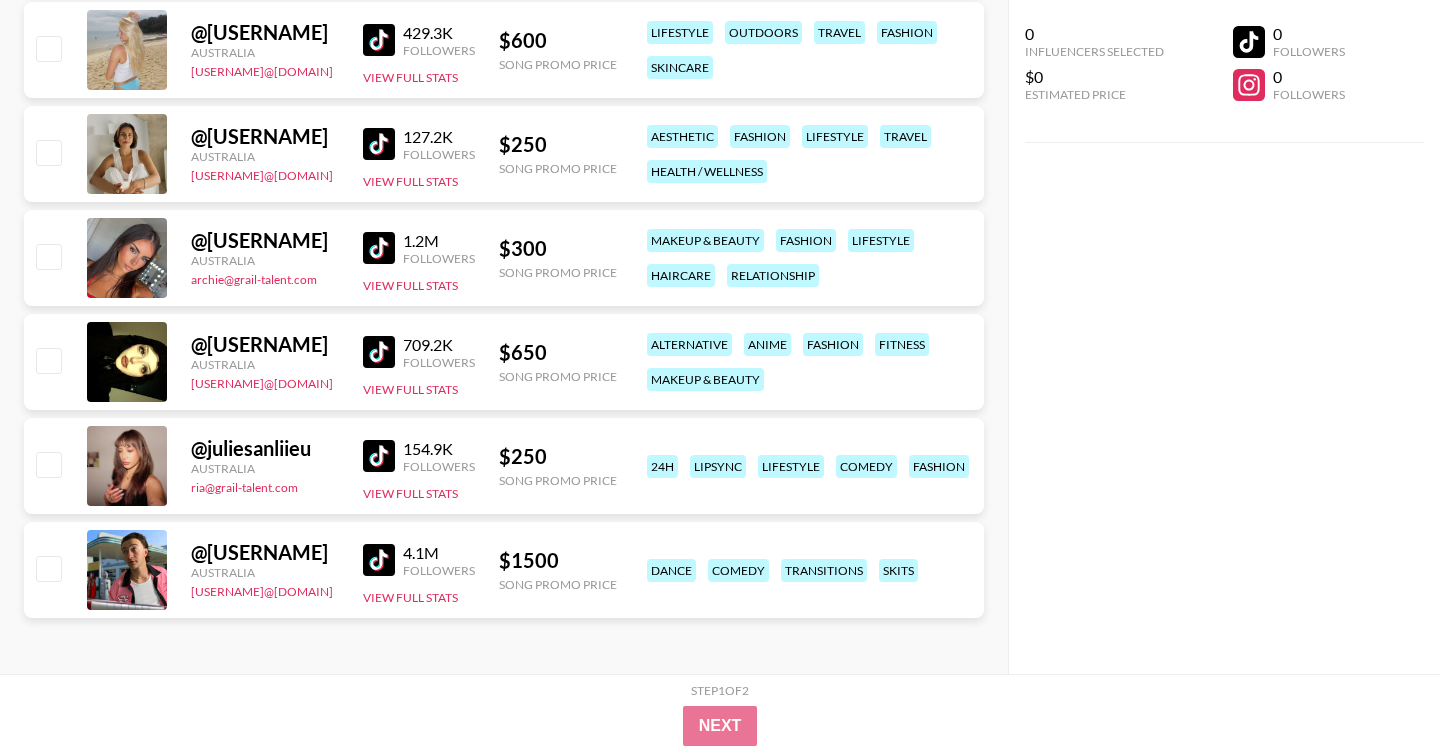 click at bounding box center [379, 456] 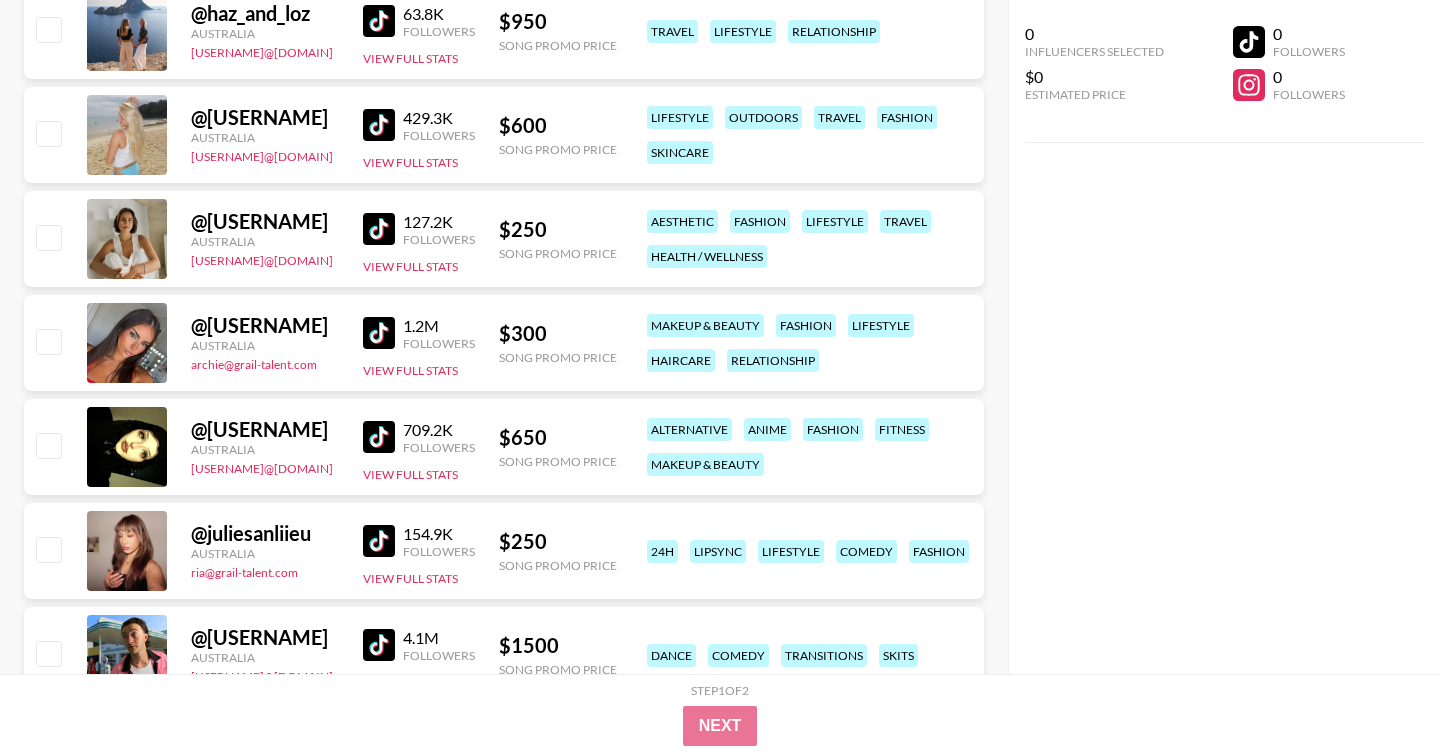 scroll, scrollTop: 5561, scrollLeft: 0, axis: vertical 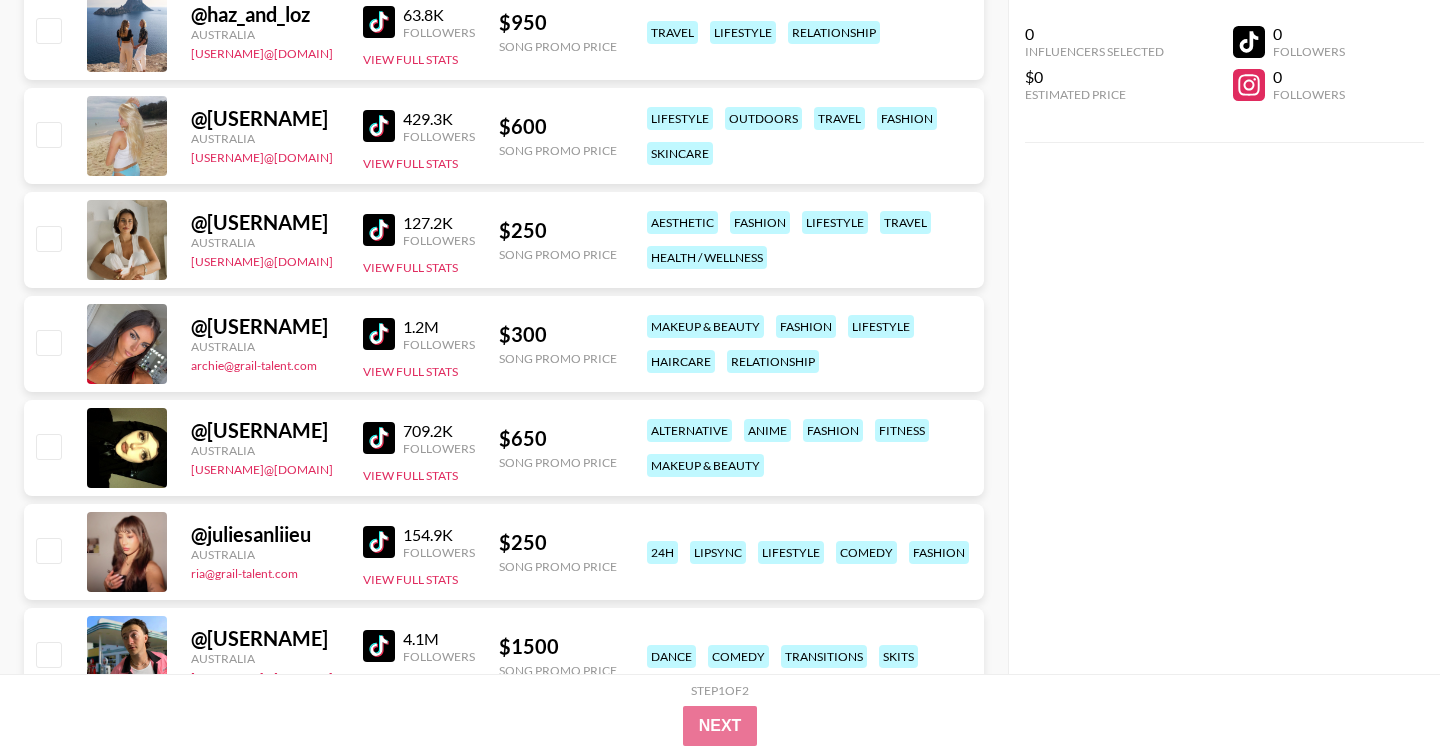 click at bounding box center [379, 334] 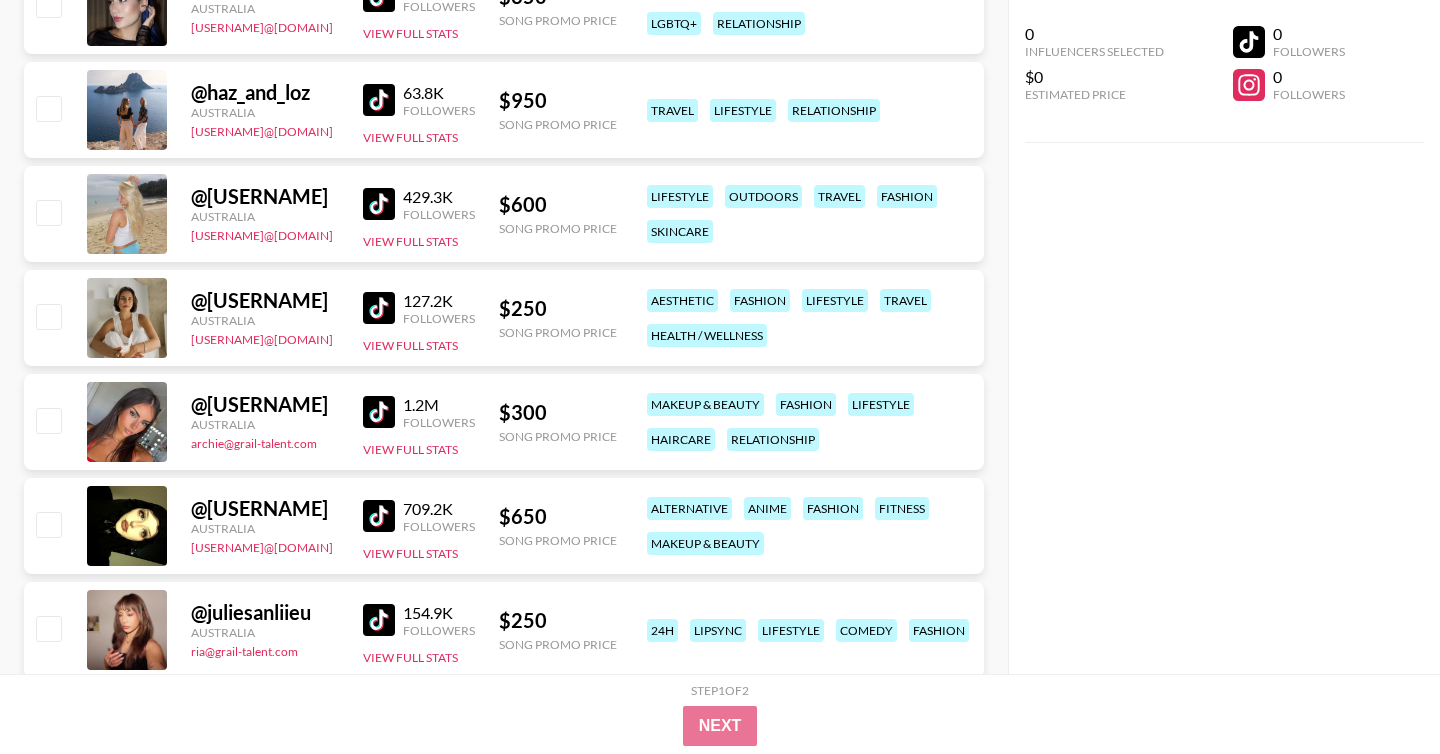 scroll, scrollTop: 5482, scrollLeft: 0, axis: vertical 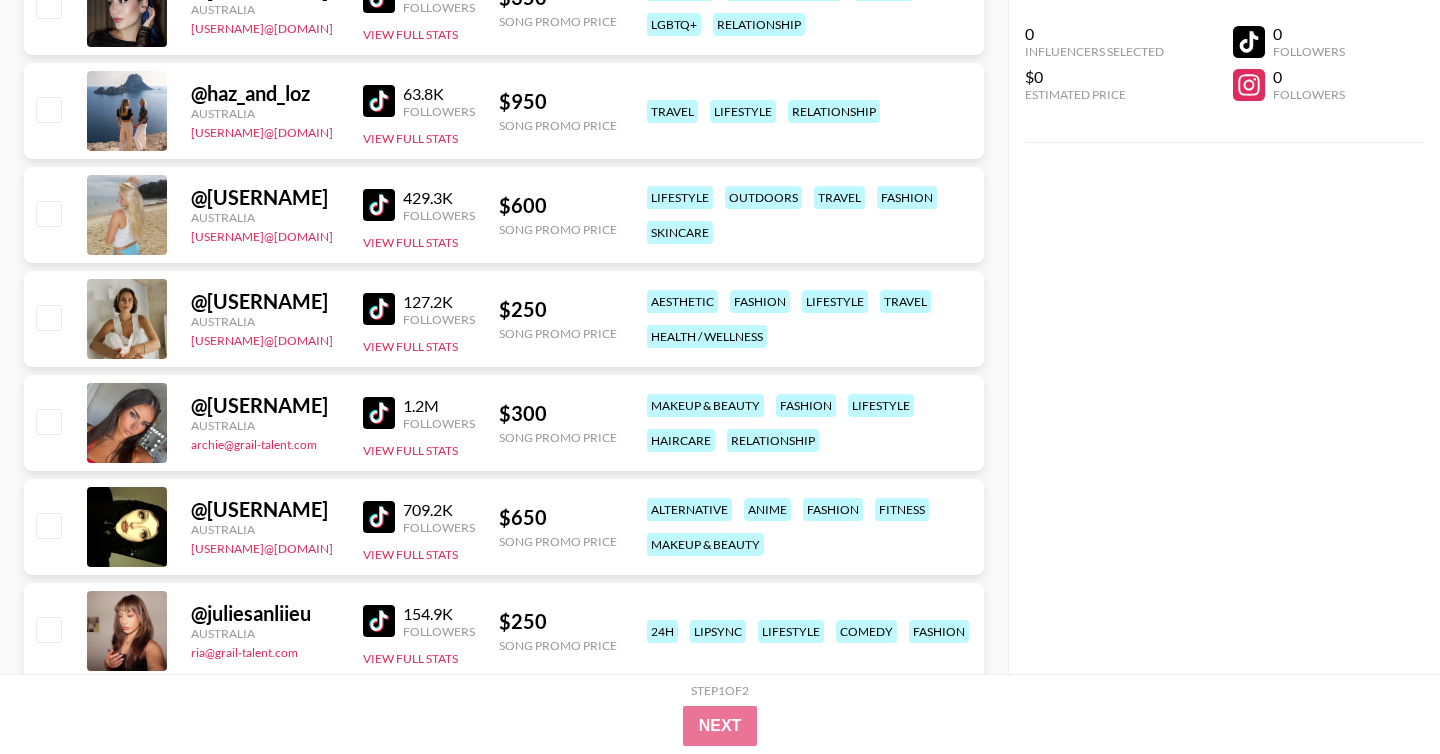 click at bounding box center [379, 309] 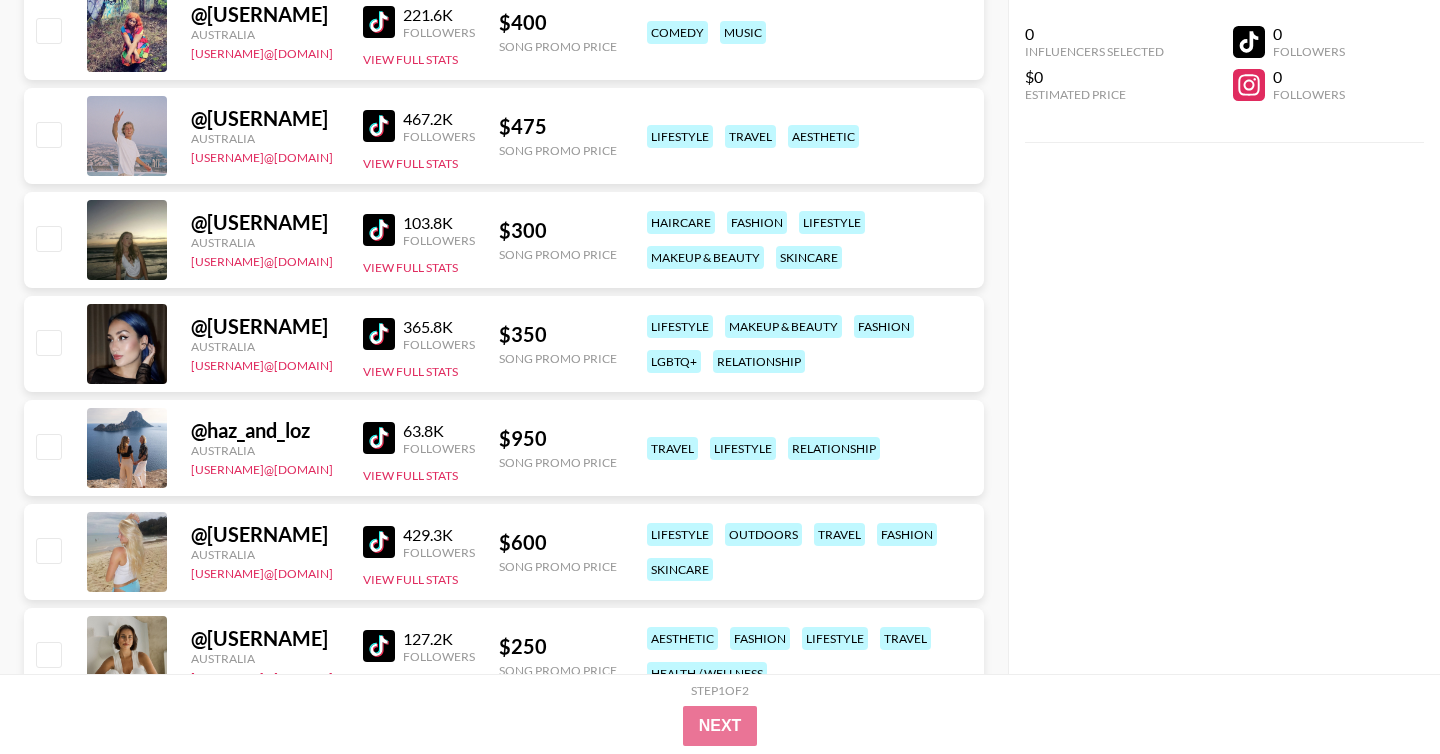 scroll, scrollTop: 5143, scrollLeft: 0, axis: vertical 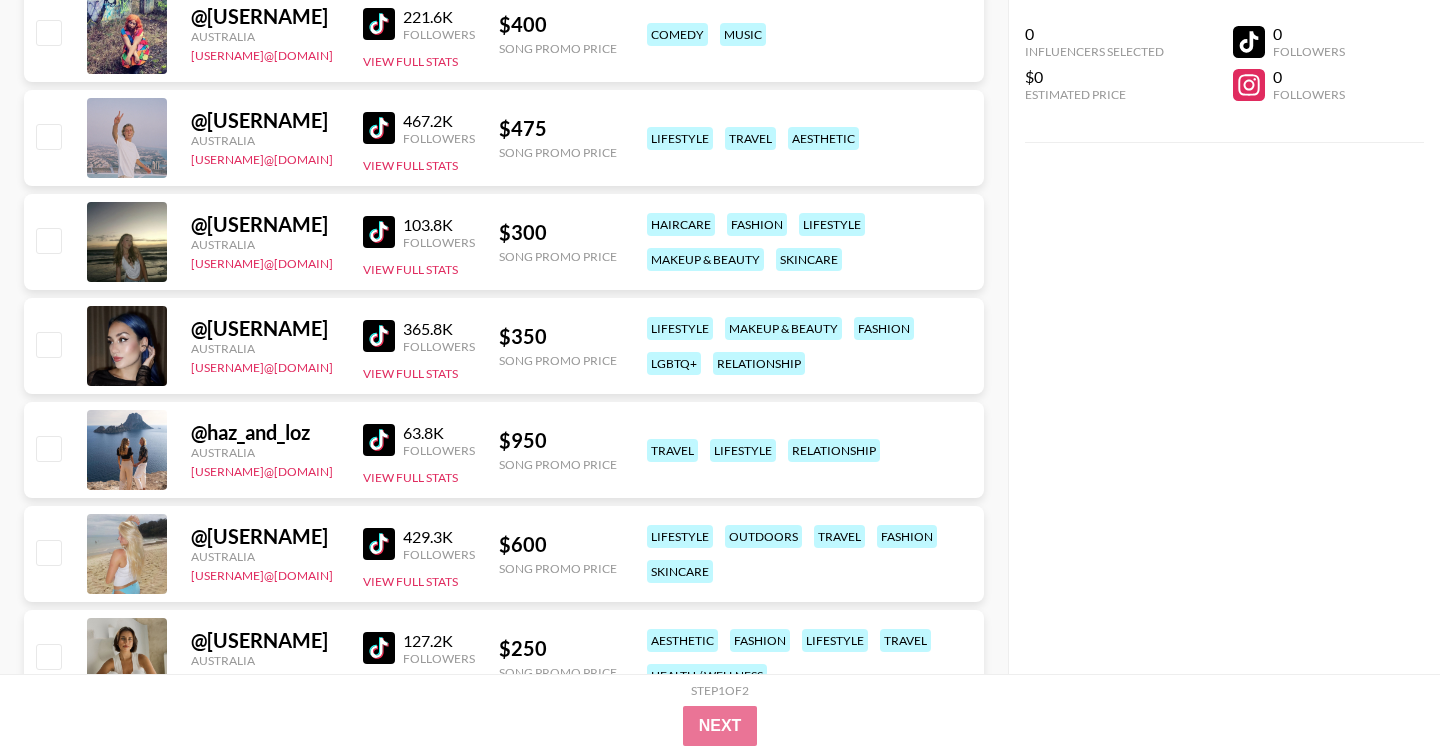click at bounding box center (379, 336) 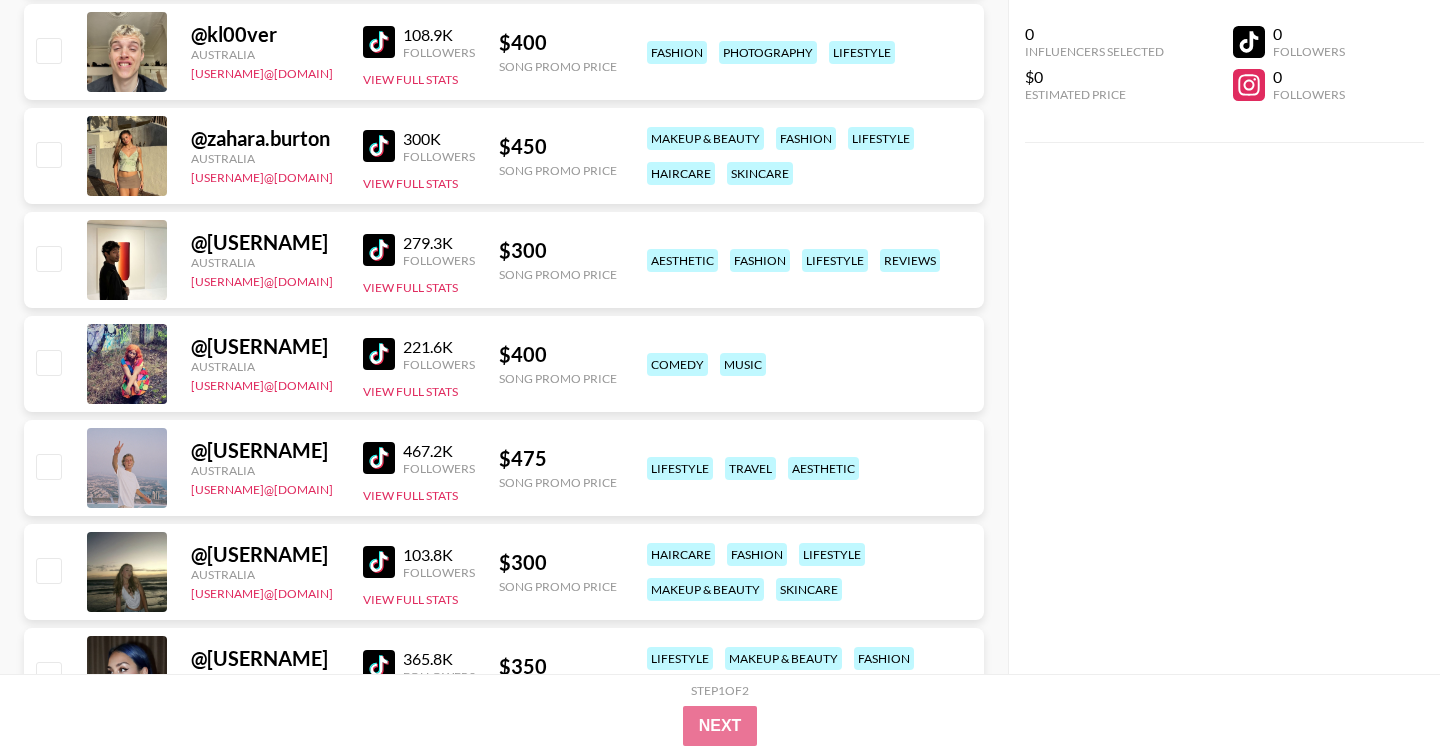scroll, scrollTop: 4811, scrollLeft: 0, axis: vertical 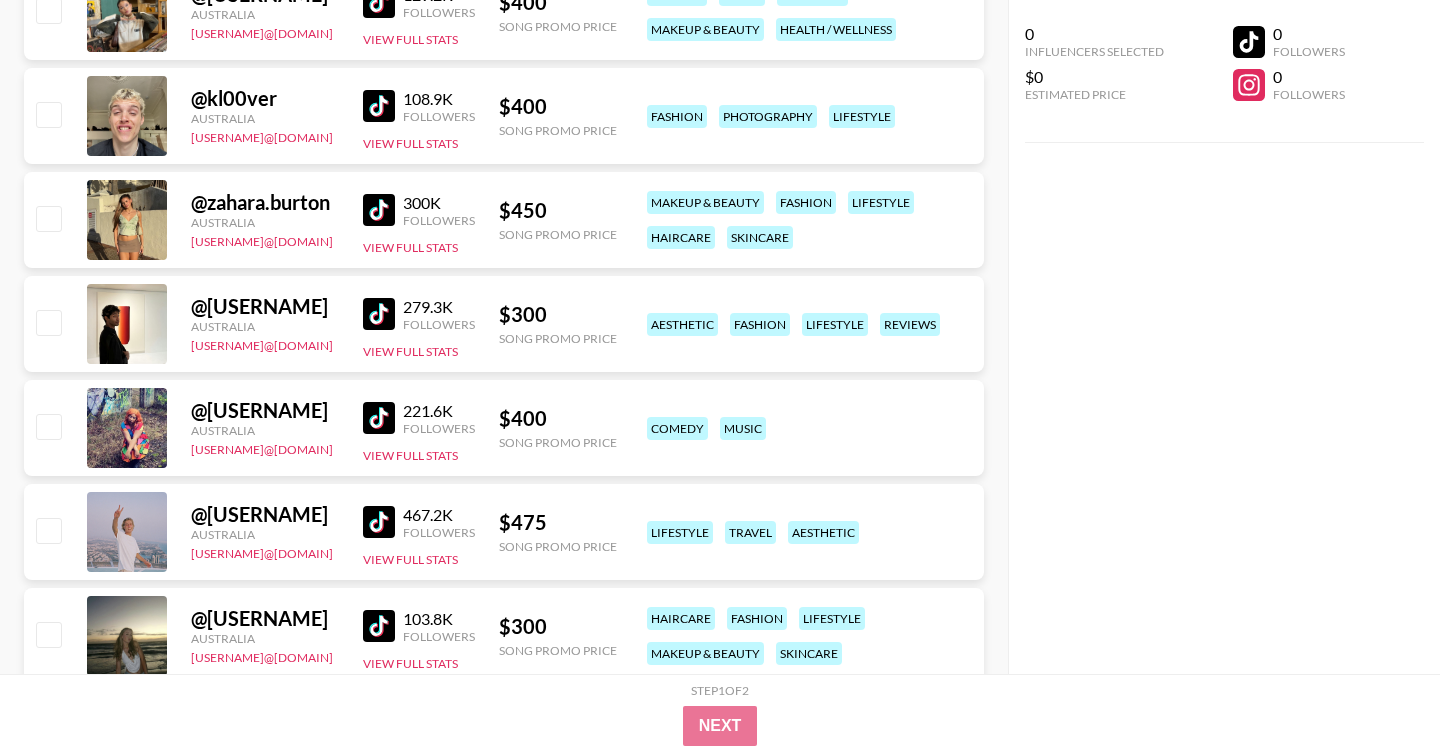 click at bounding box center [379, 314] 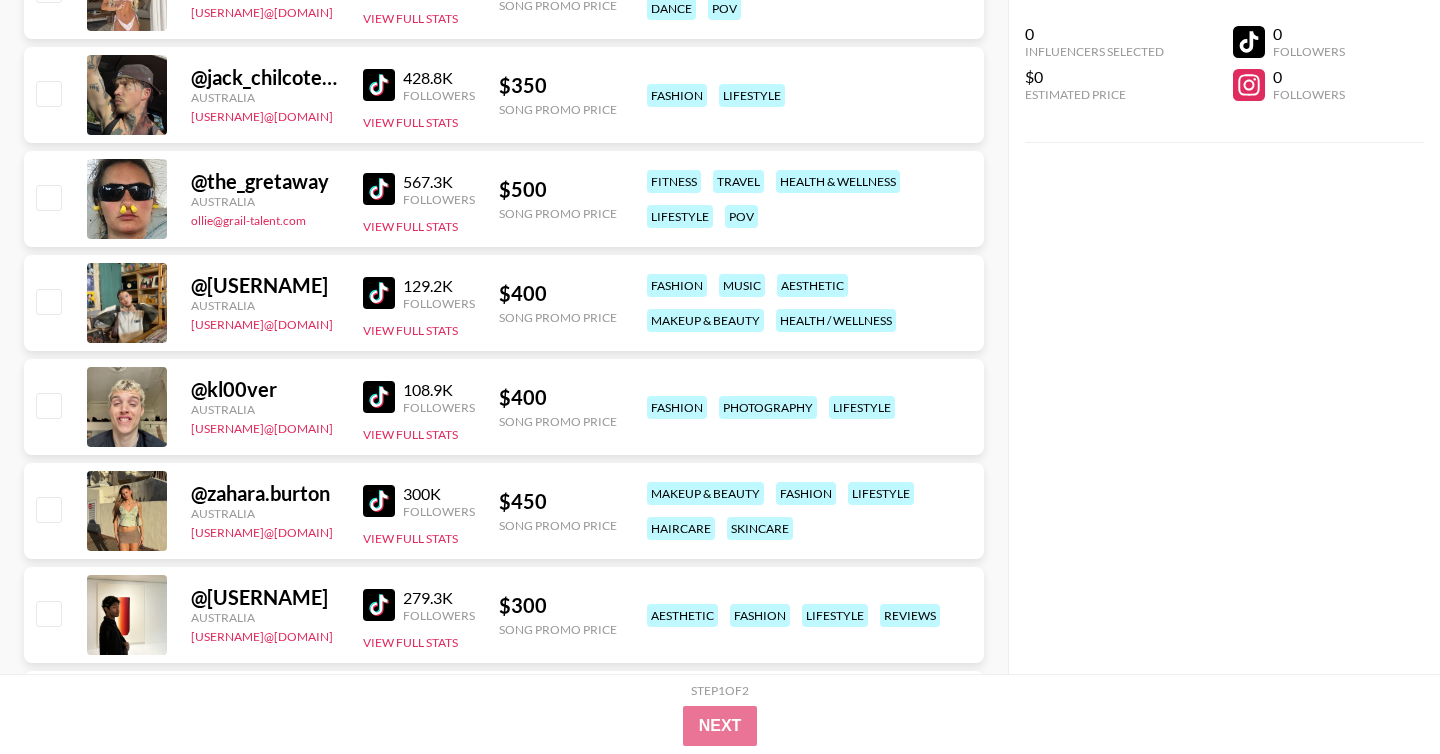 scroll, scrollTop: 4456, scrollLeft: 0, axis: vertical 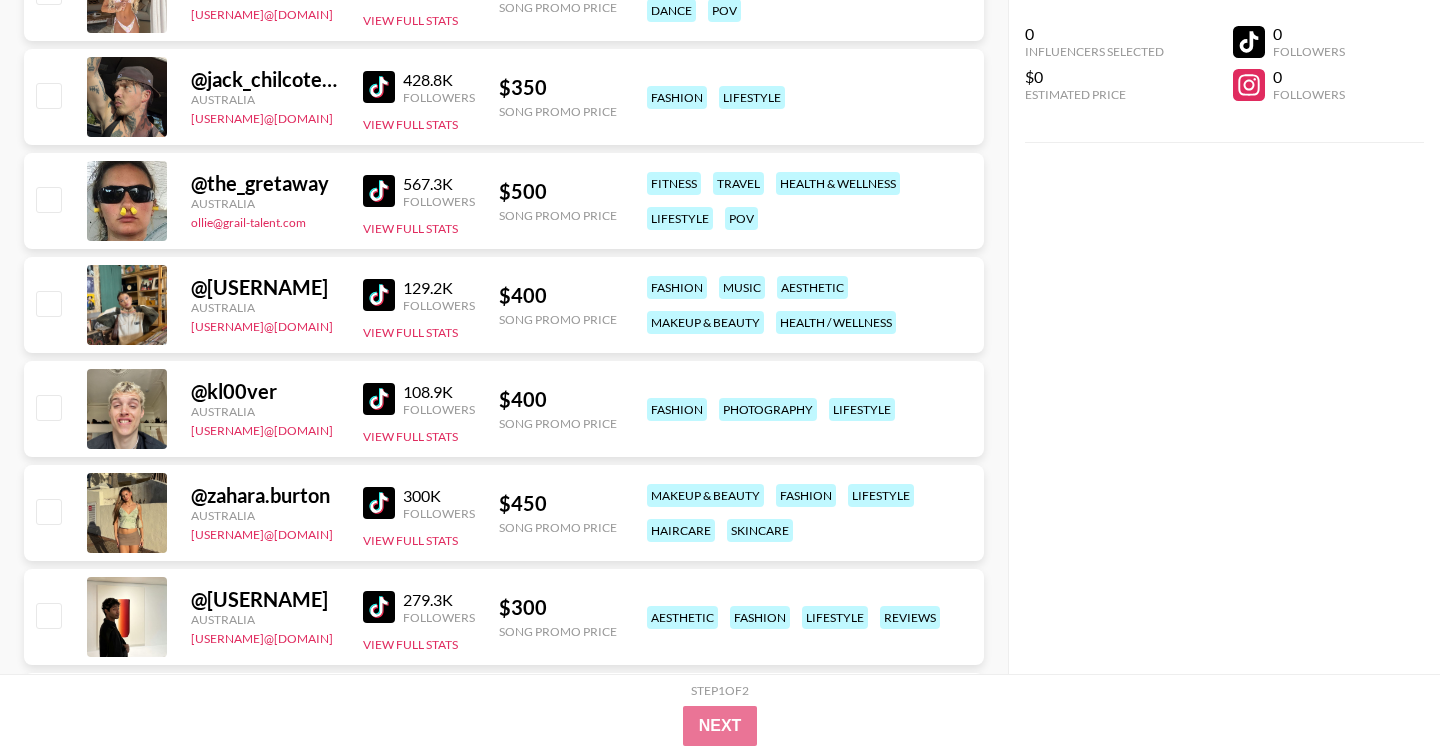 click at bounding box center [379, 295] 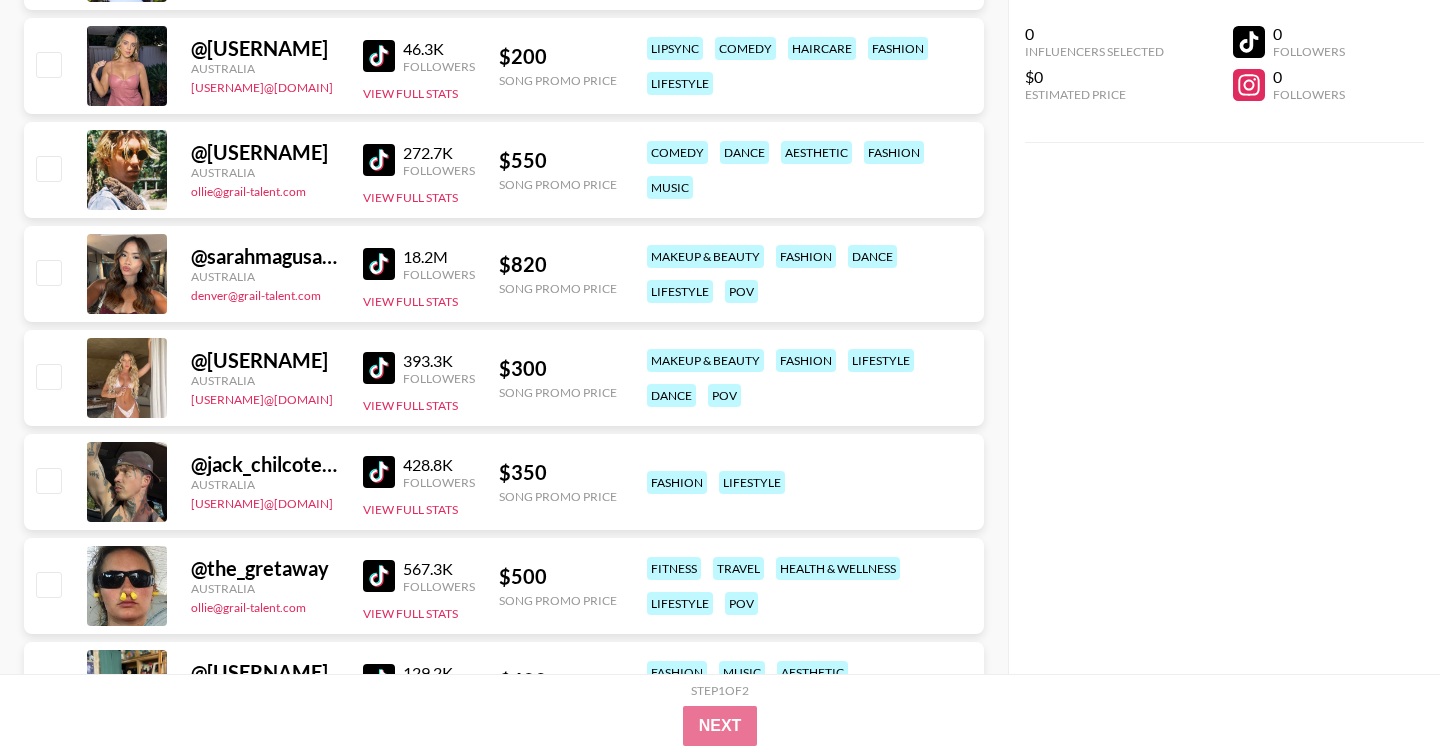 scroll, scrollTop: 4070, scrollLeft: 0, axis: vertical 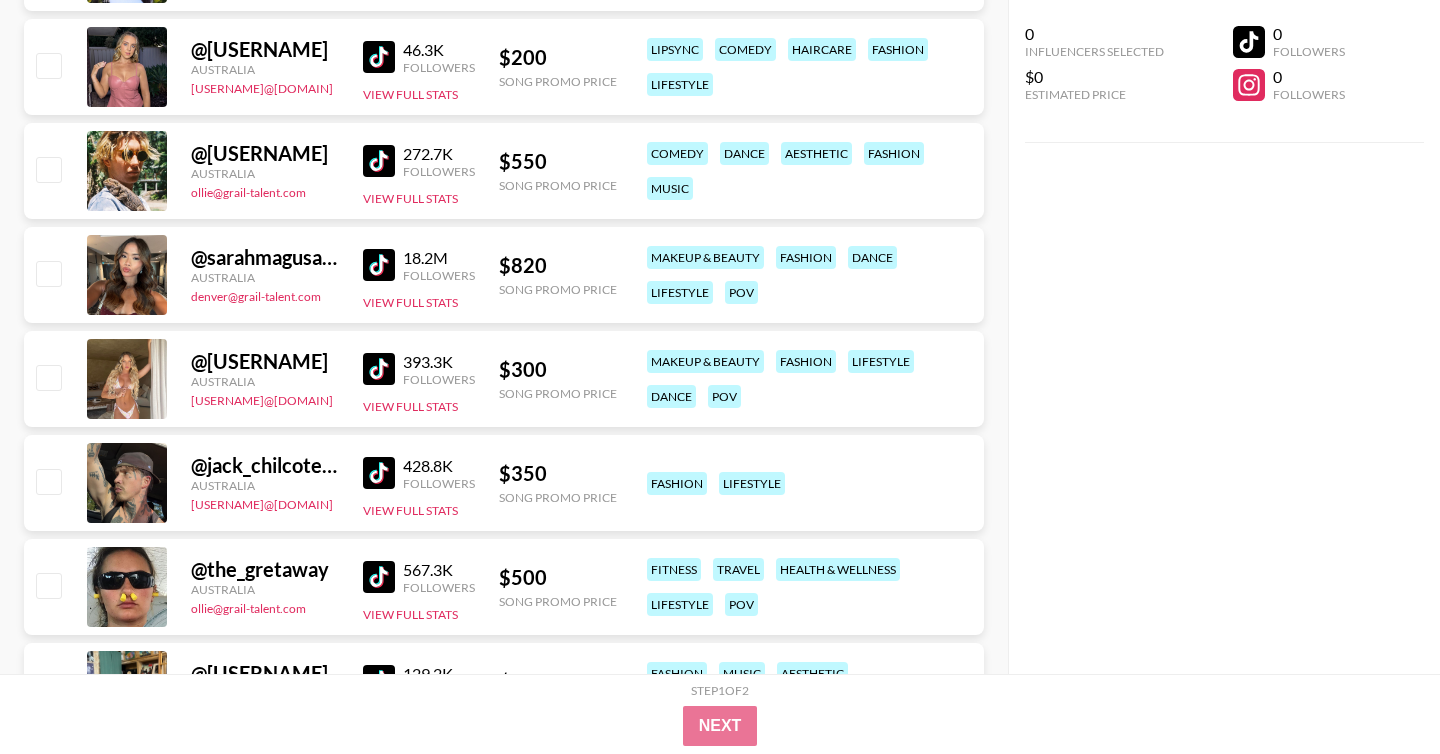 click at bounding box center (379, 369) 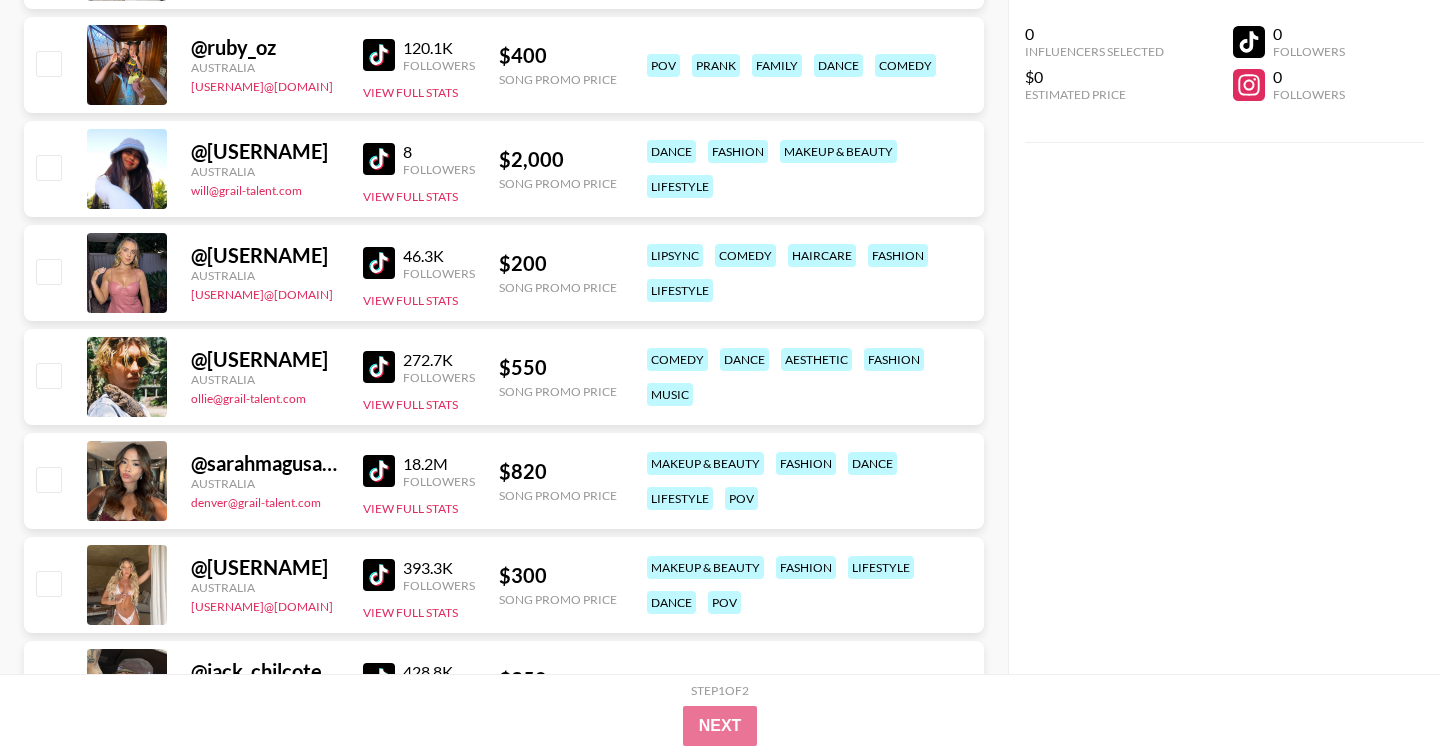 scroll, scrollTop: 3862, scrollLeft: 0, axis: vertical 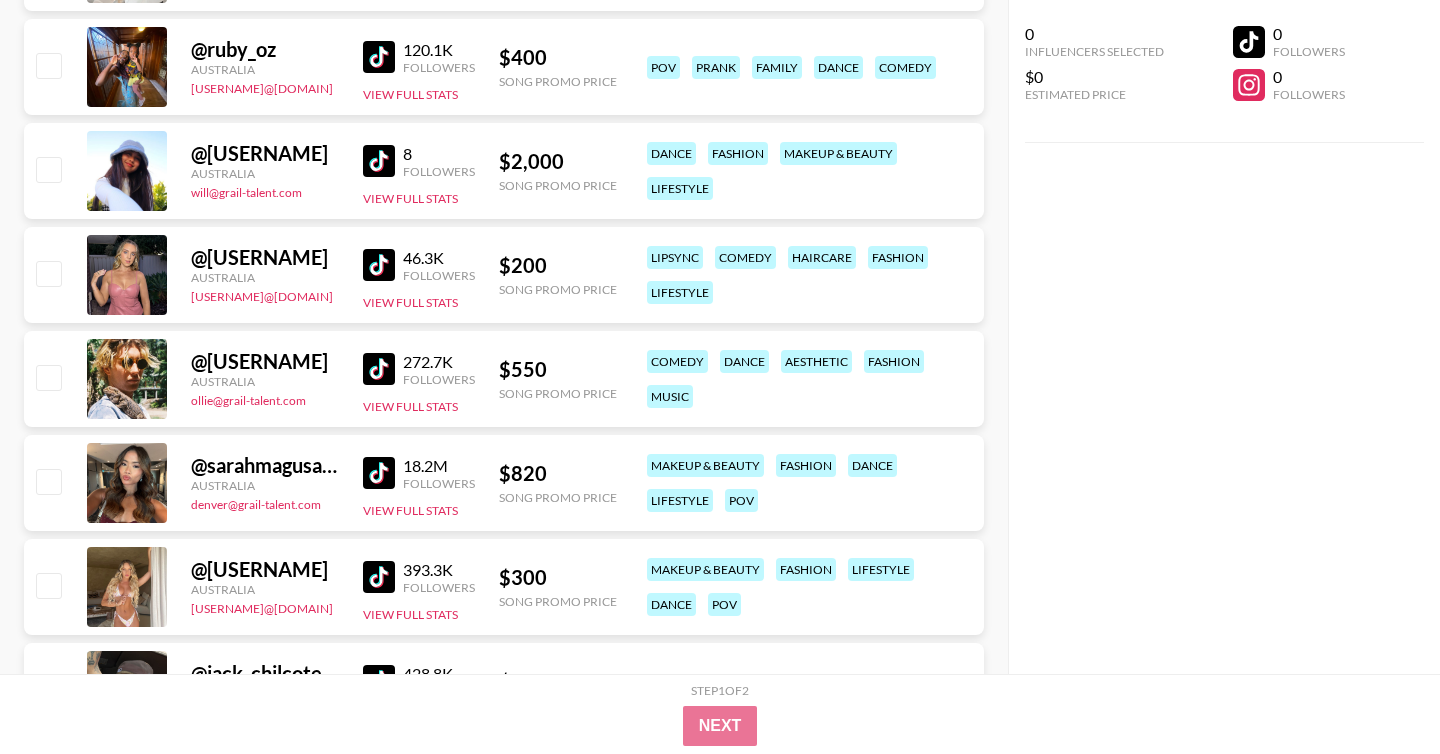 click at bounding box center (379, 265) 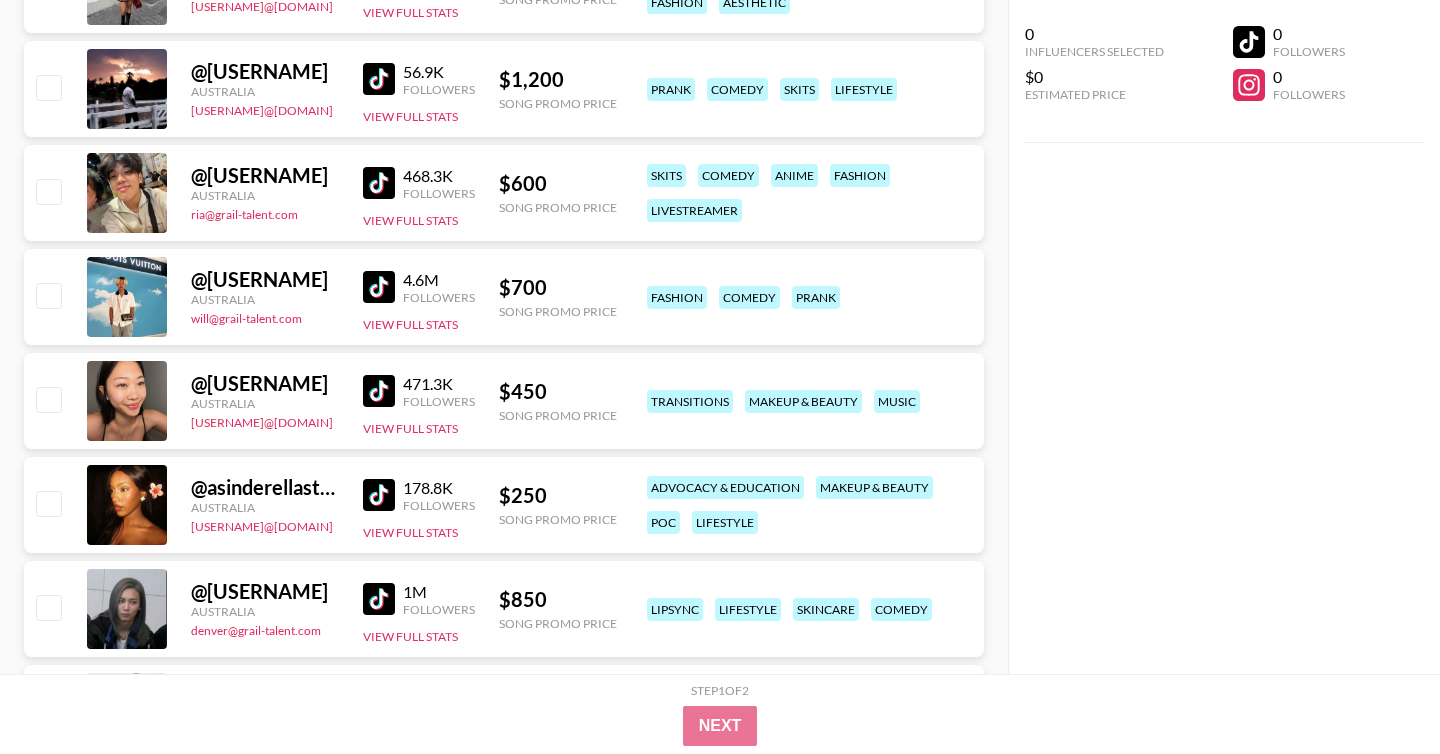 scroll, scrollTop: 2798, scrollLeft: 0, axis: vertical 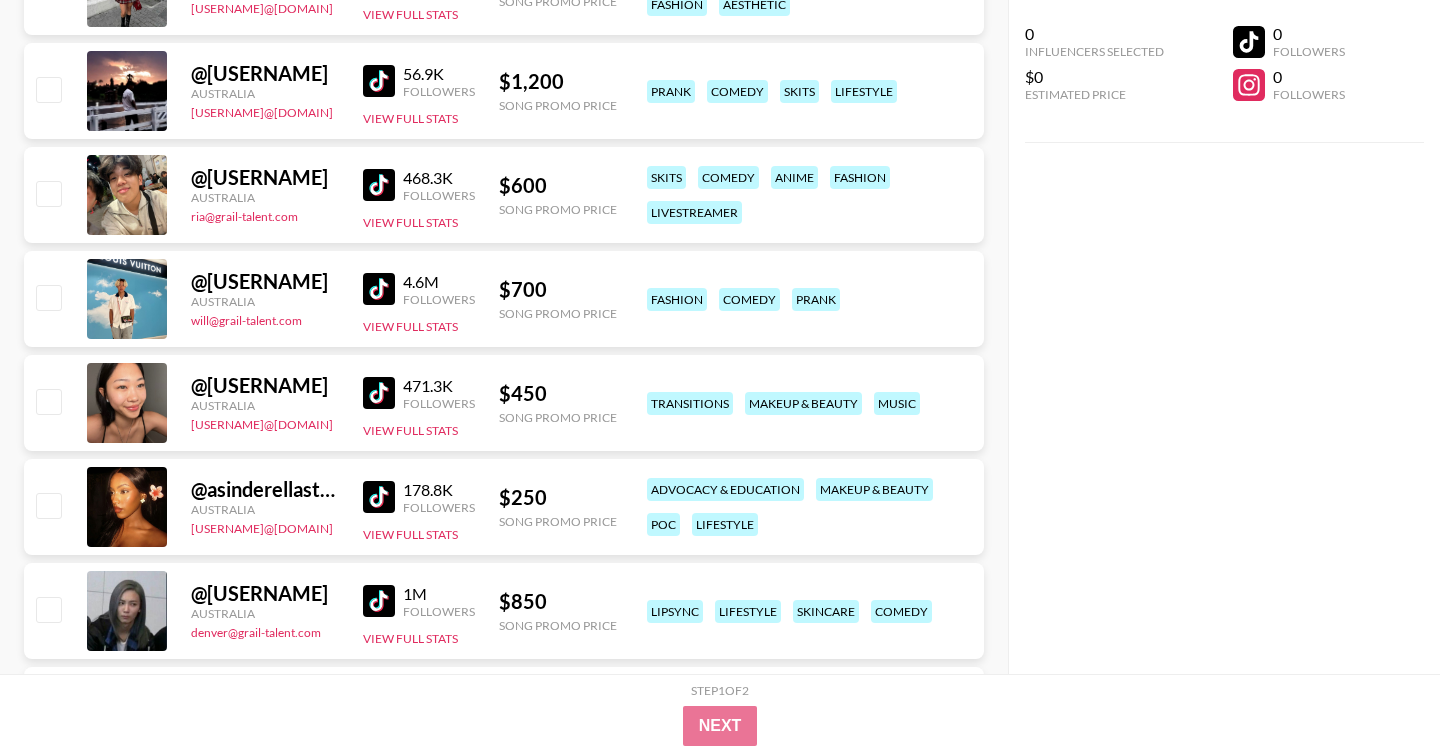 click at bounding box center (379, 393) 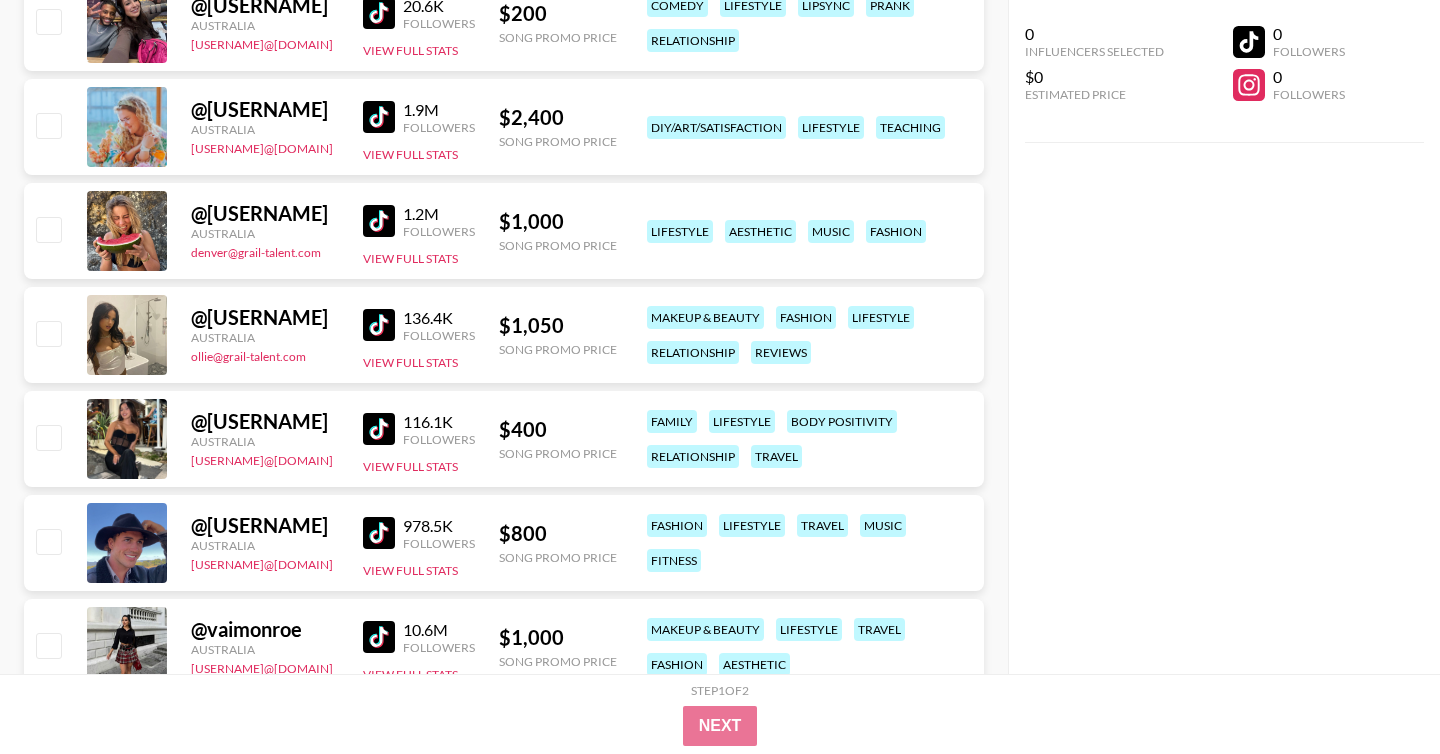 scroll, scrollTop: 2130, scrollLeft: 0, axis: vertical 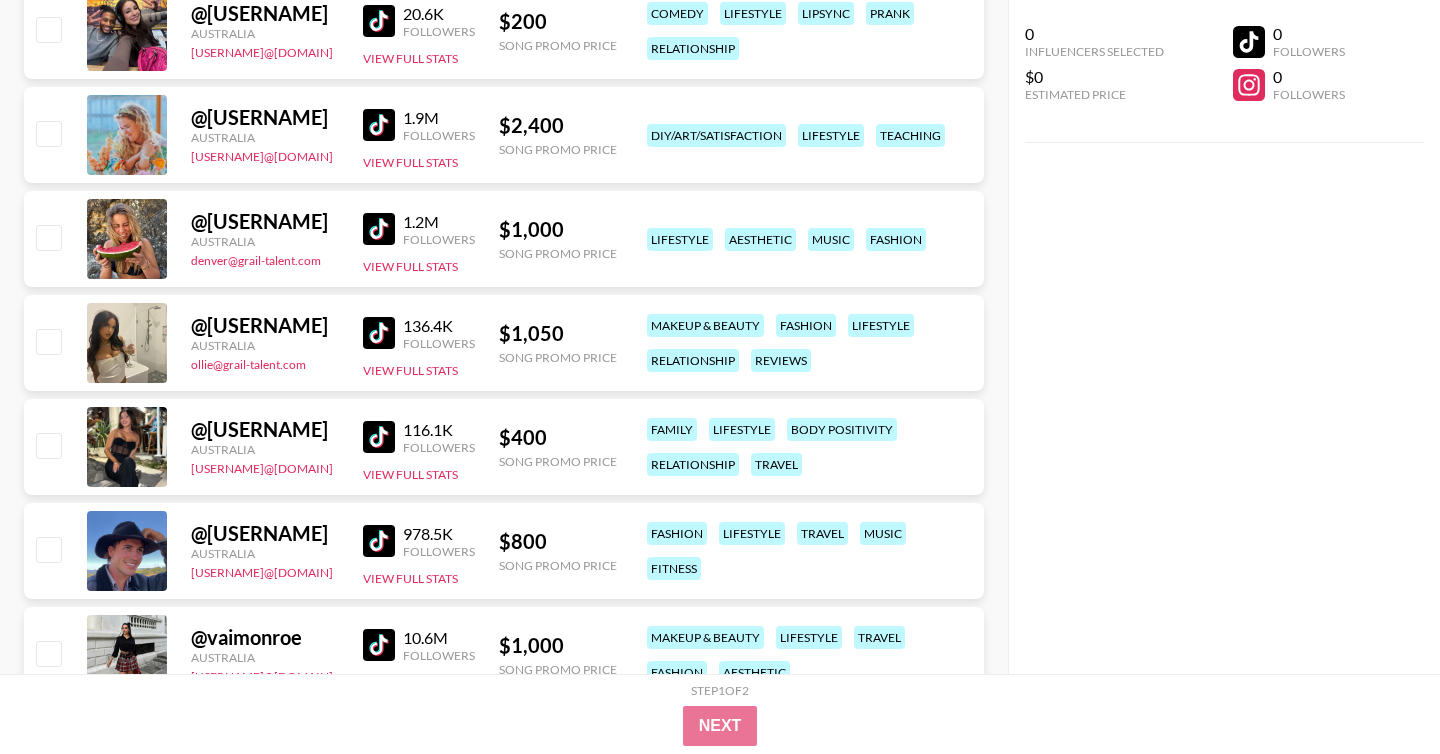 click at bounding box center [379, 437] 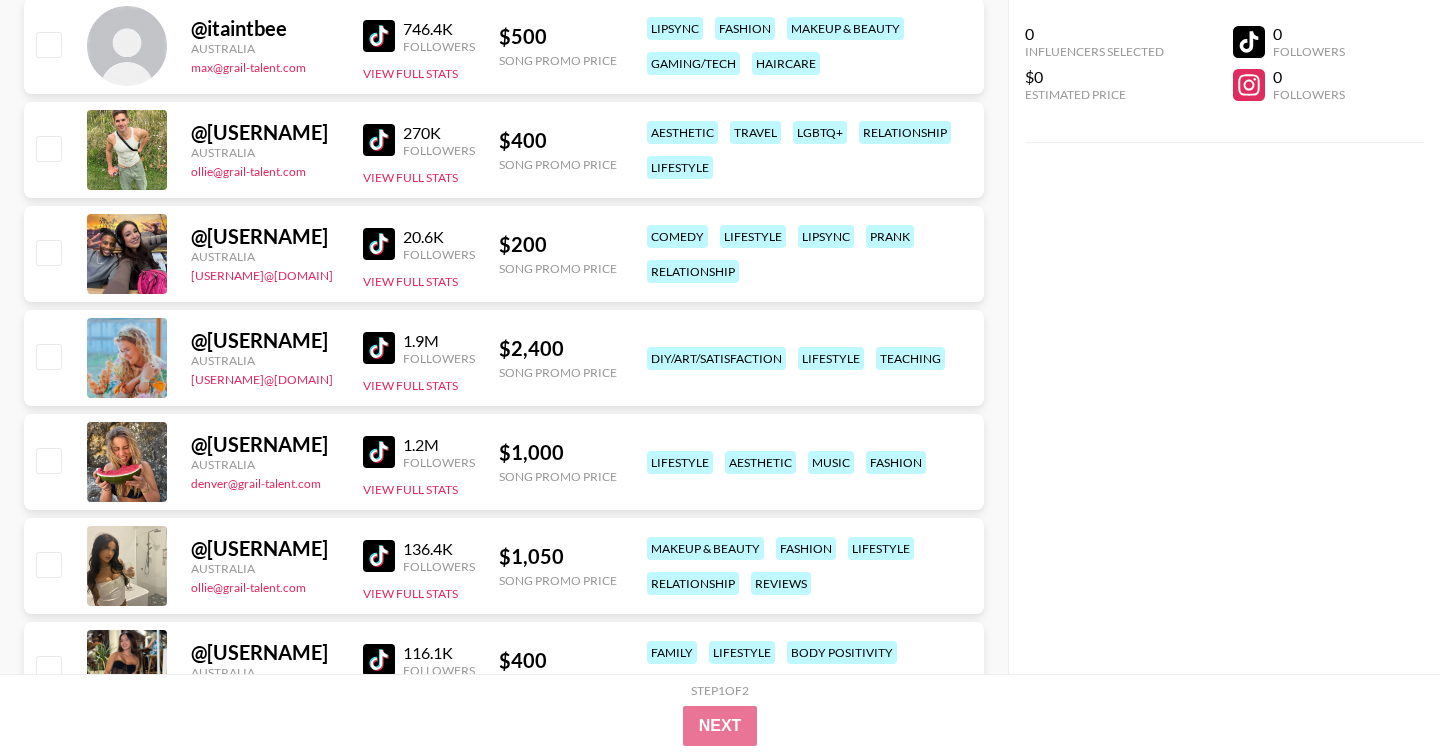 scroll, scrollTop: 1898, scrollLeft: 0, axis: vertical 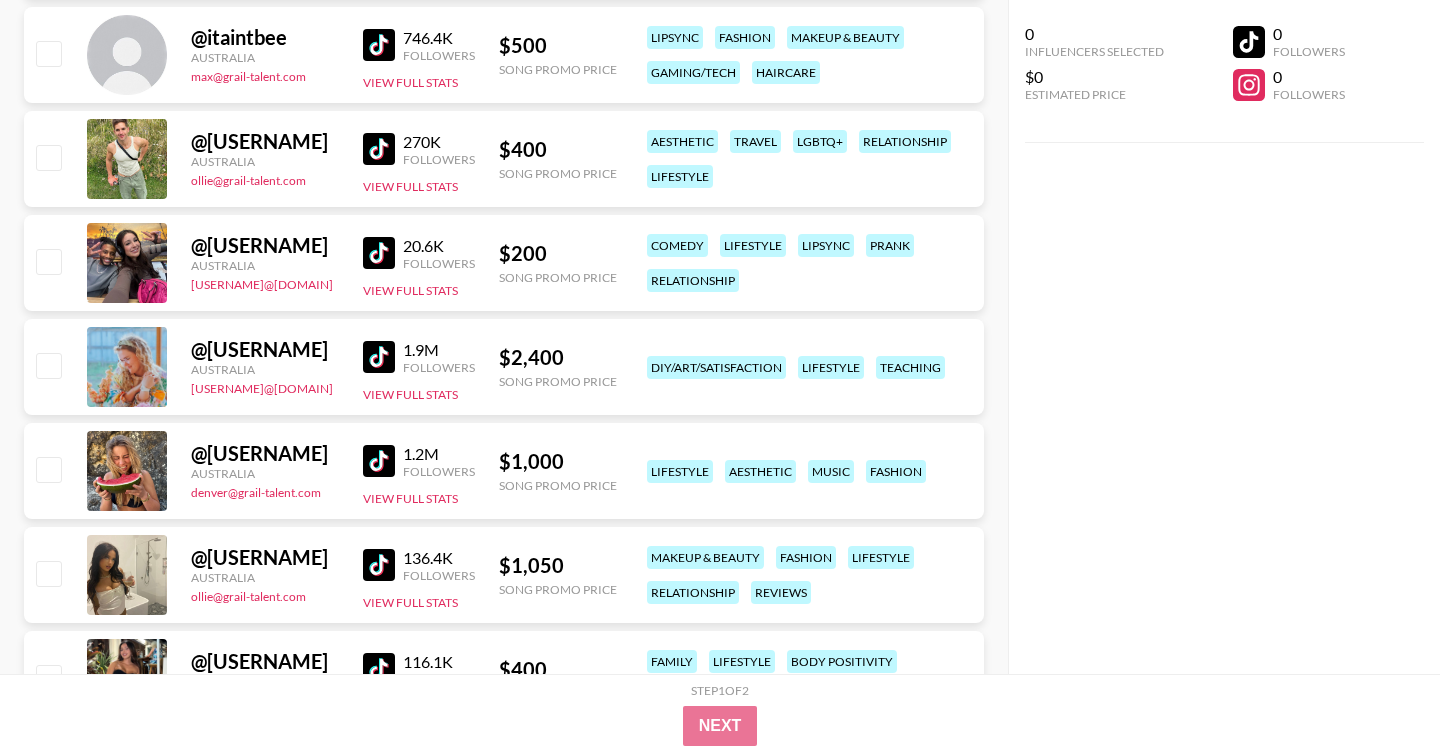 click at bounding box center [379, 253] 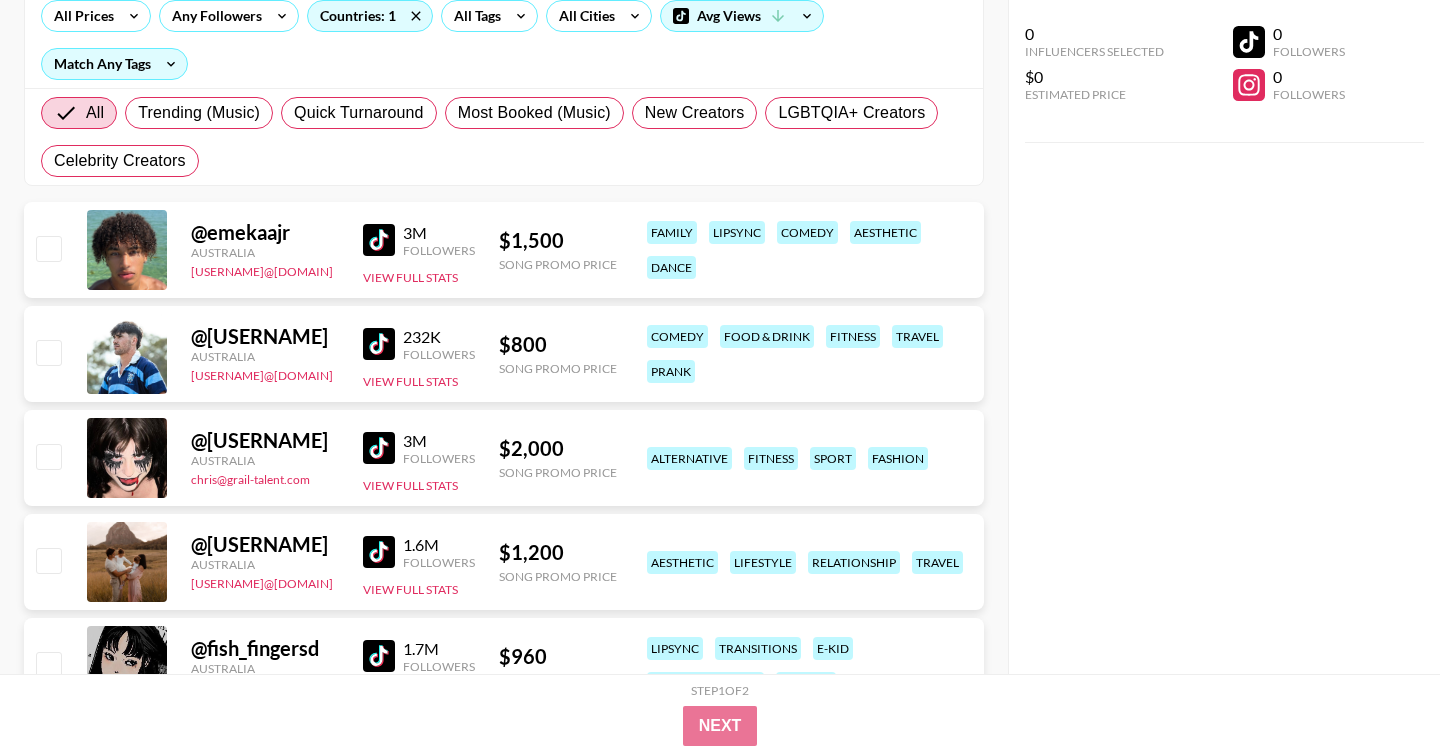 scroll, scrollTop: 238, scrollLeft: 0, axis: vertical 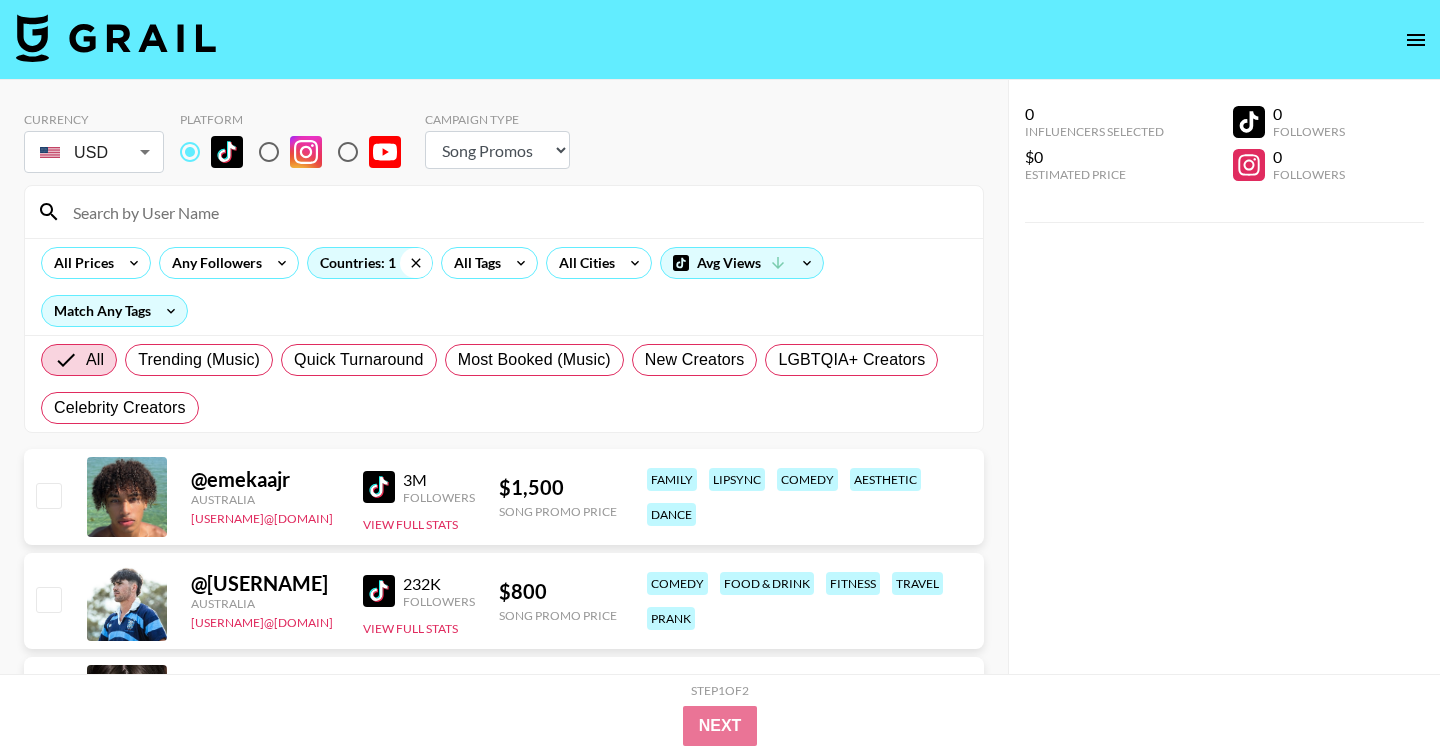 click 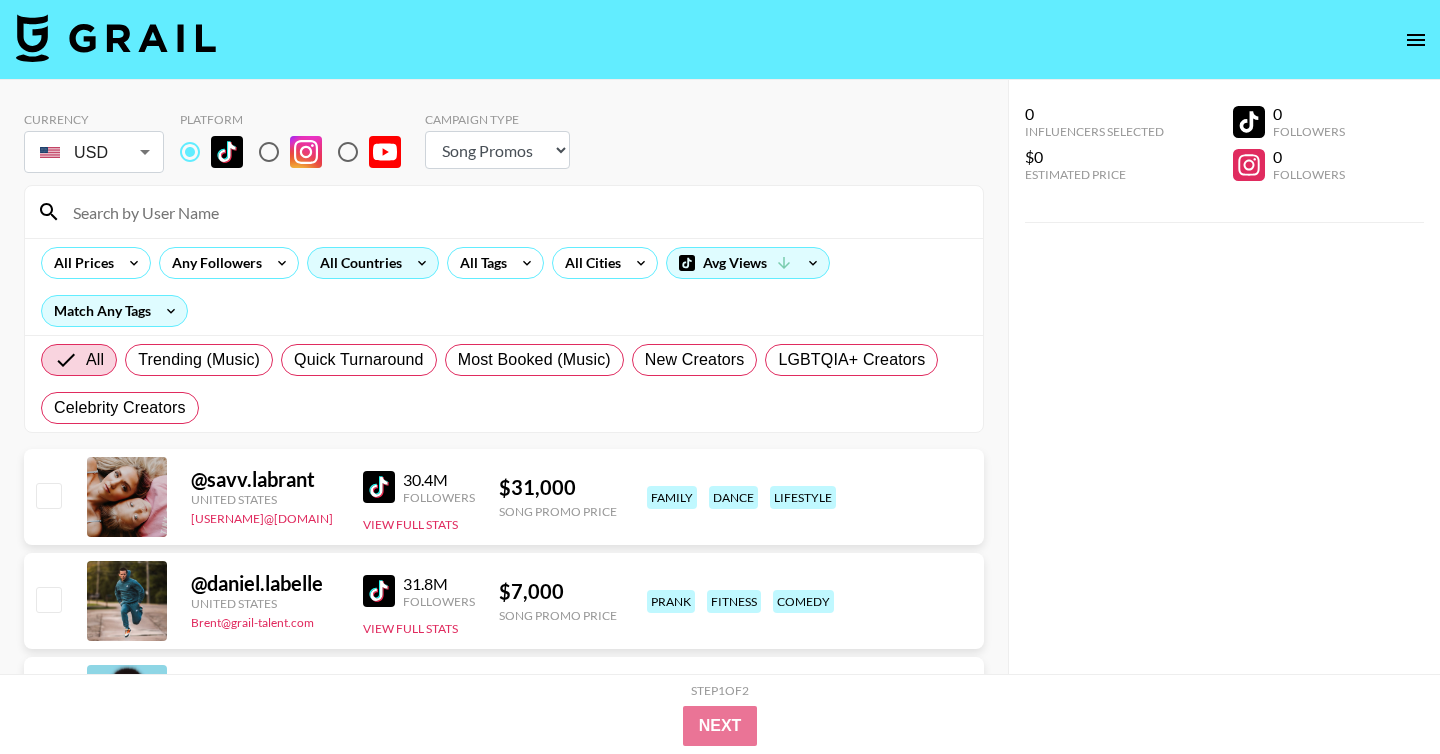 click on "All Countries" at bounding box center (357, 263) 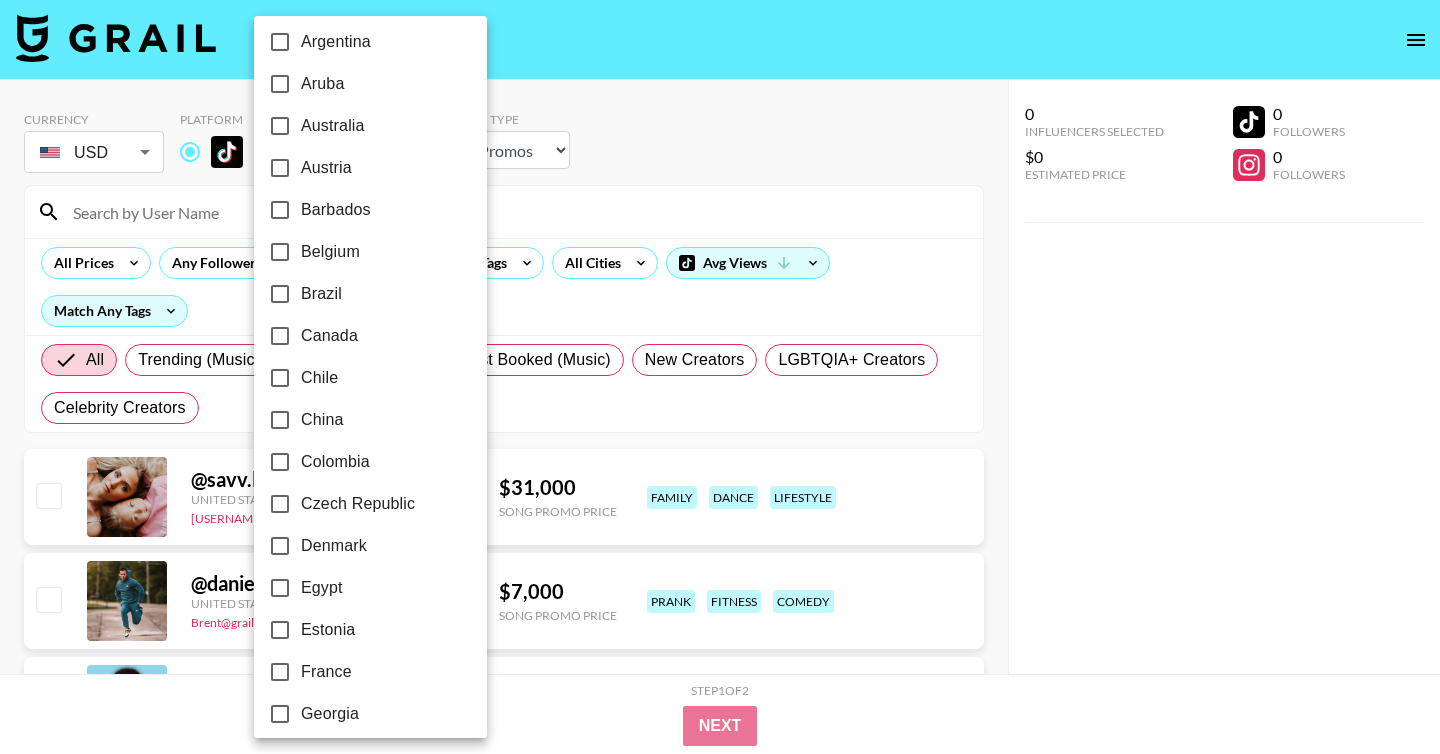 scroll, scrollTop: 56, scrollLeft: 0, axis: vertical 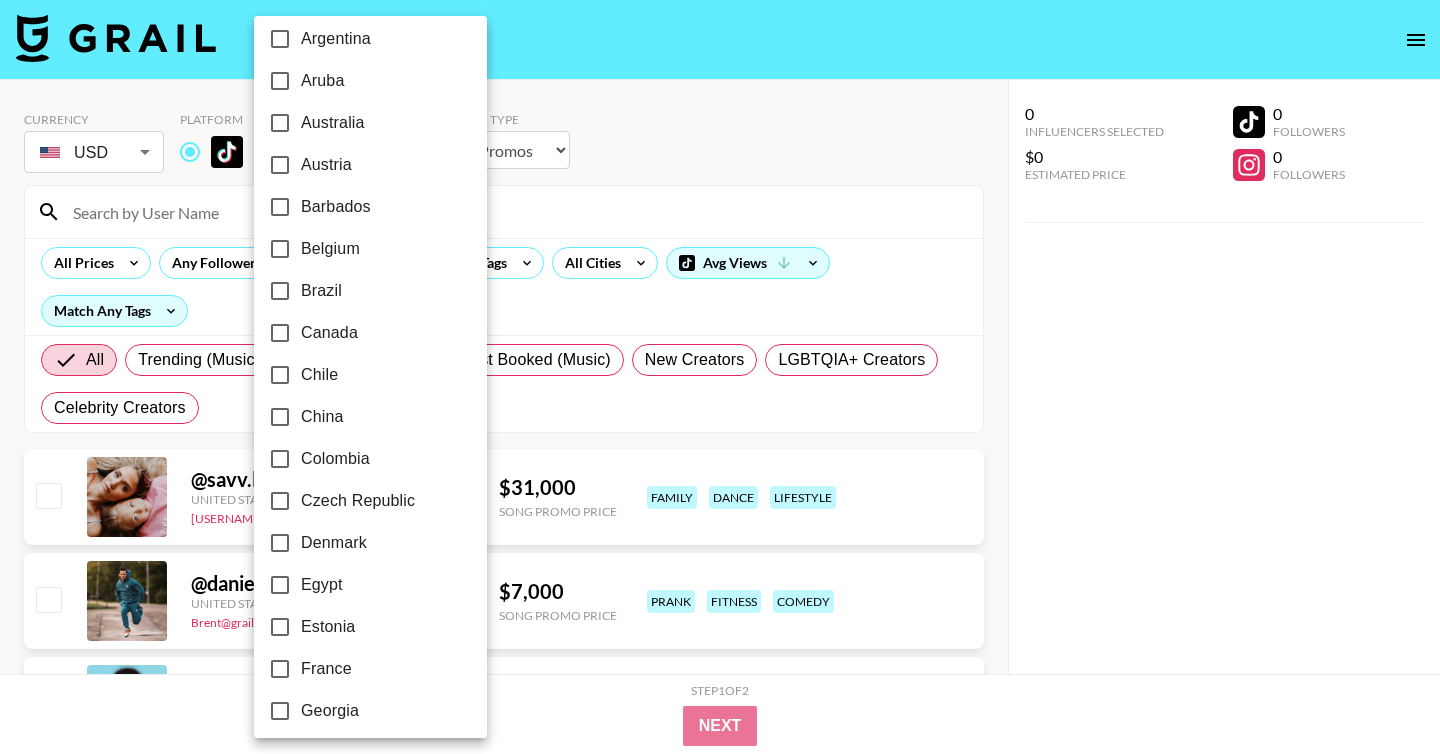 click on "Canada" at bounding box center [329, 333] 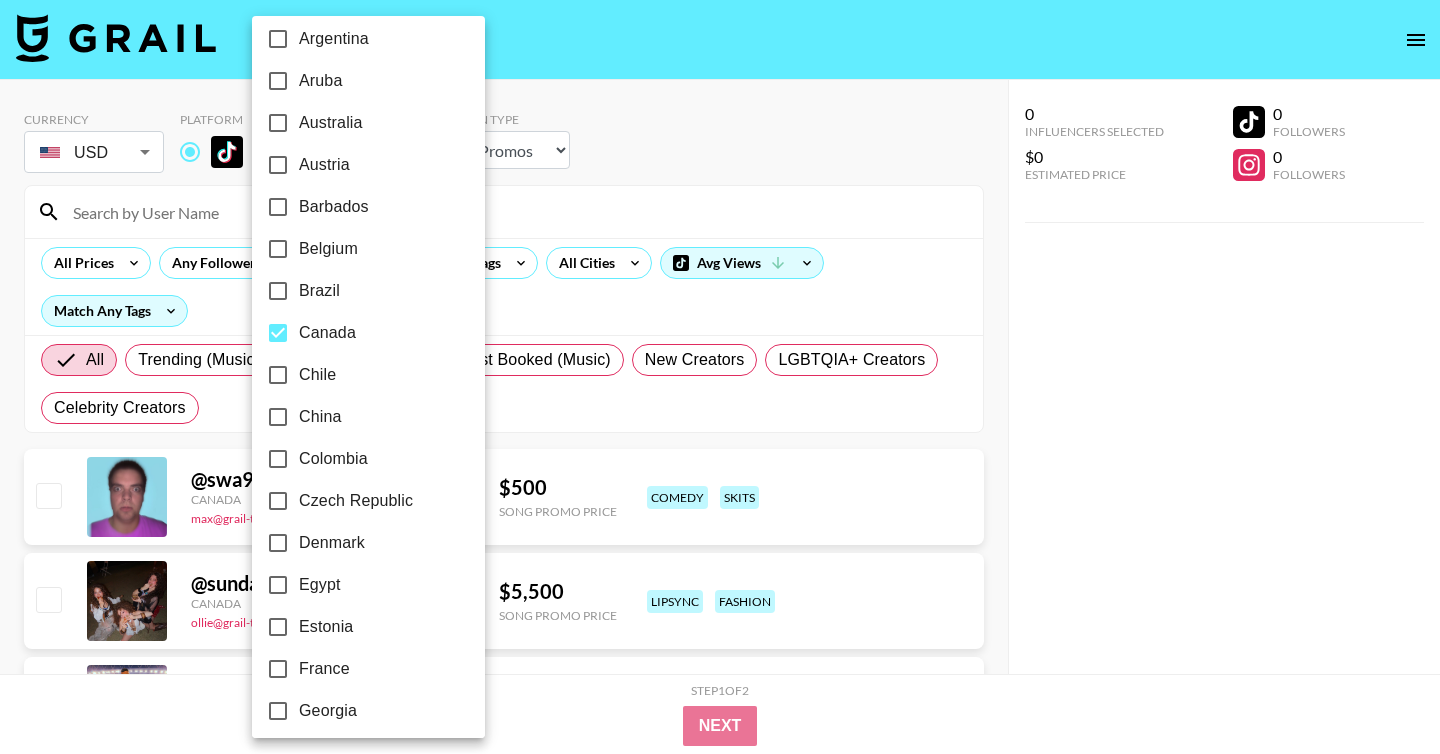 click at bounding box center (720, 377) 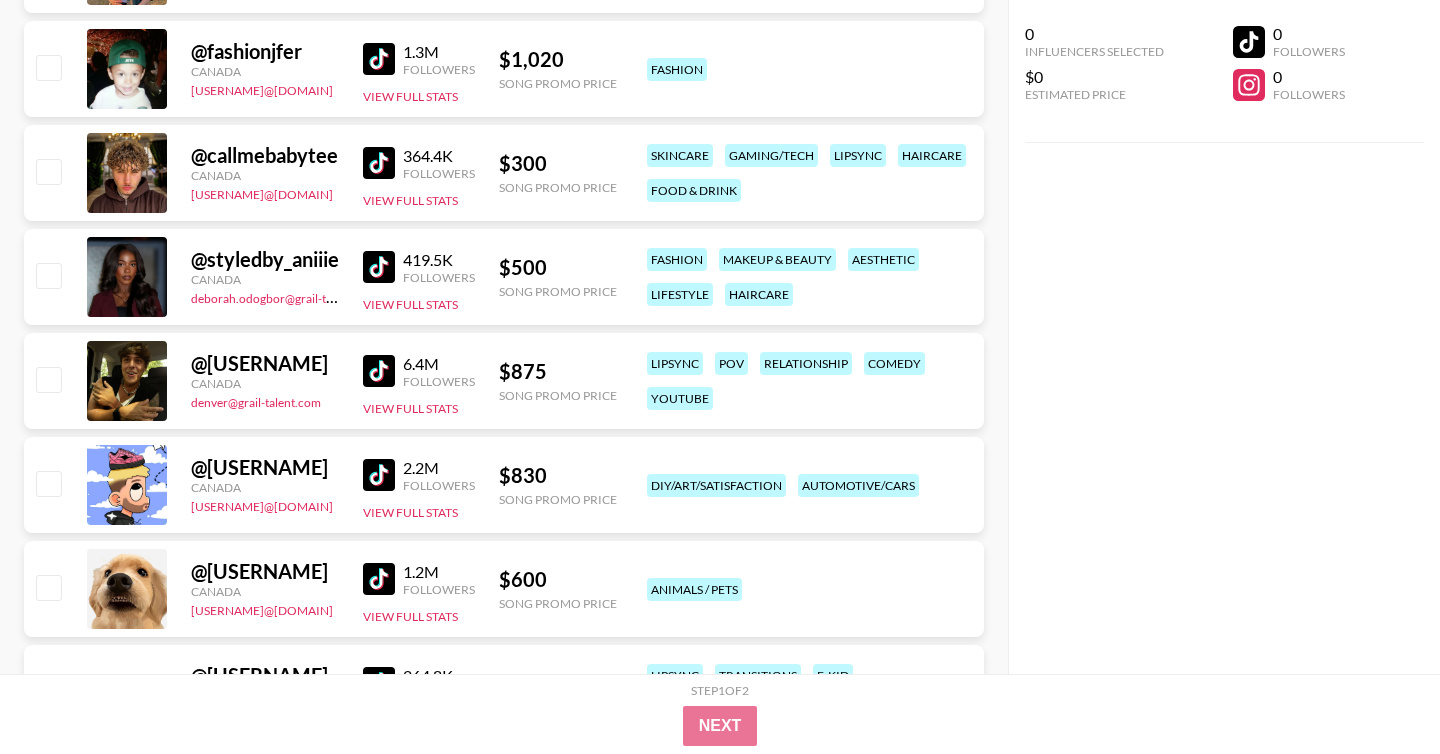 scroll, scrollTop: 1691, scrollLeft: 0, axis: vertical 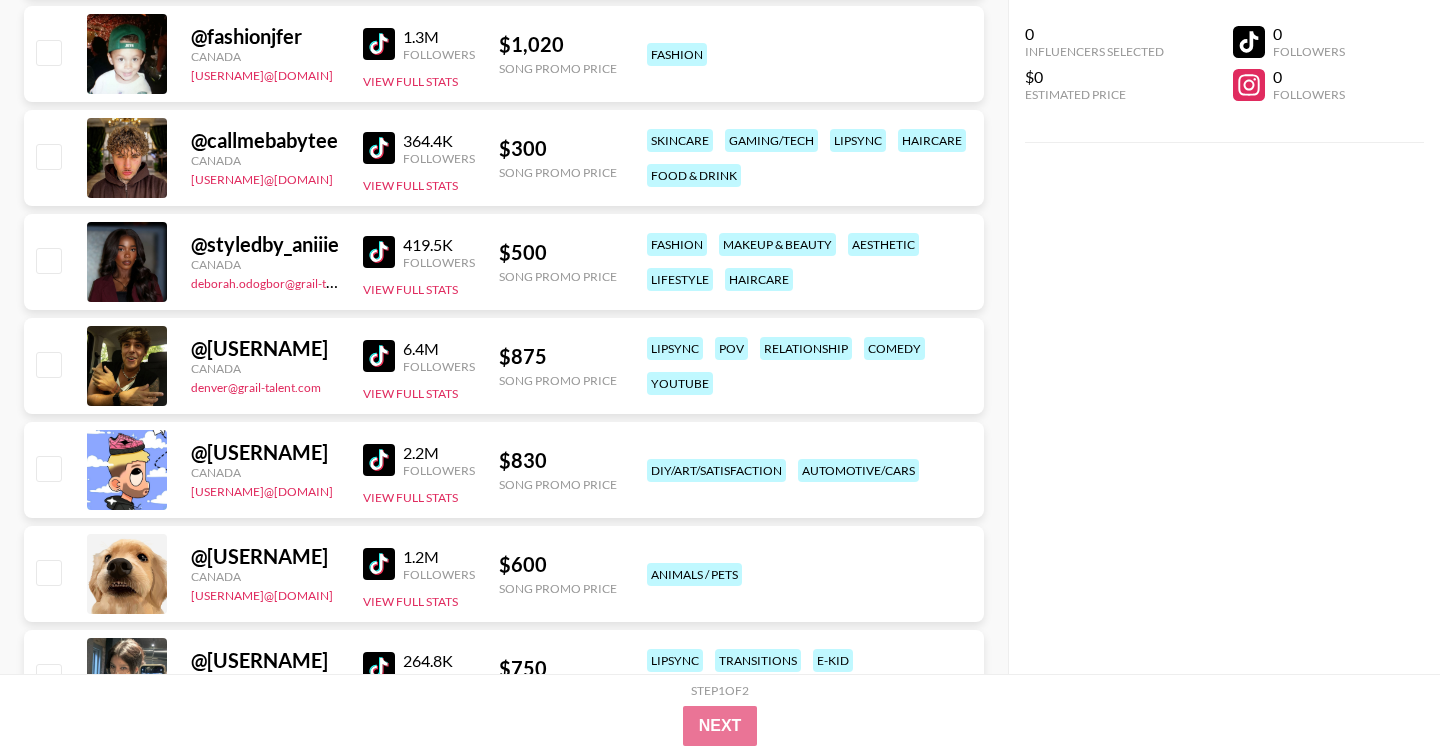 click at bounding box center [379, 148] 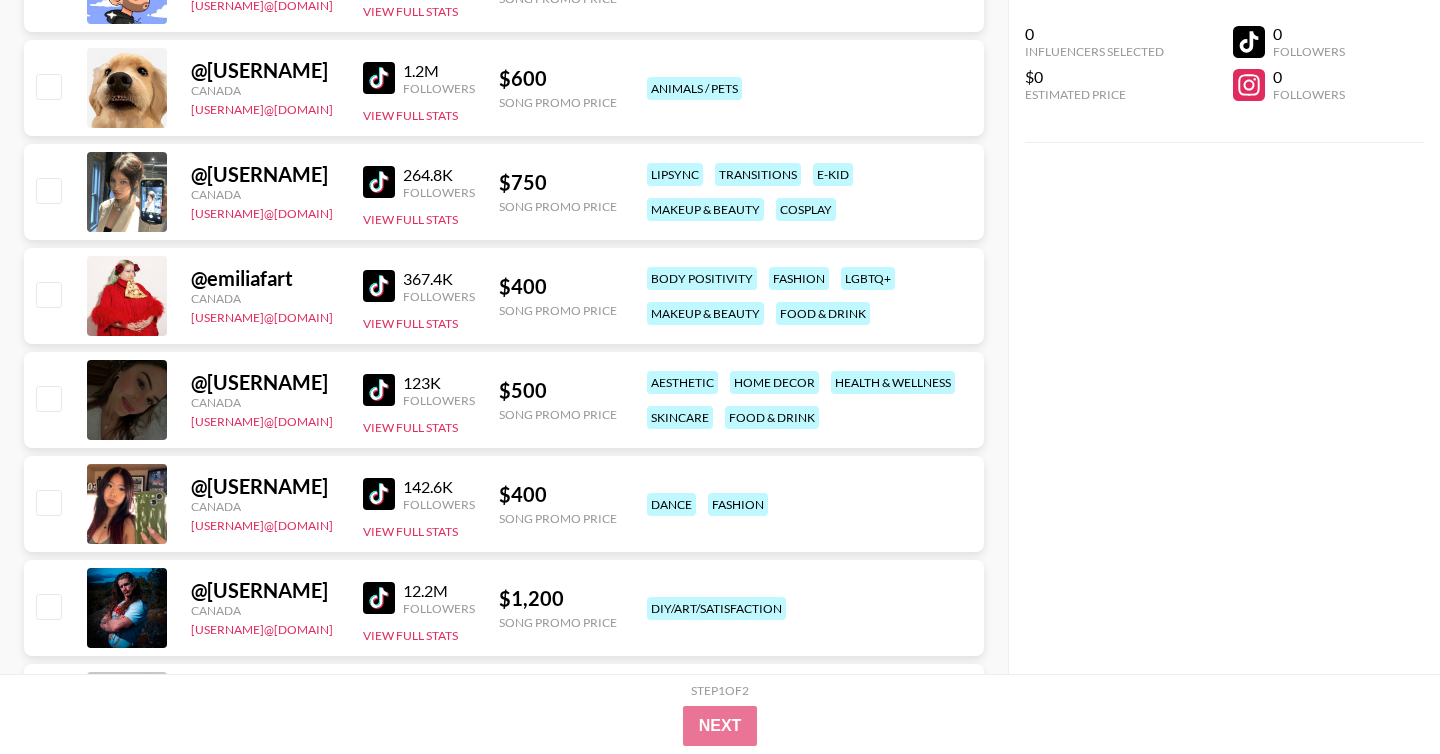 scroll, scrollTop: 2179, scrollLeft: 0, axis: vertical 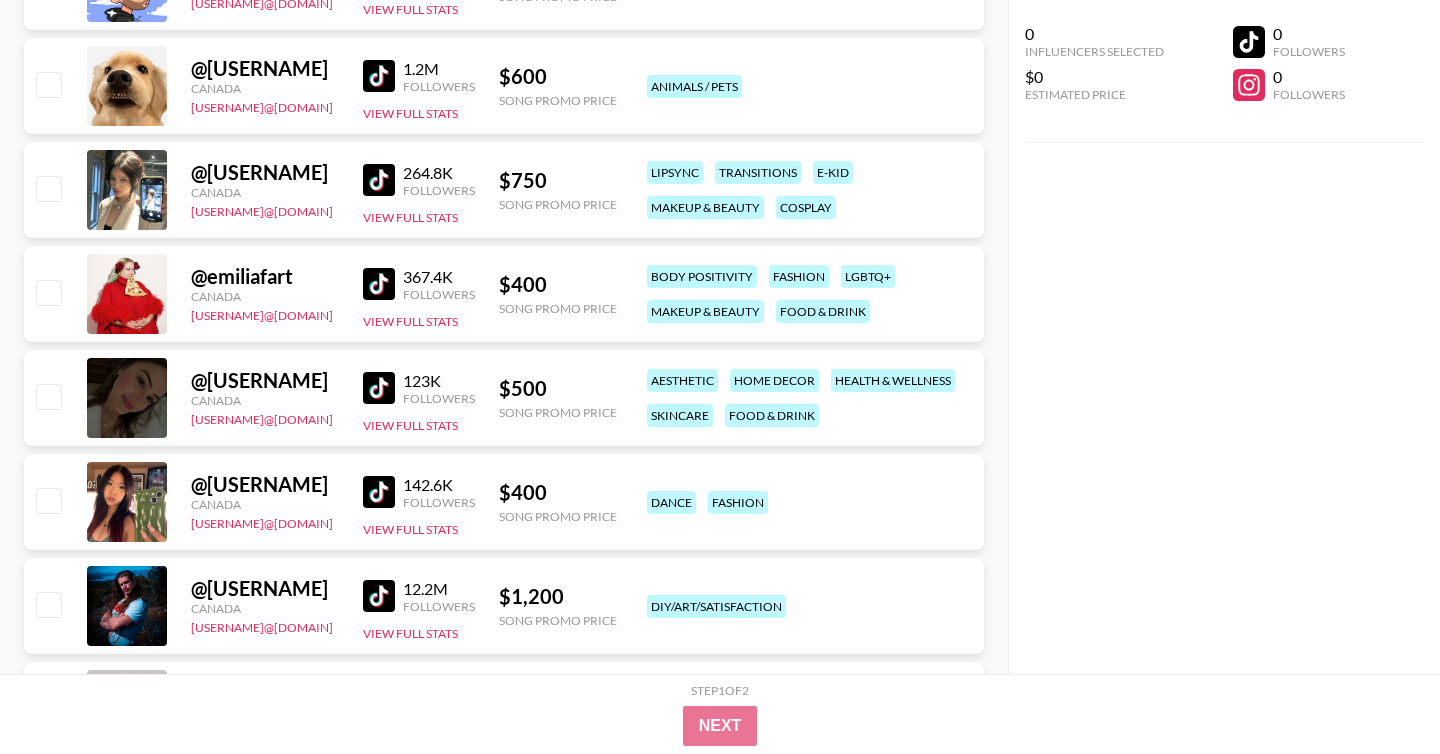 click at bounding box center (379, 284) 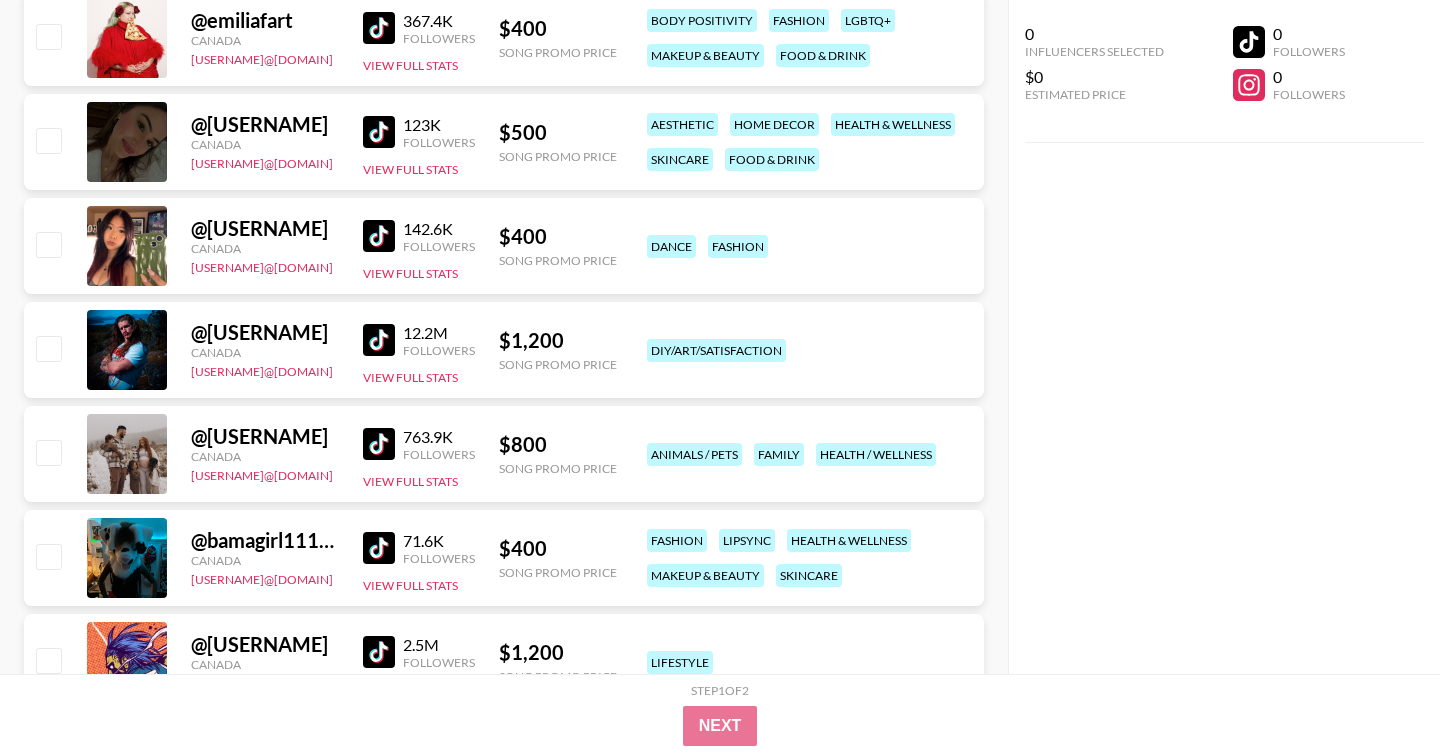 click at bounding box center (379, 236) 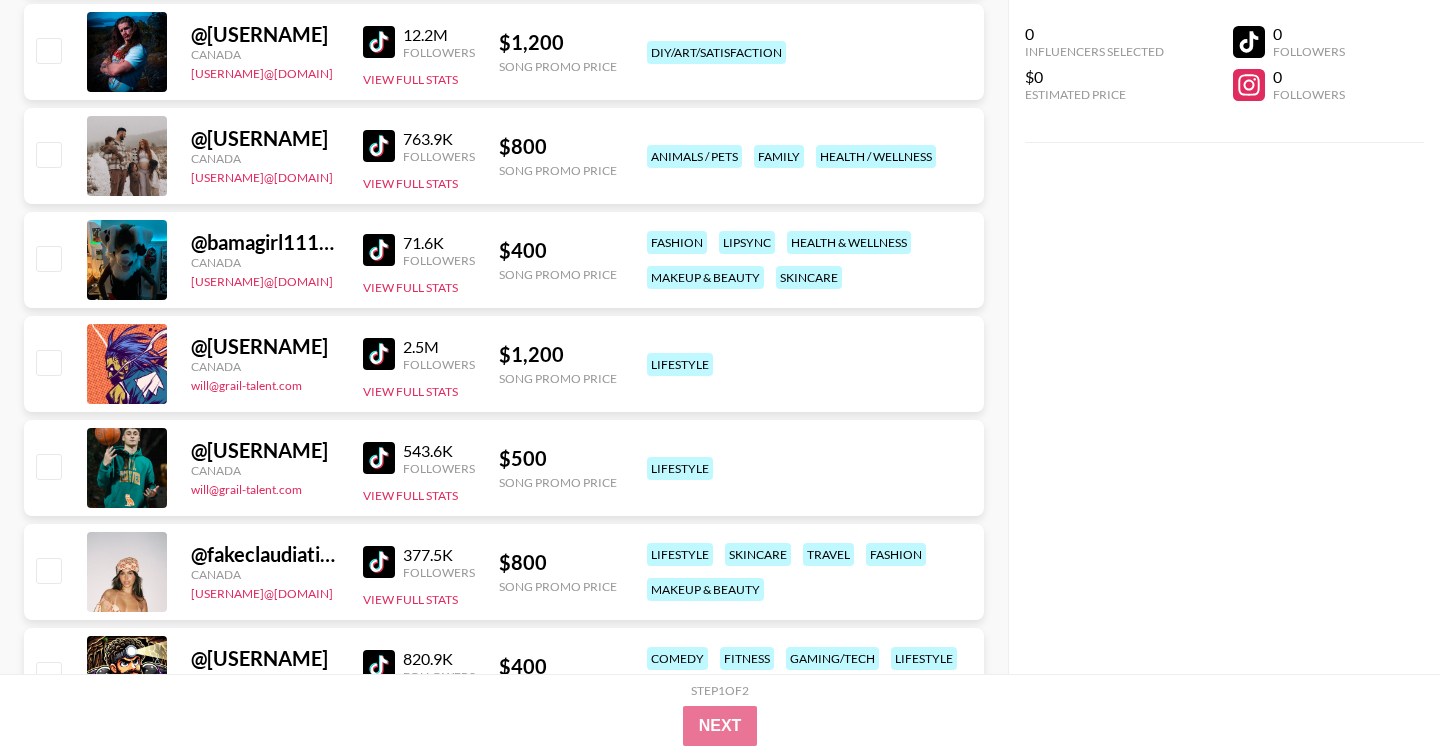 scroll, scrollTop: 2737, scrollLeft: 0, axis: vertical 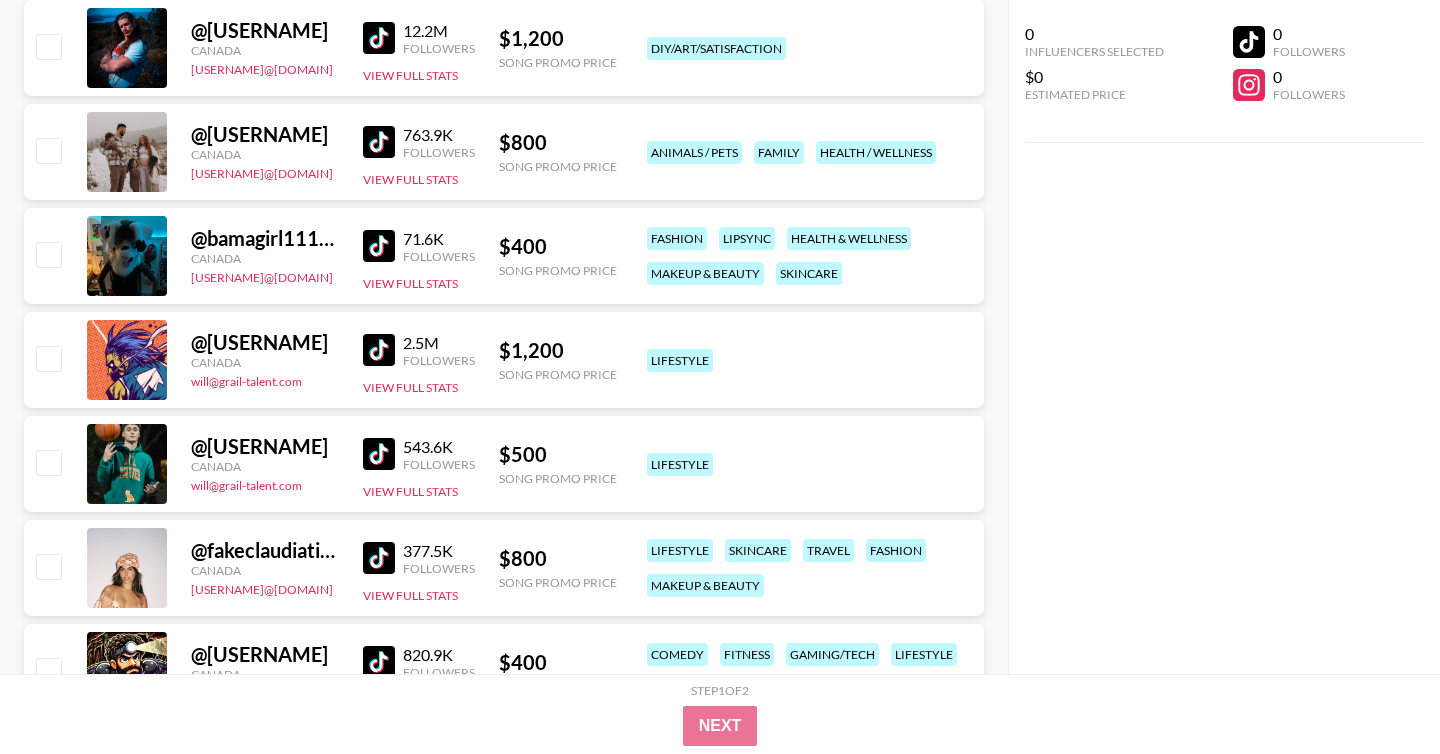 click at bounding box center [379, 246] 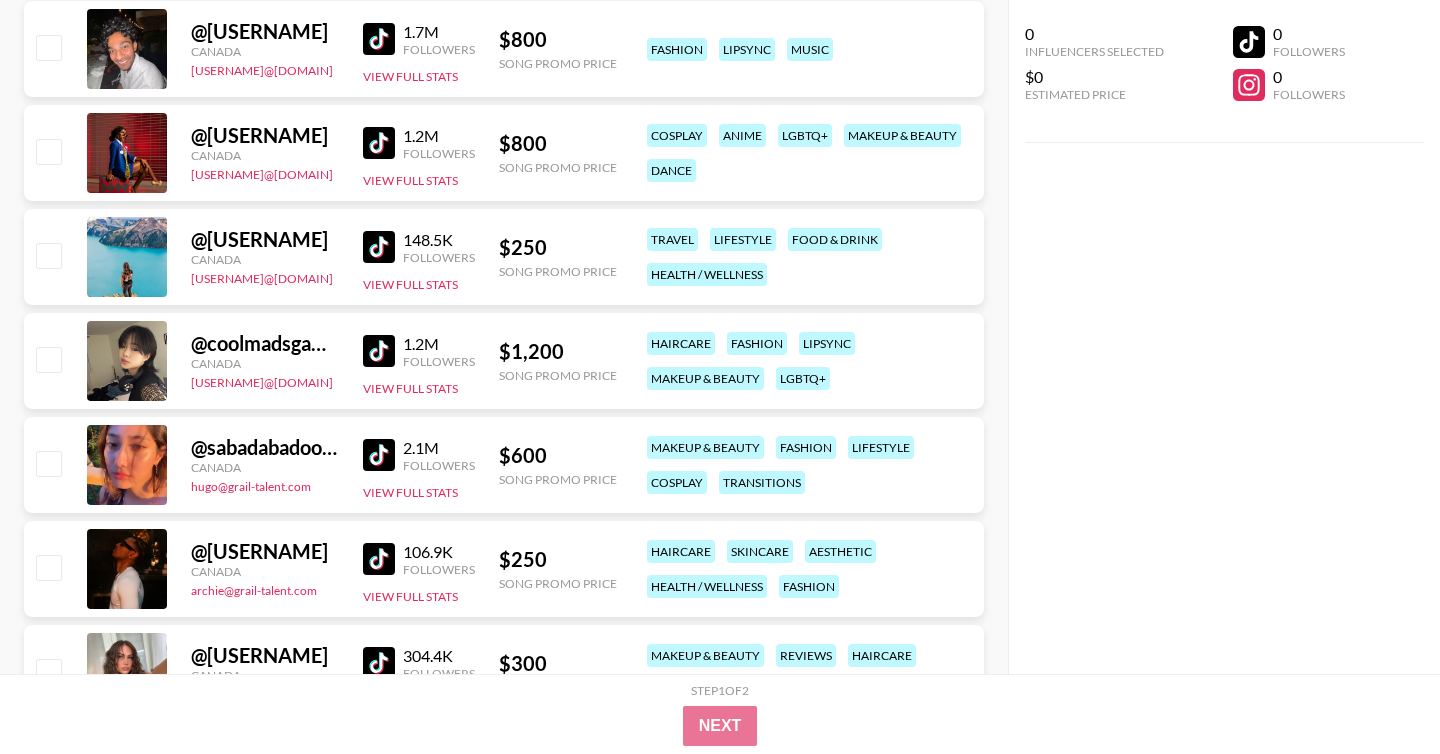 scroll, scrollTop: 4606, scrollLeft: 0, axis: vertical 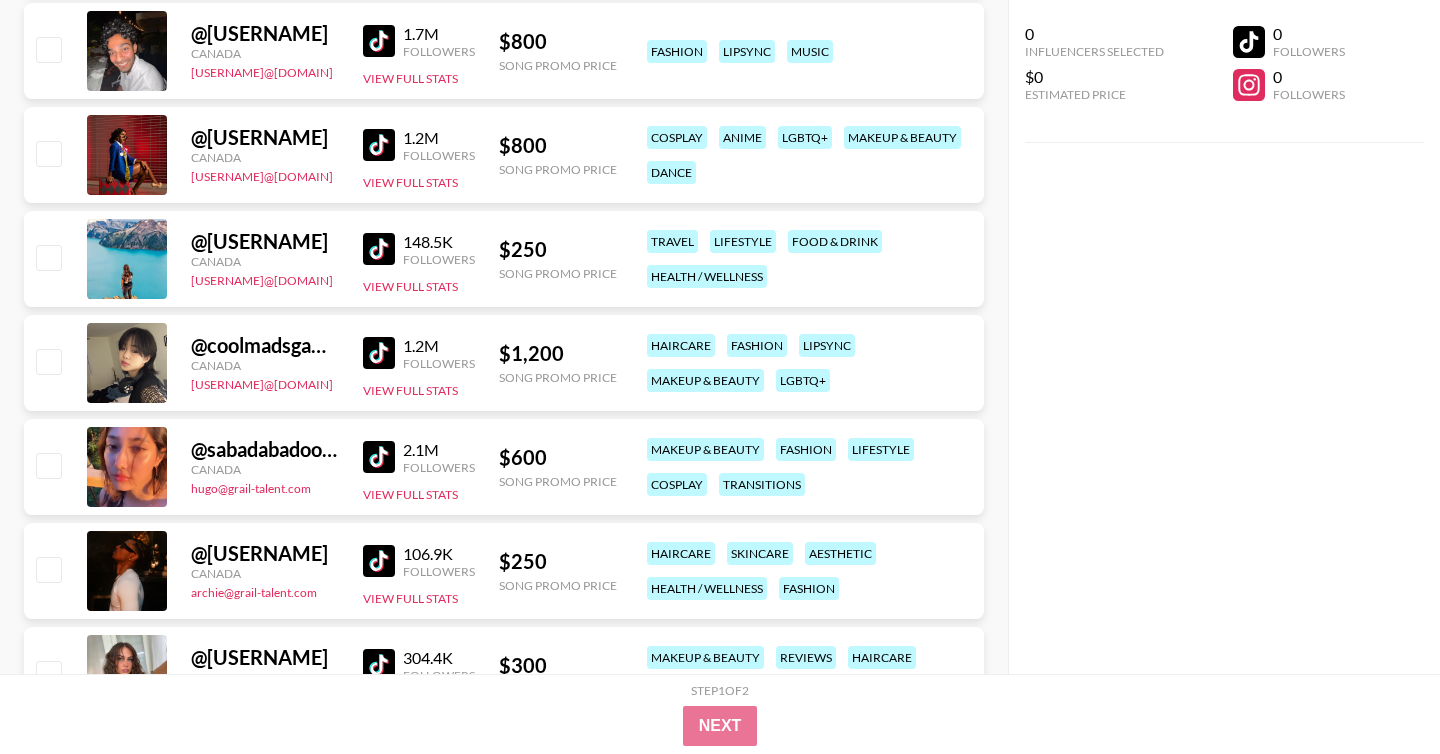 click at bounding box center [379, 249] 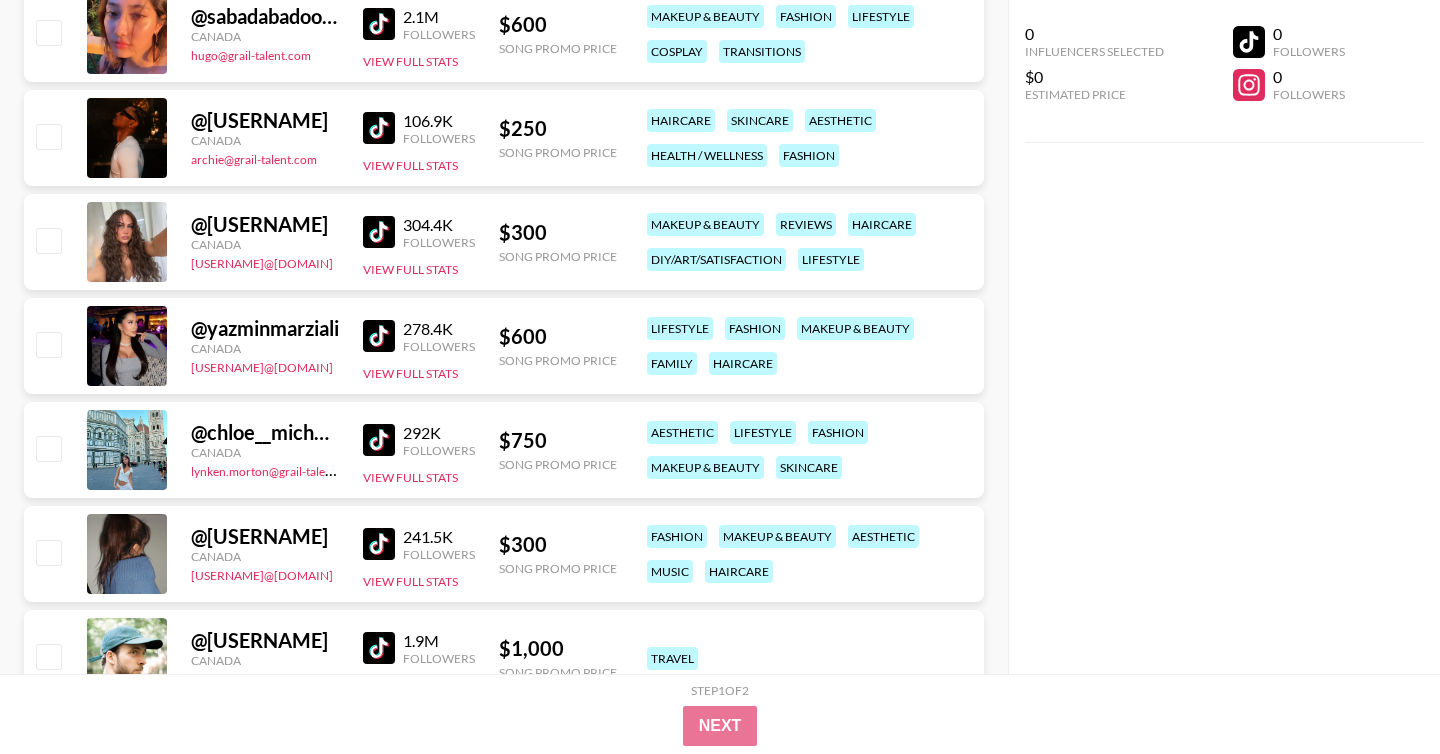 scroll, scrollTop: 5061, scrollLeft: 0, axis: vertical 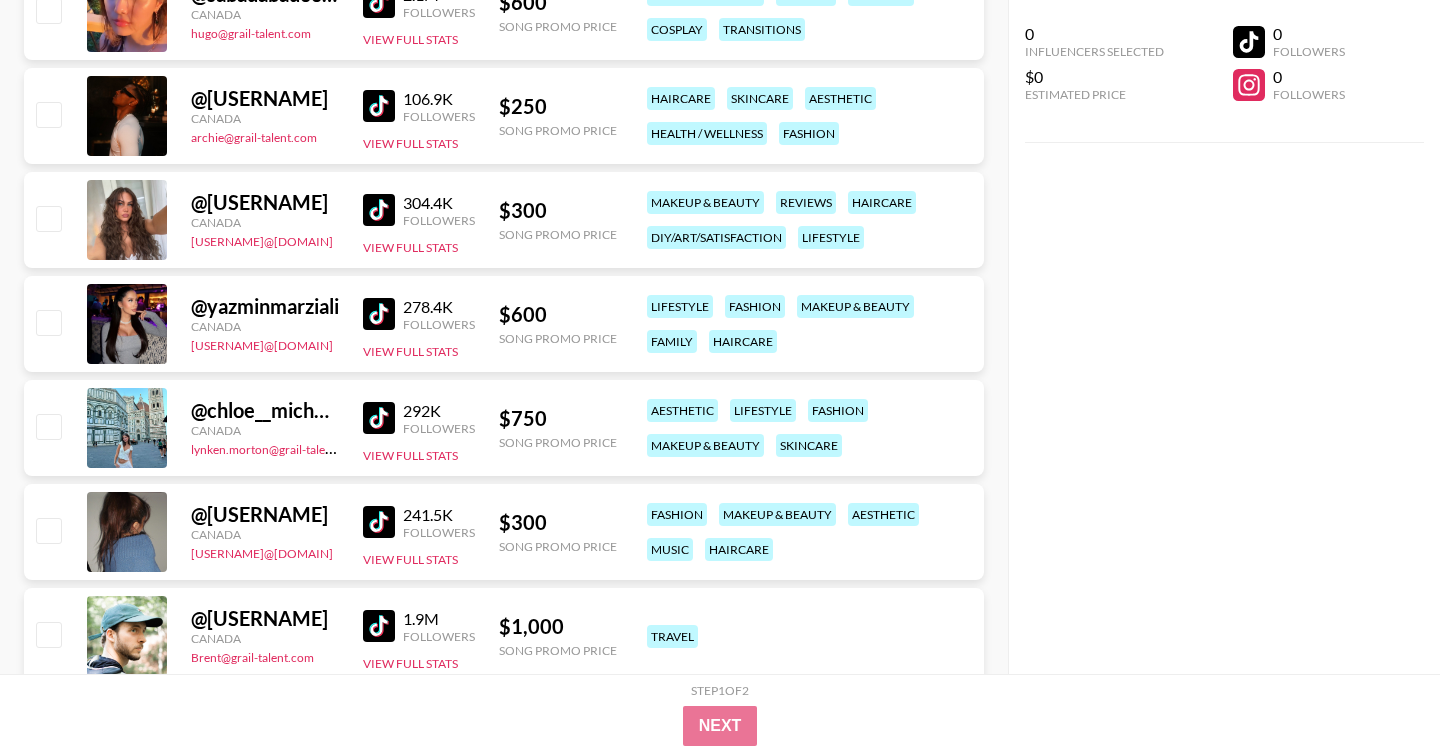 click at bounding box center [379, 210] 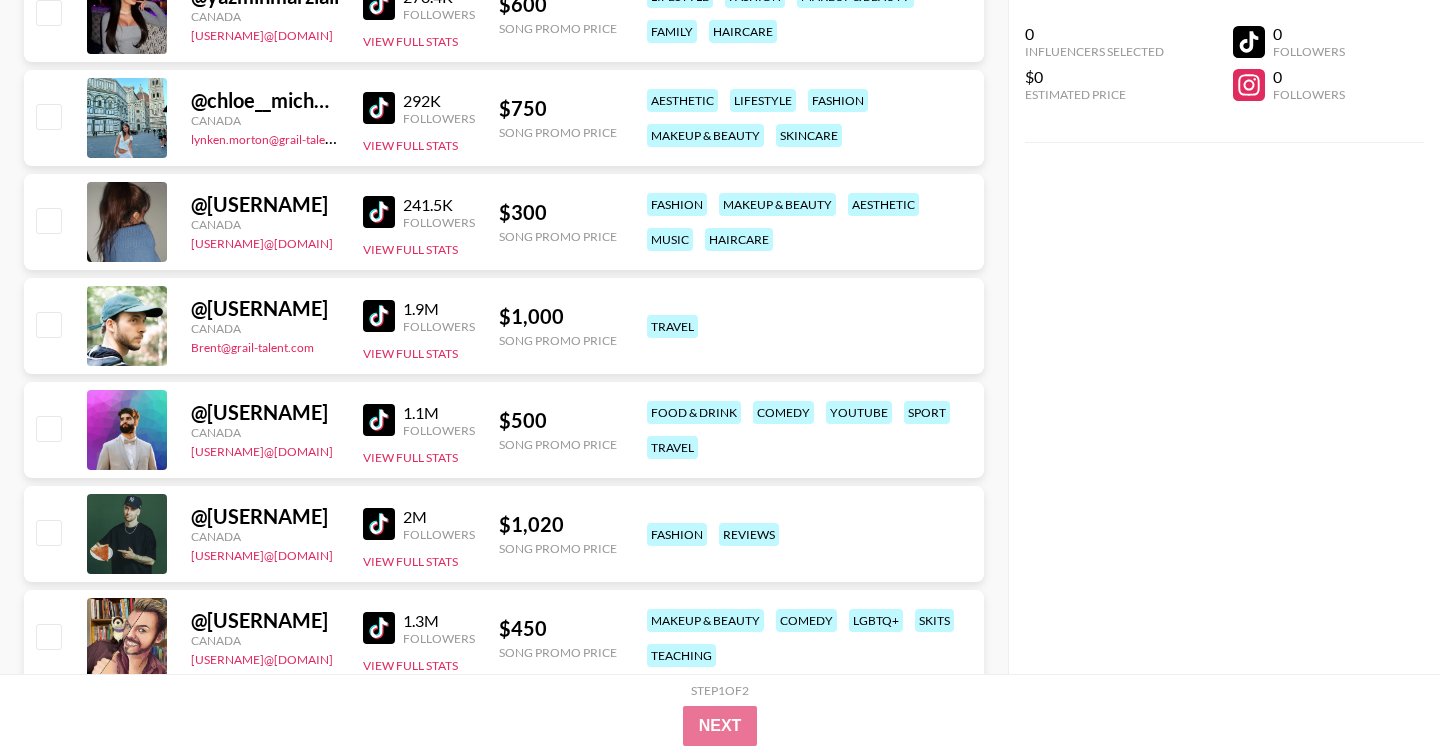 scroll, scrollTop: 5373, scrollLeft: 0, axis: vertical 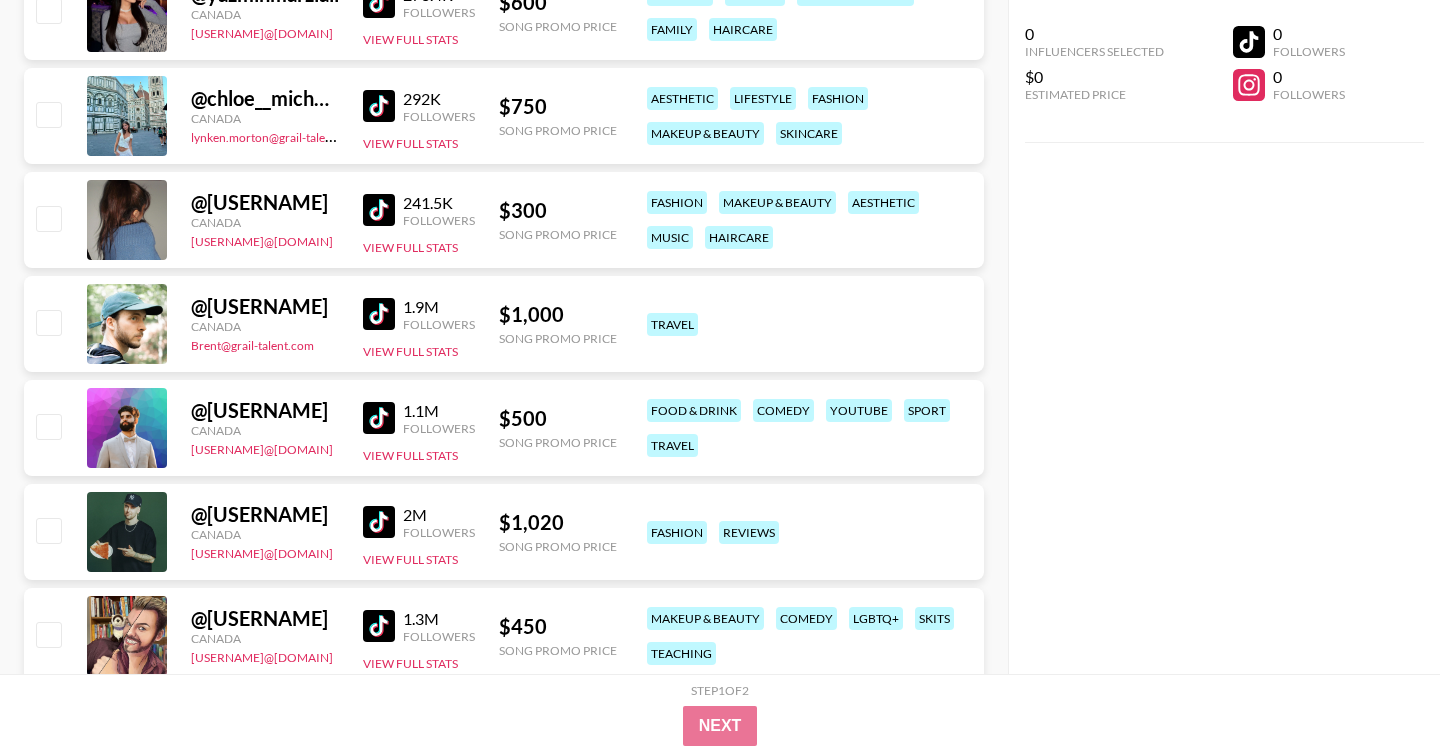 click at bounding box center (379, 210) 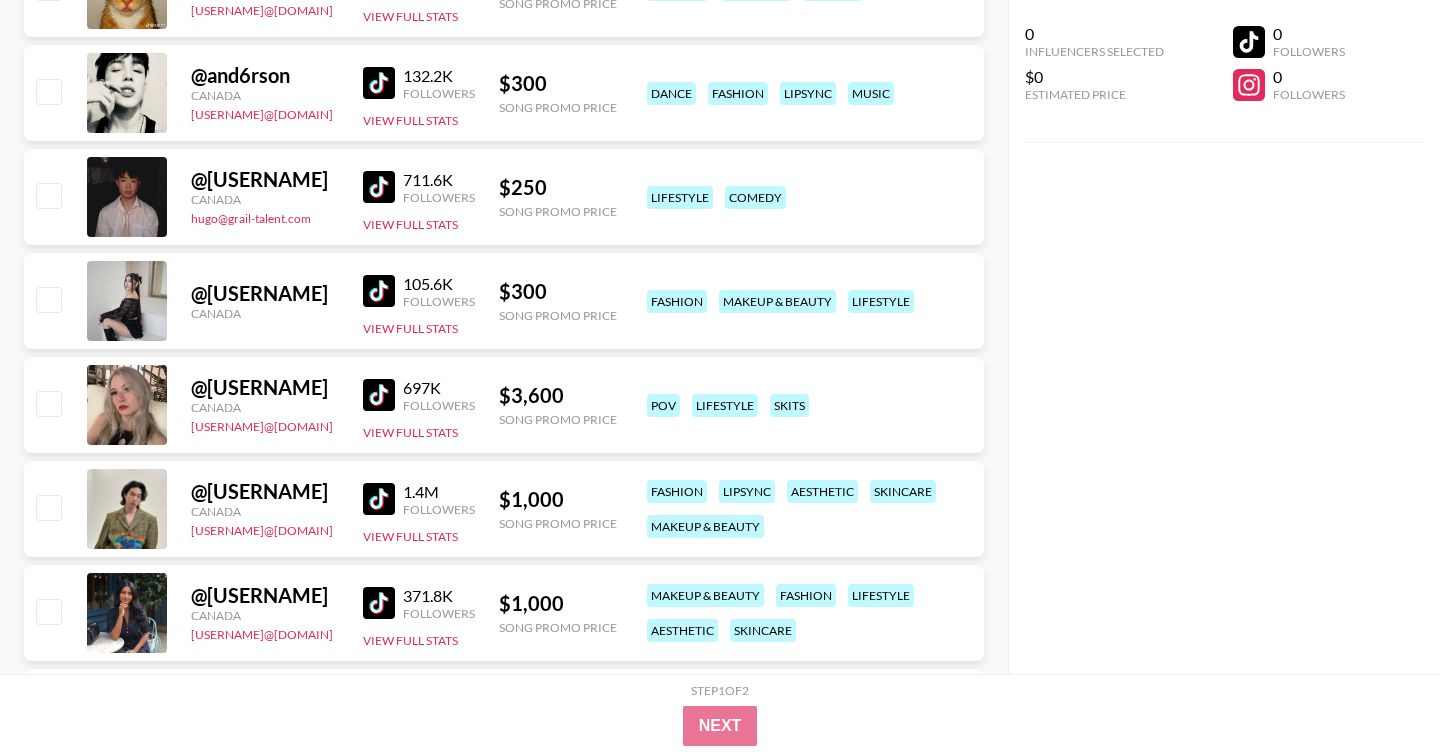 scroll, scrollTop: 6243, scrollLeft: 0, axis: vertical 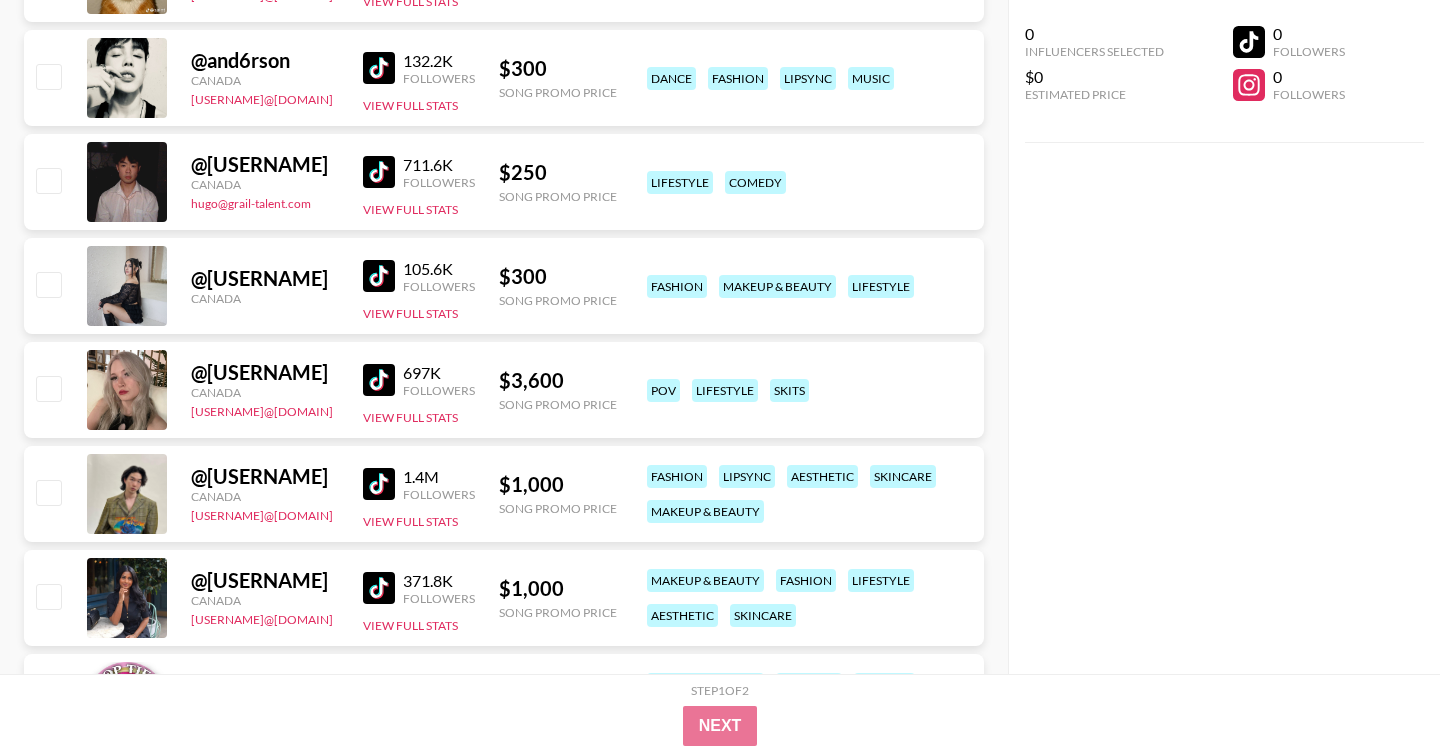 click at bounding box center (379, 276) 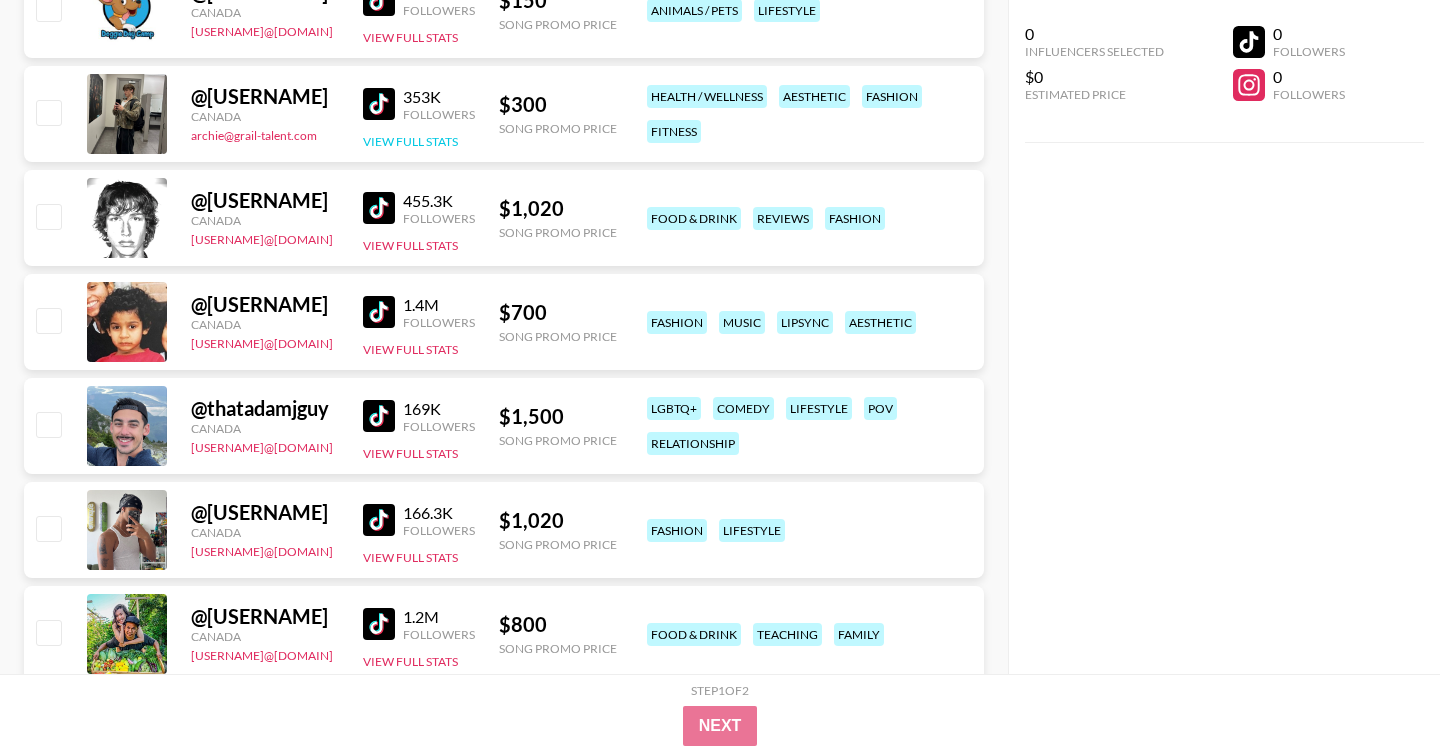 scroll, scrollTop: 7200, scrollLeft: 0, axis: vertical 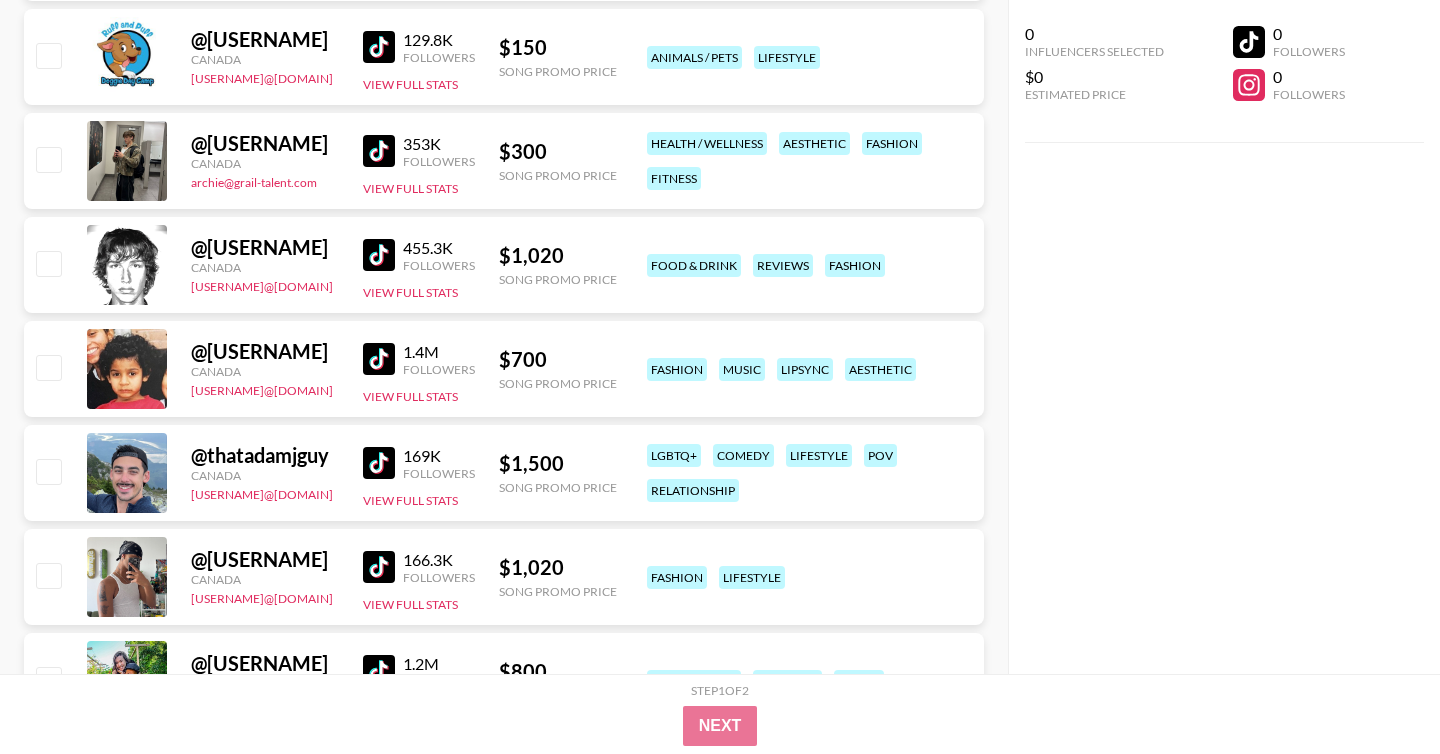 click at bounding box center [379, 151] 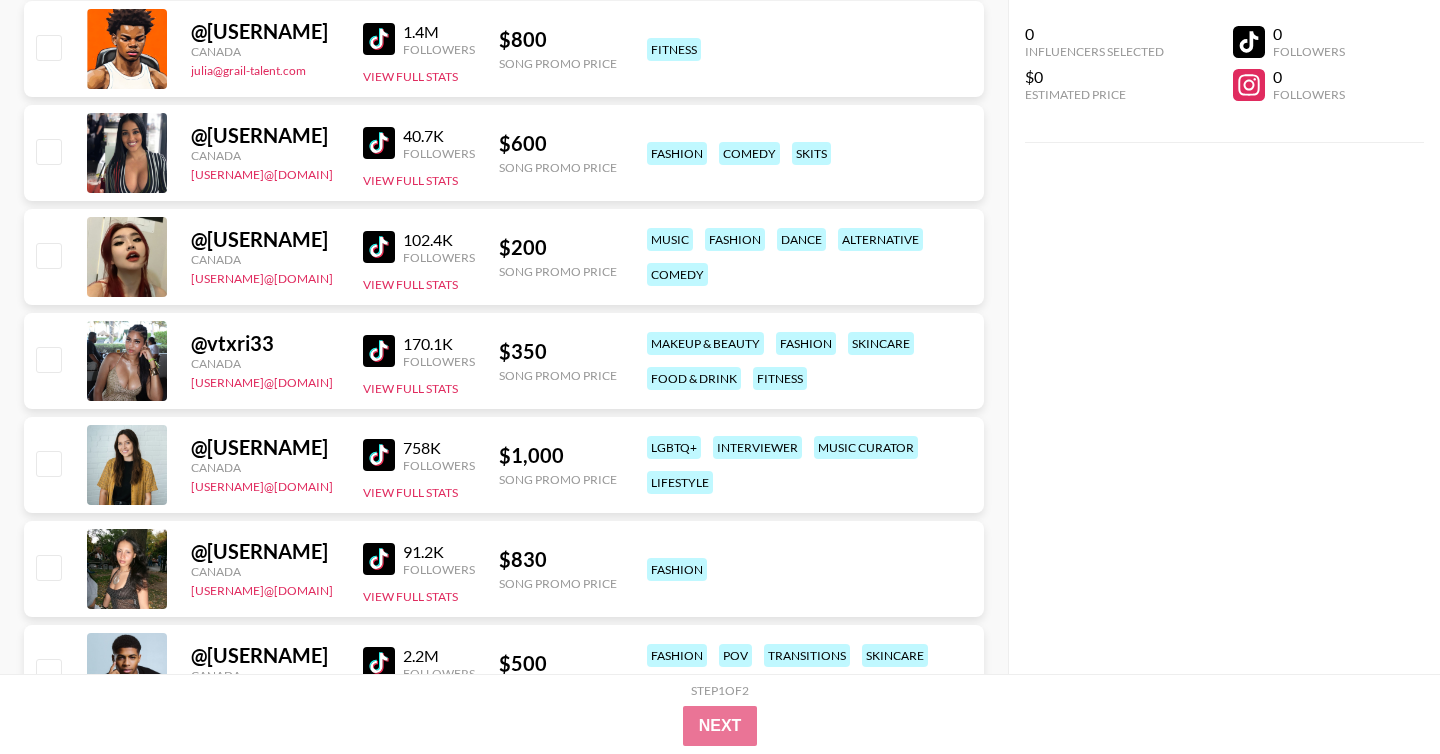 scroll, scrollTop: 8158, scrollLeft: 0, axis: vertical 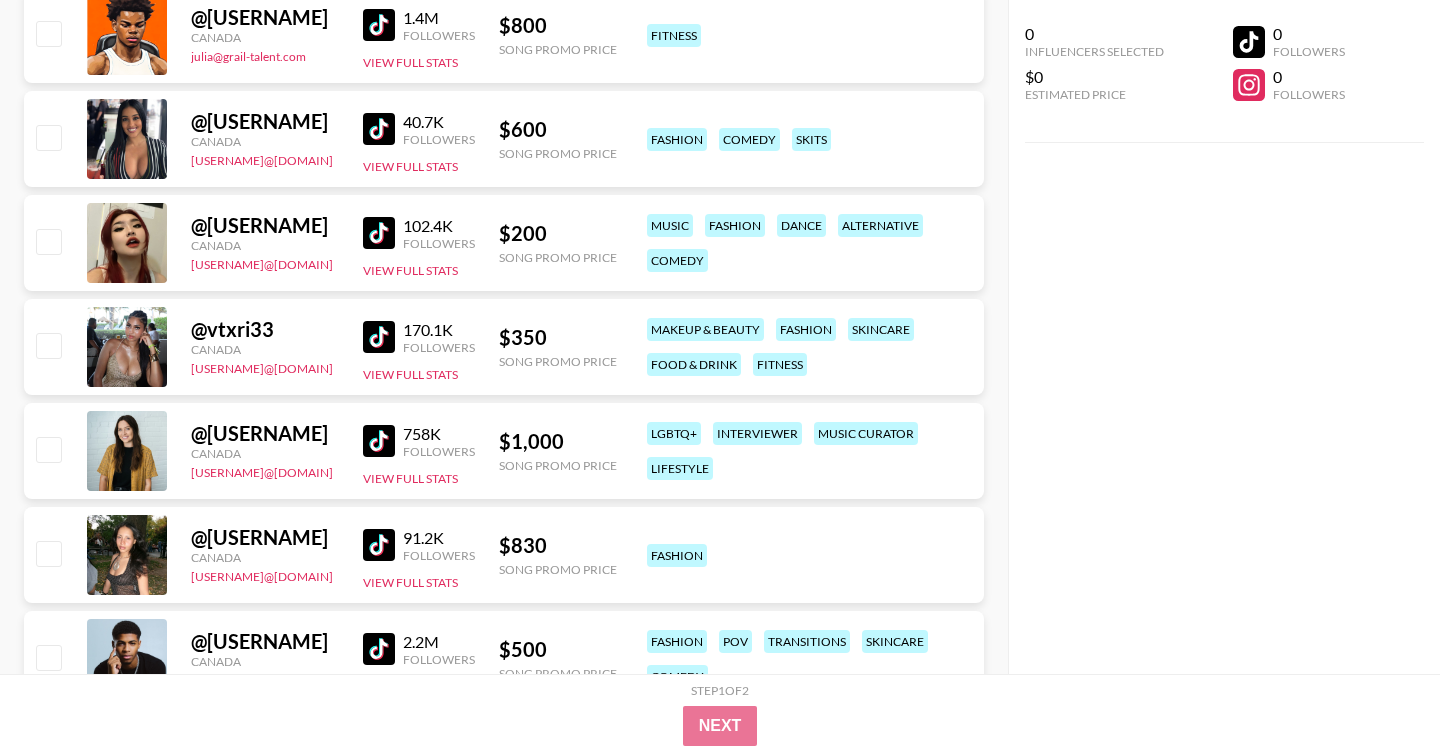 click at bounding box center [379, 233] 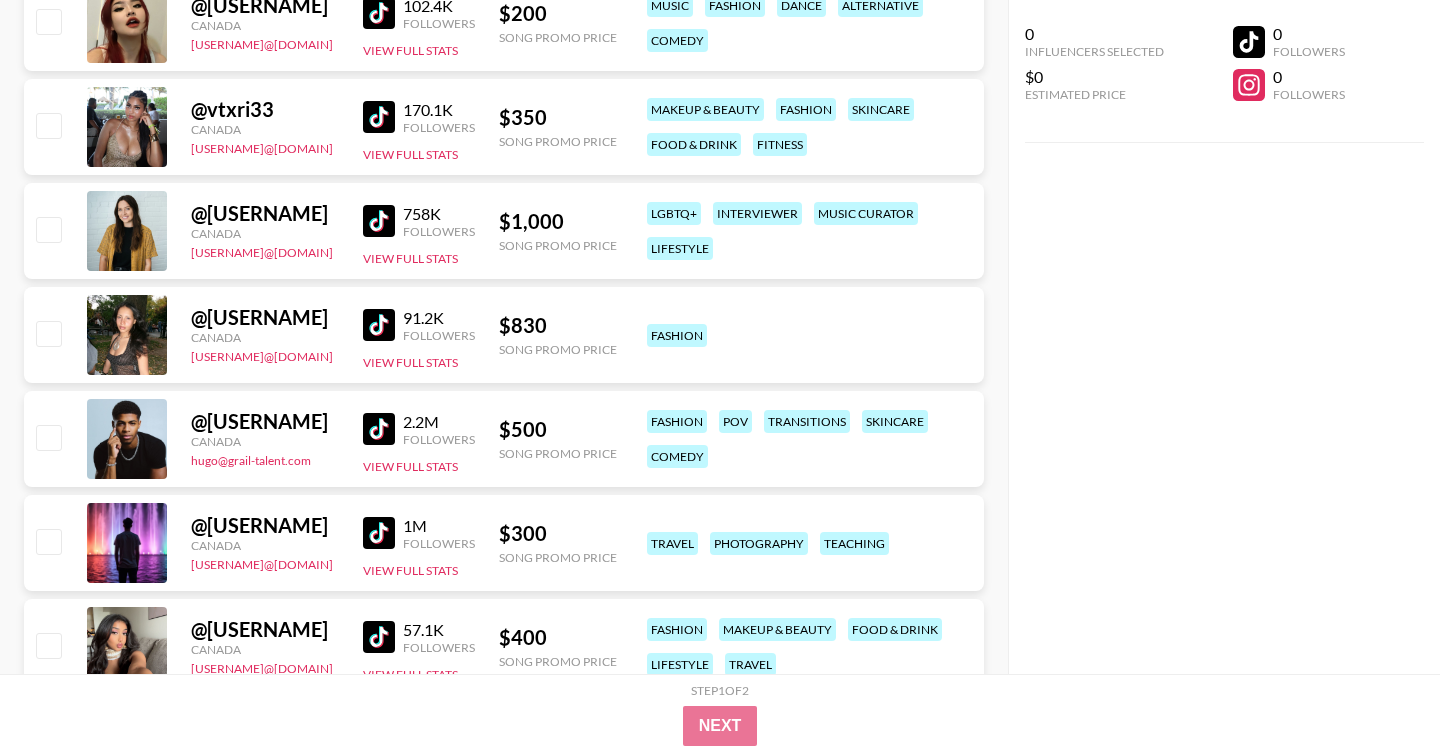 scroll, scrollTop: 8379, scrollLeft: 0, axis: vertical 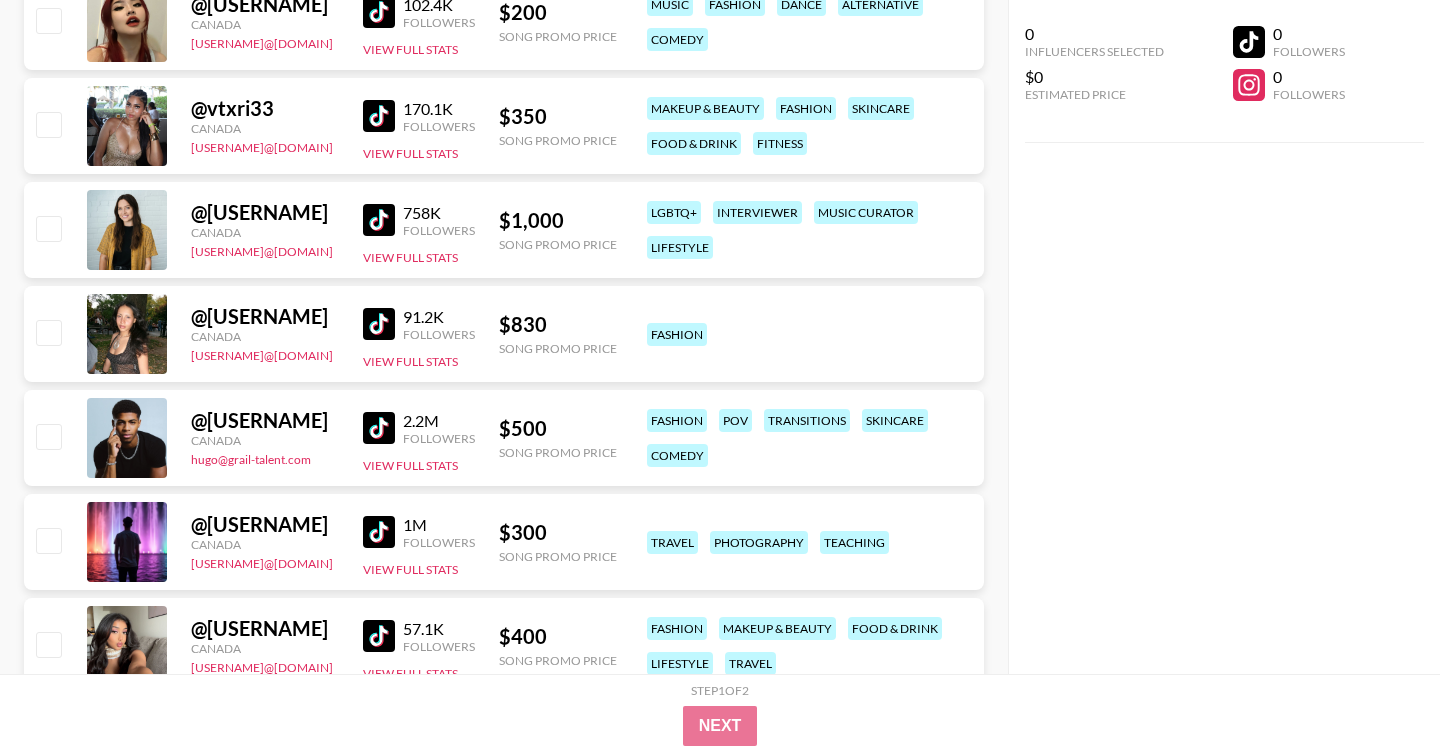 click at bounding box center (379, 116) 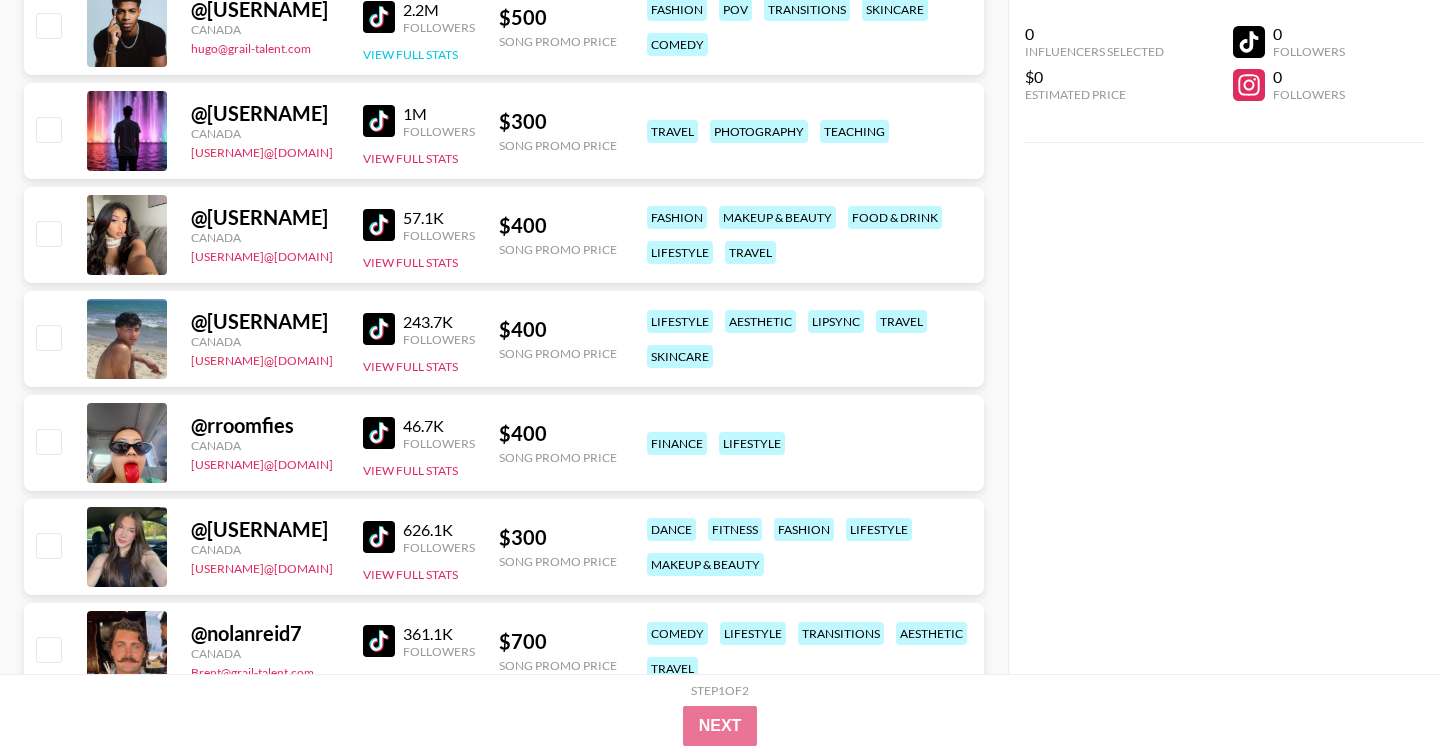 scroll, scrollTop: 8791, scrollLeft: 0, axis: vertical 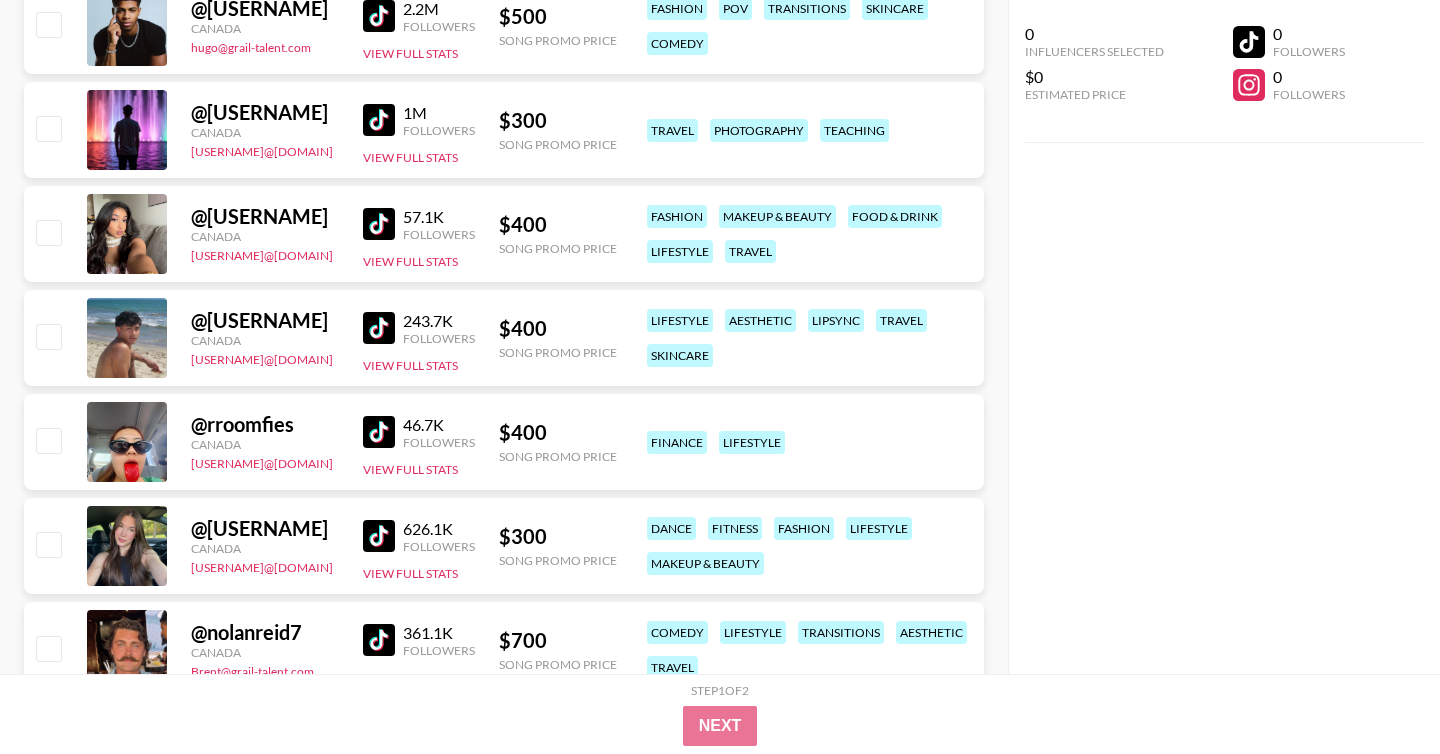 click at bounding box center [379, 224] 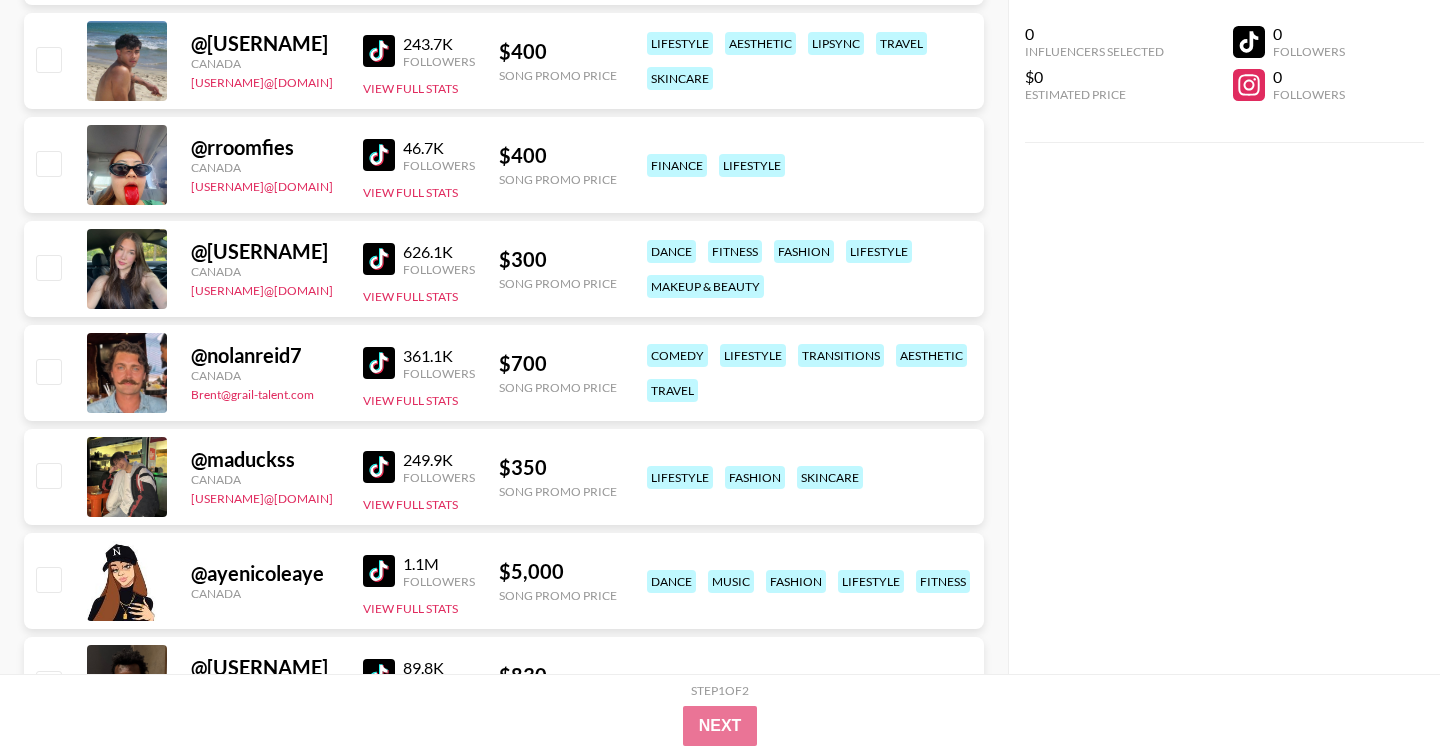 scroll, scrollTop: 9072, scrollLeft: 0, axis: vertical 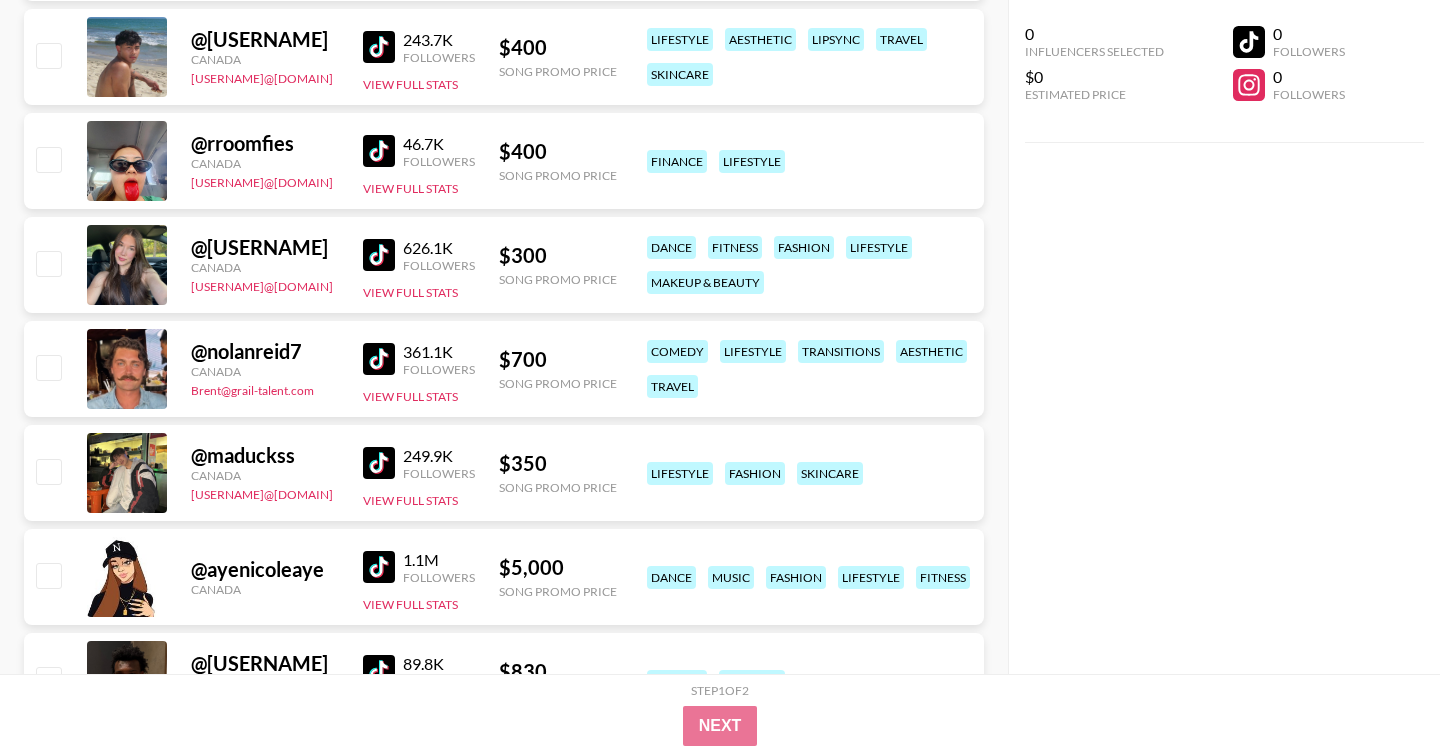 click at bounding box center (379, 255) 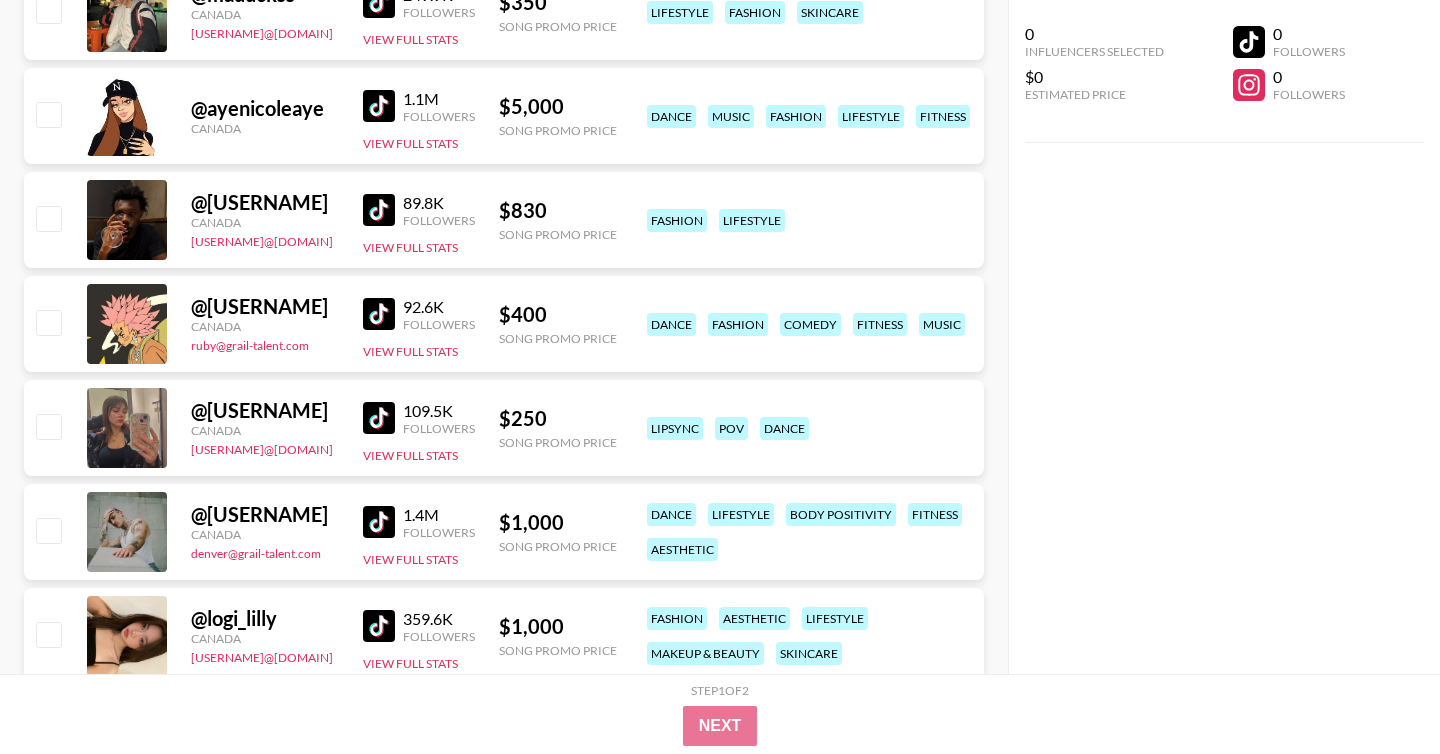 scroll, scrollTop: 9534, scrollLeft: 0, axis: vertical 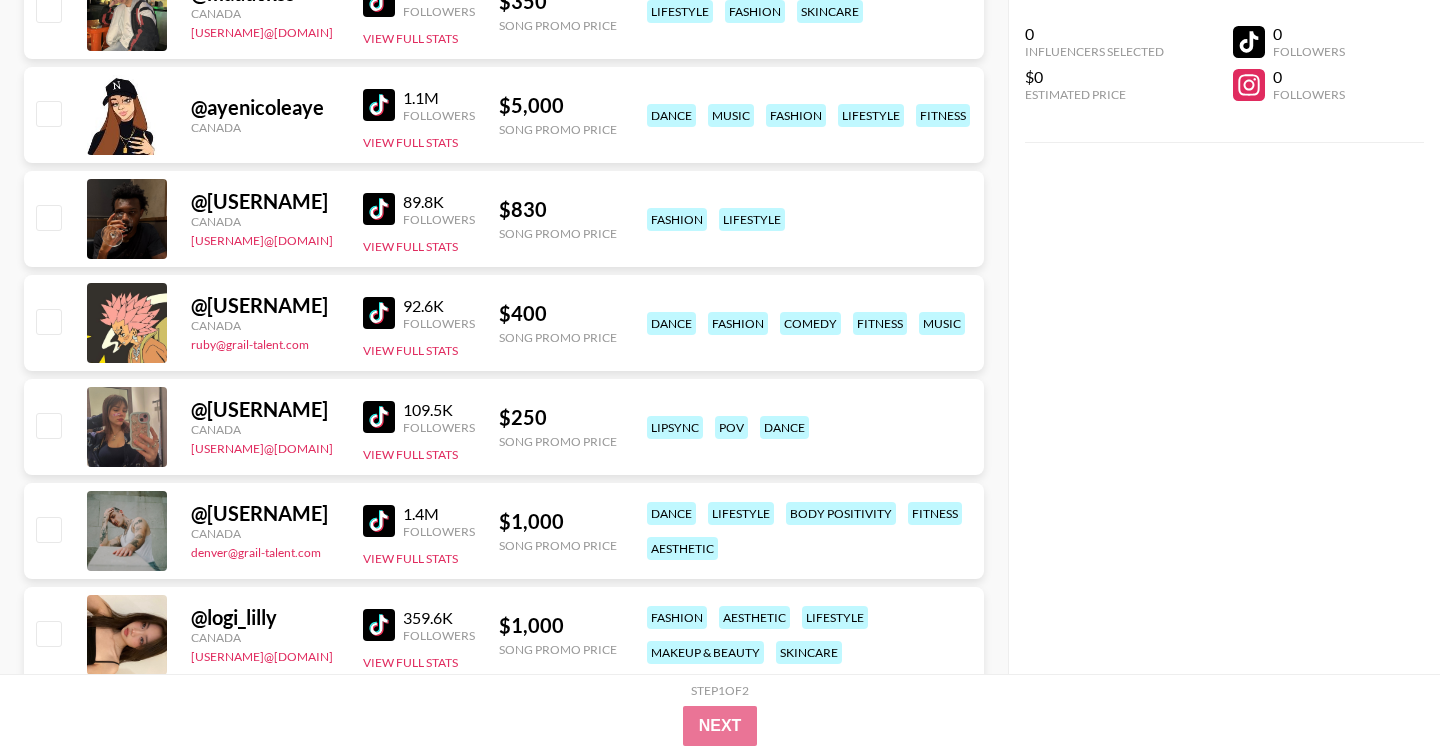 click at bounding box center (379, 417) 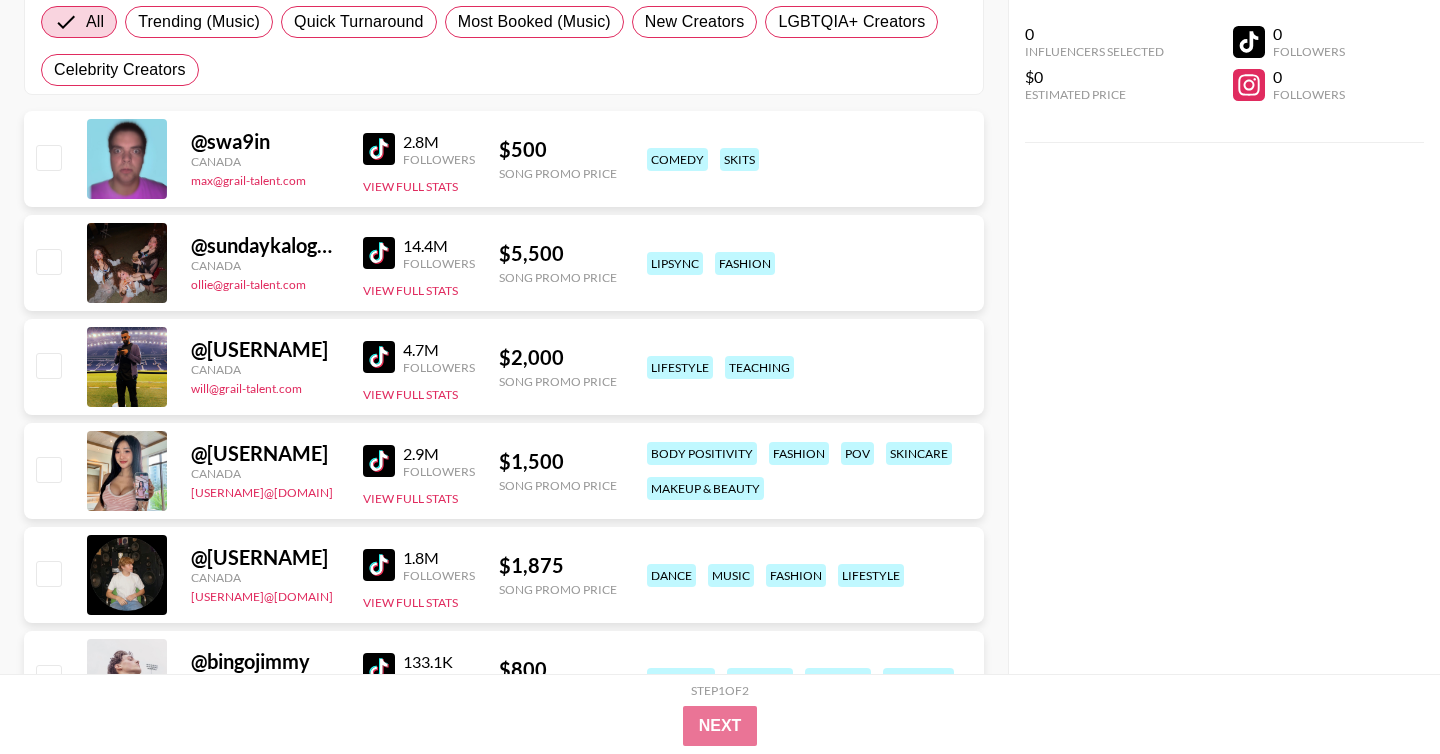 scroll, scrollTop: 0, scrollLeft: 0, axis: both 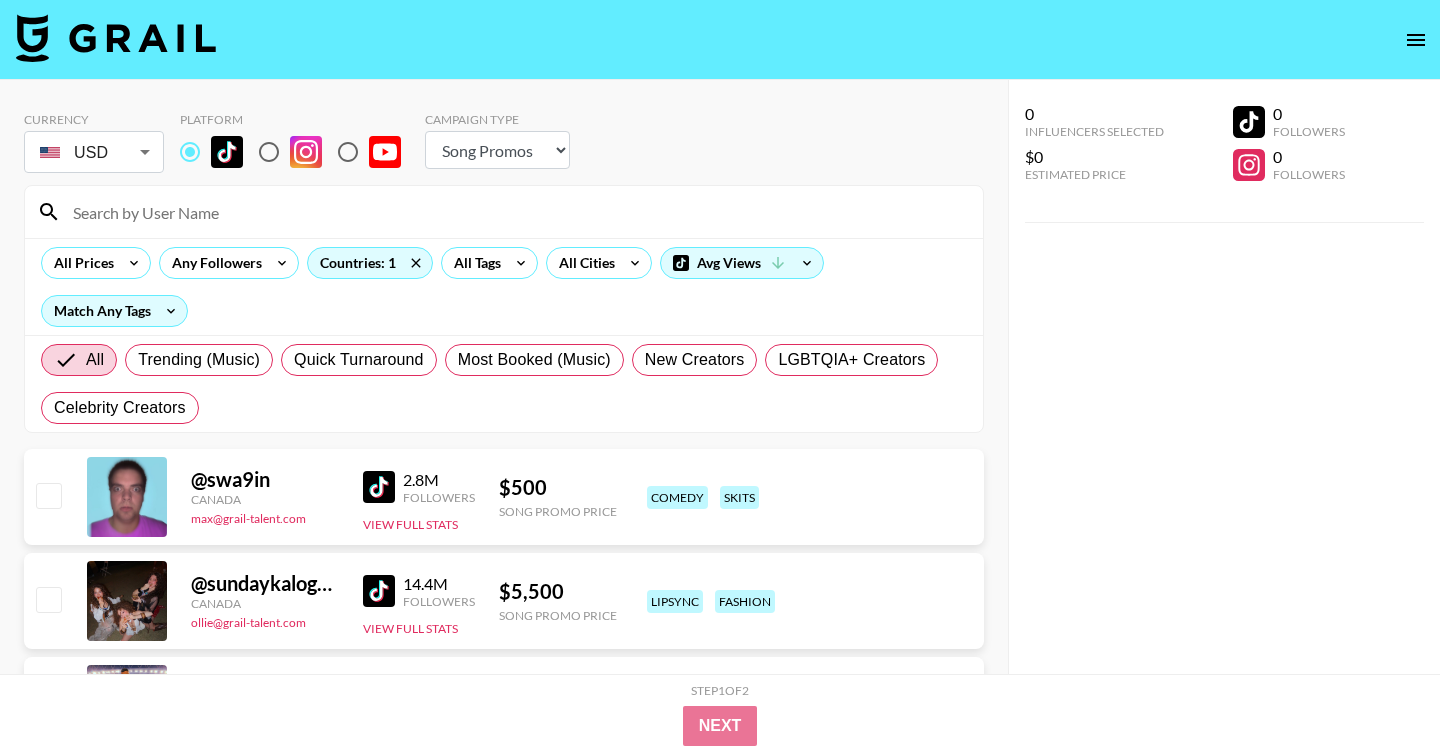 click at bounding box center [516, 212] 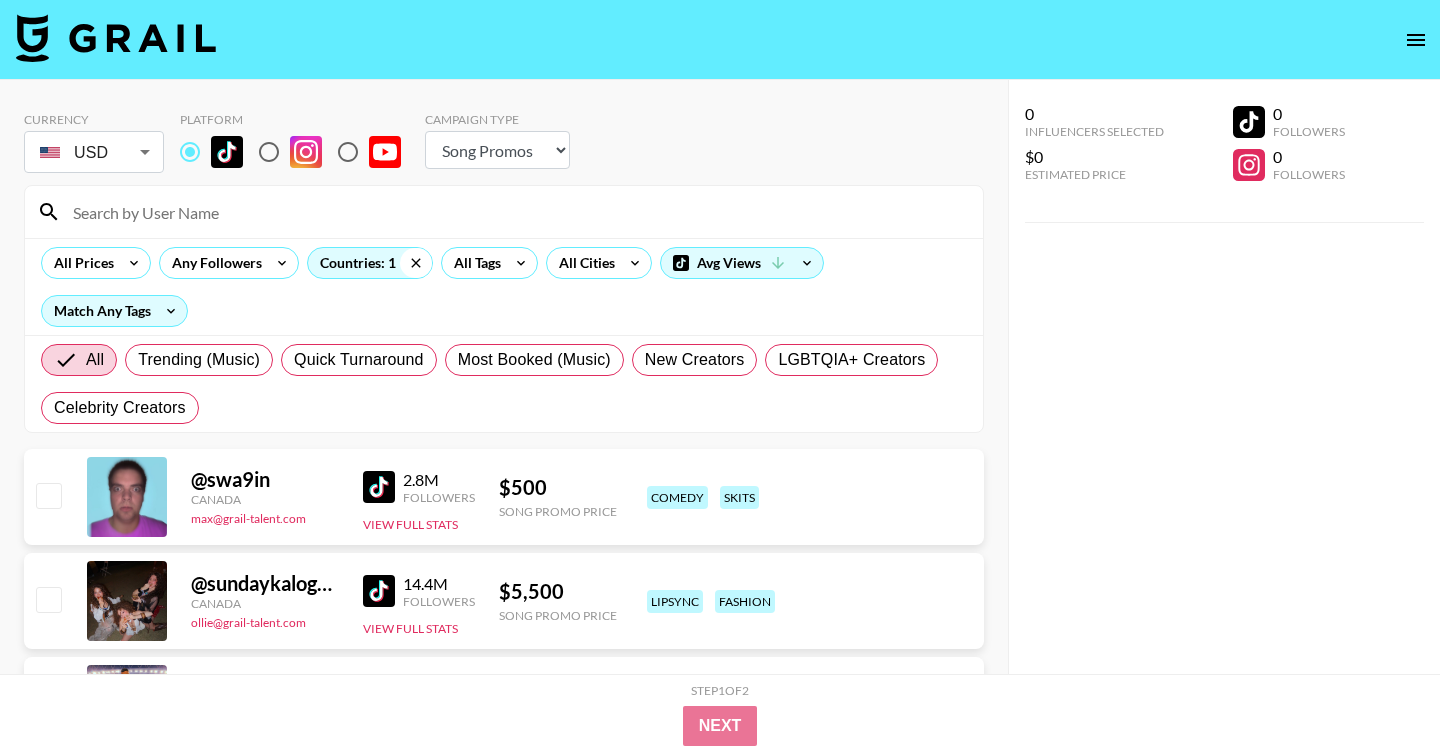 click 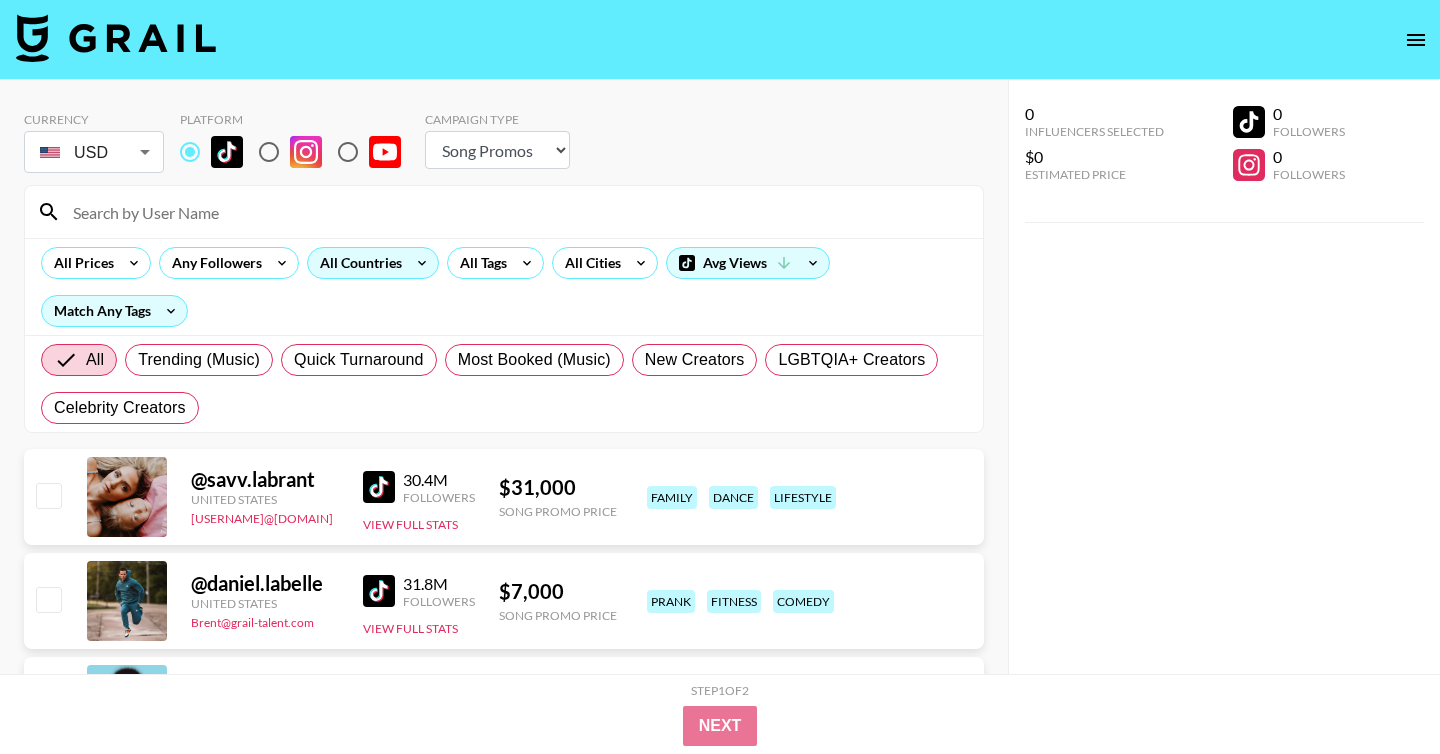 click on "All Countries" at bounding box center [357, 263] 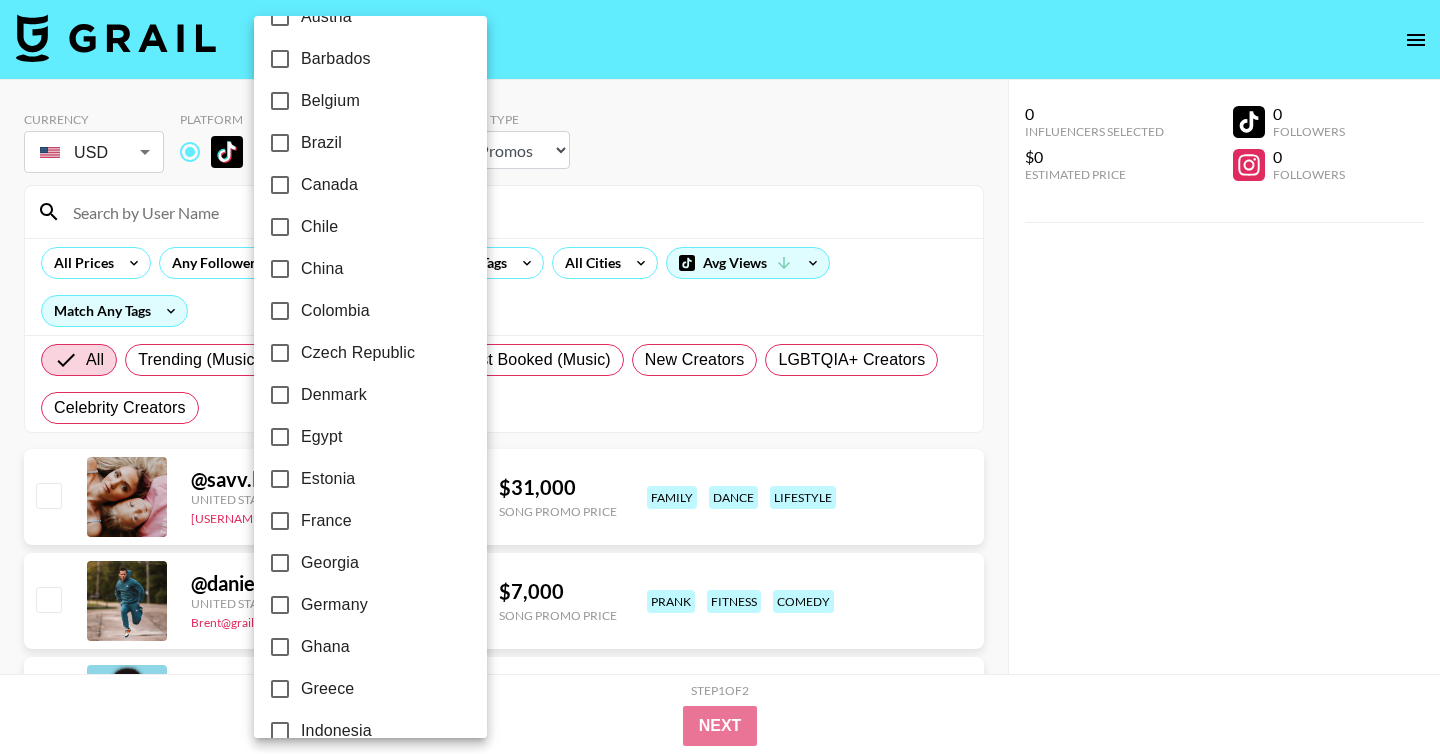 scroll, scrollTop: 207, scrollLeft: 0, axis: vertical 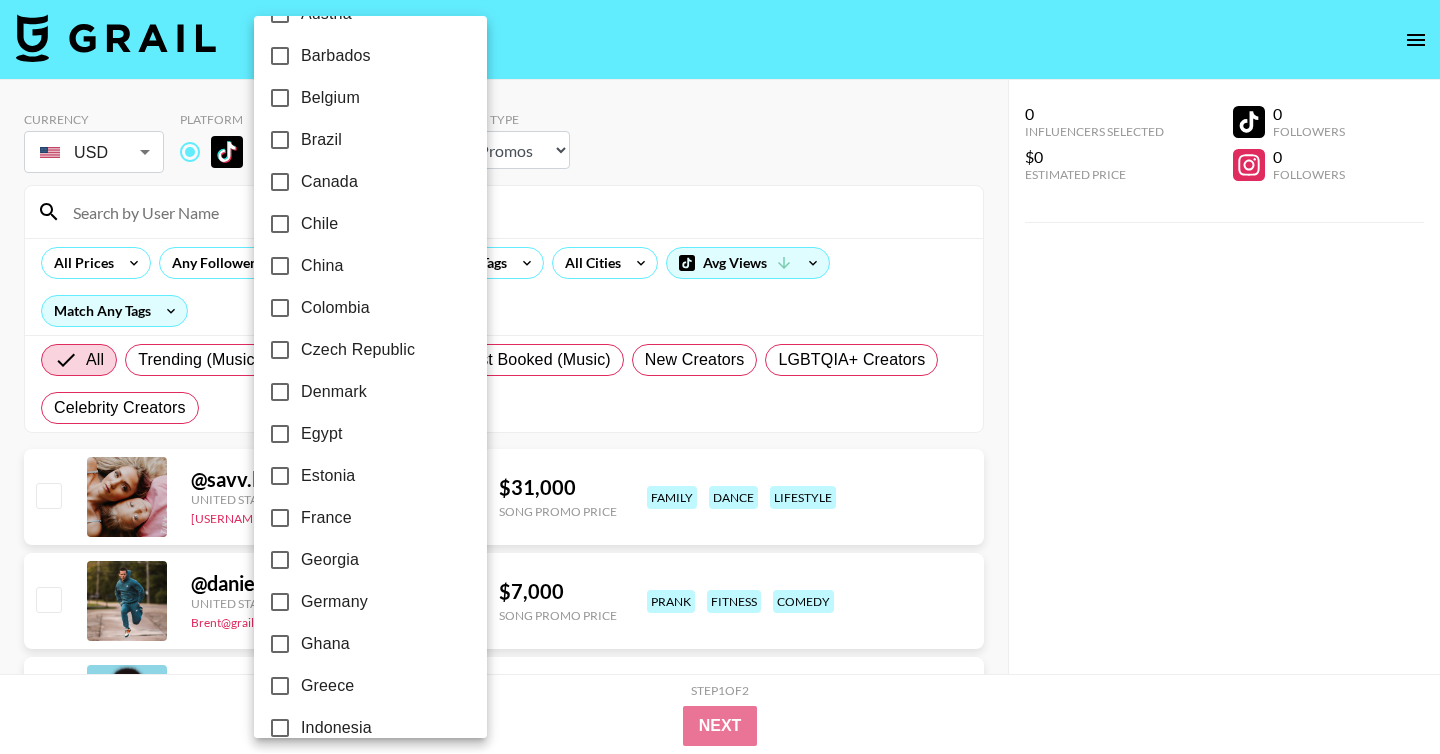 click on "Germany" at bounding box center (334, 602) 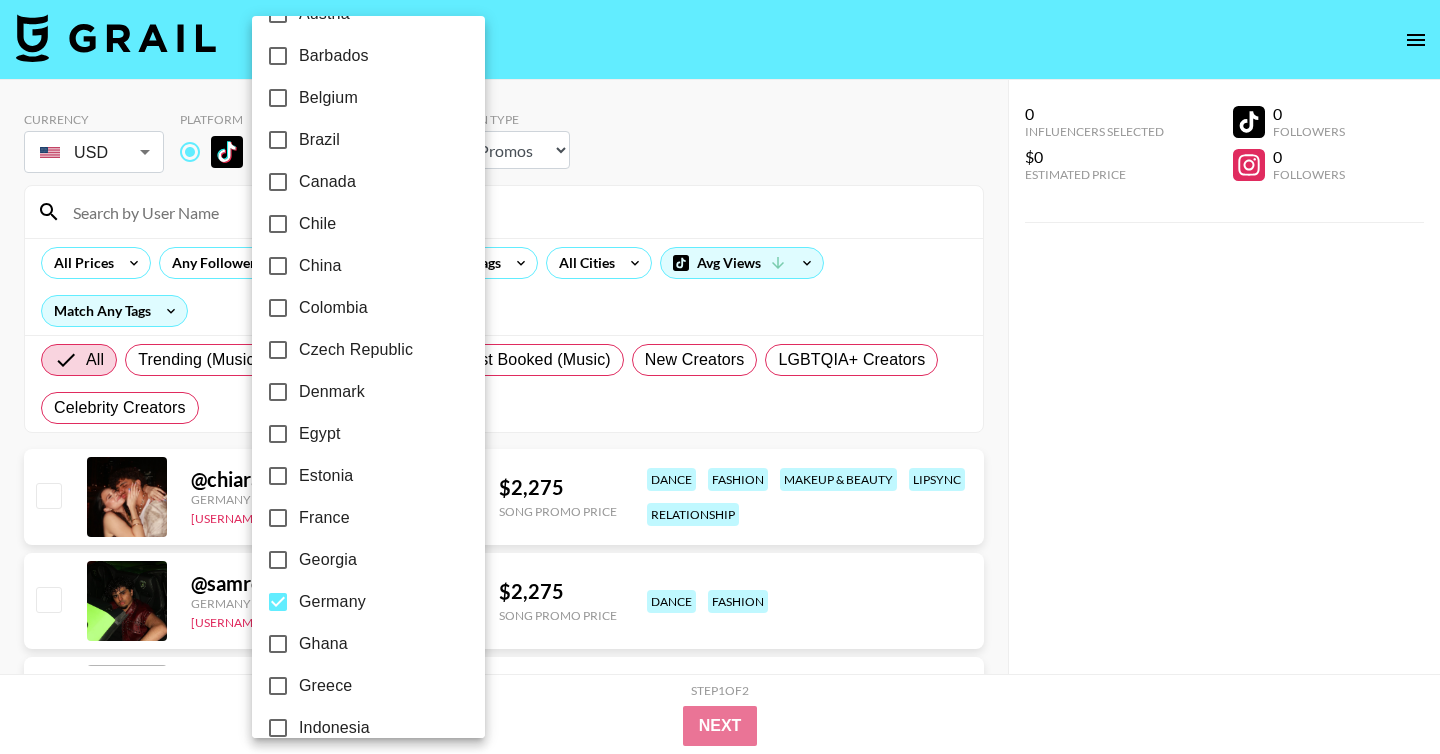 click at bounding box center (720, 377) 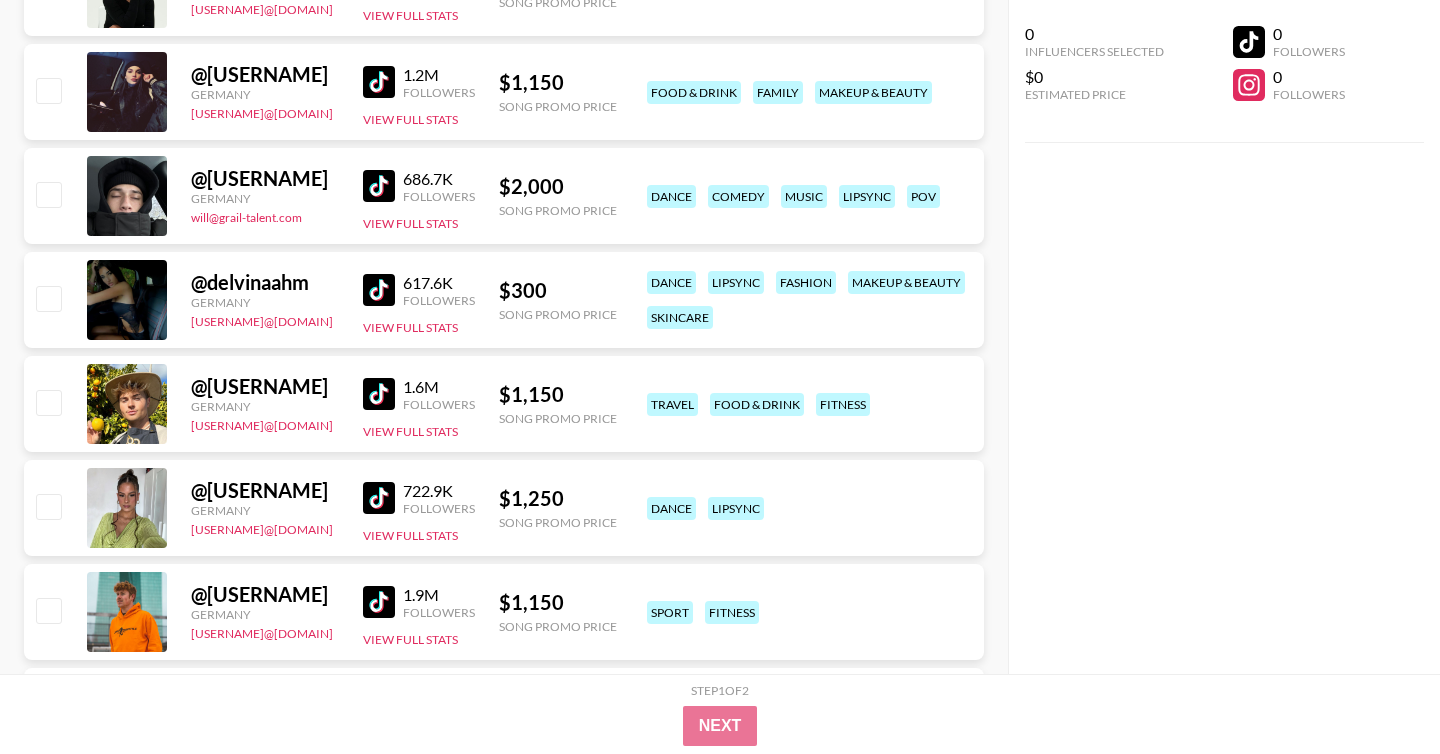 scroll, scrollTop: 2648, scrollLeft: 0, axis: vertical 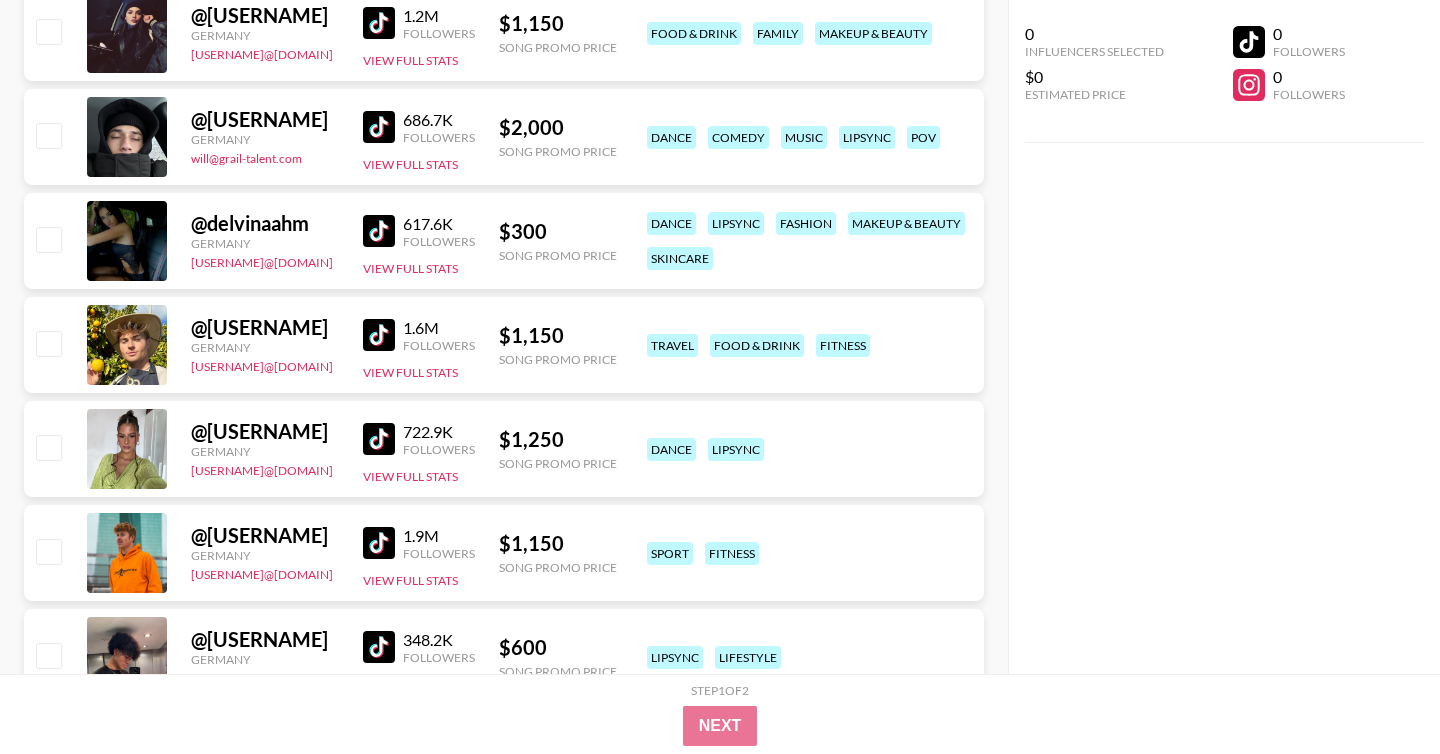 click at bounding box center [379, 231] 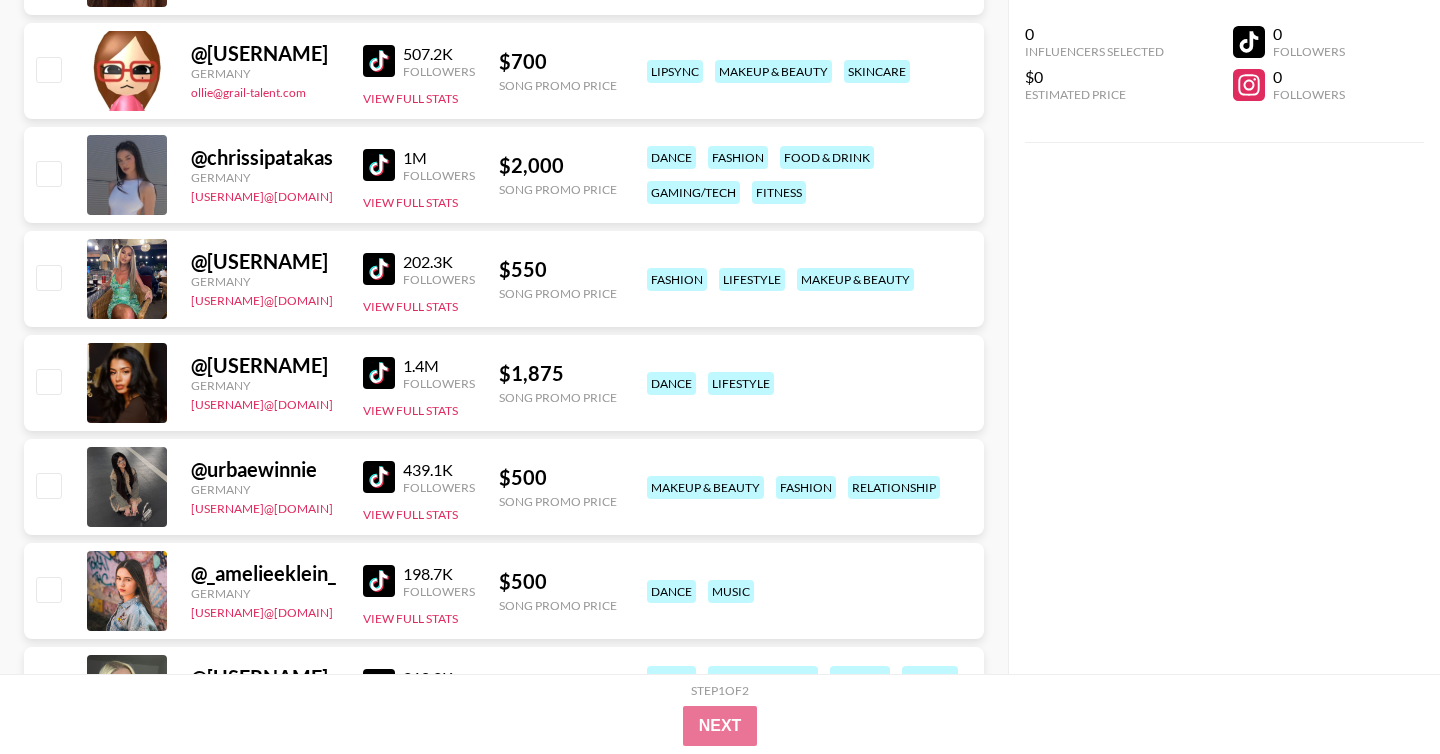scroll, scrollTop: 3928, scrollLeft: 0, axis: vertical 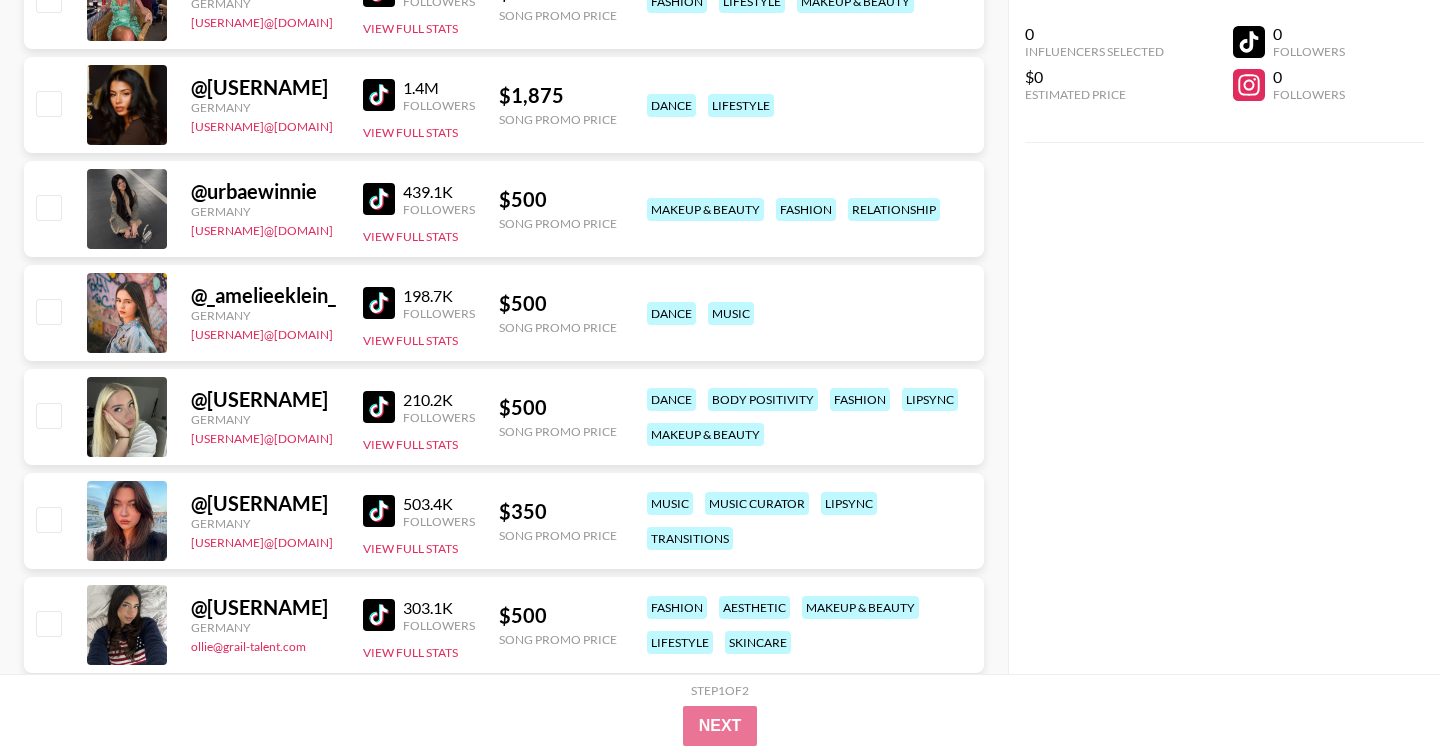 click at bounding box center (379, 199) 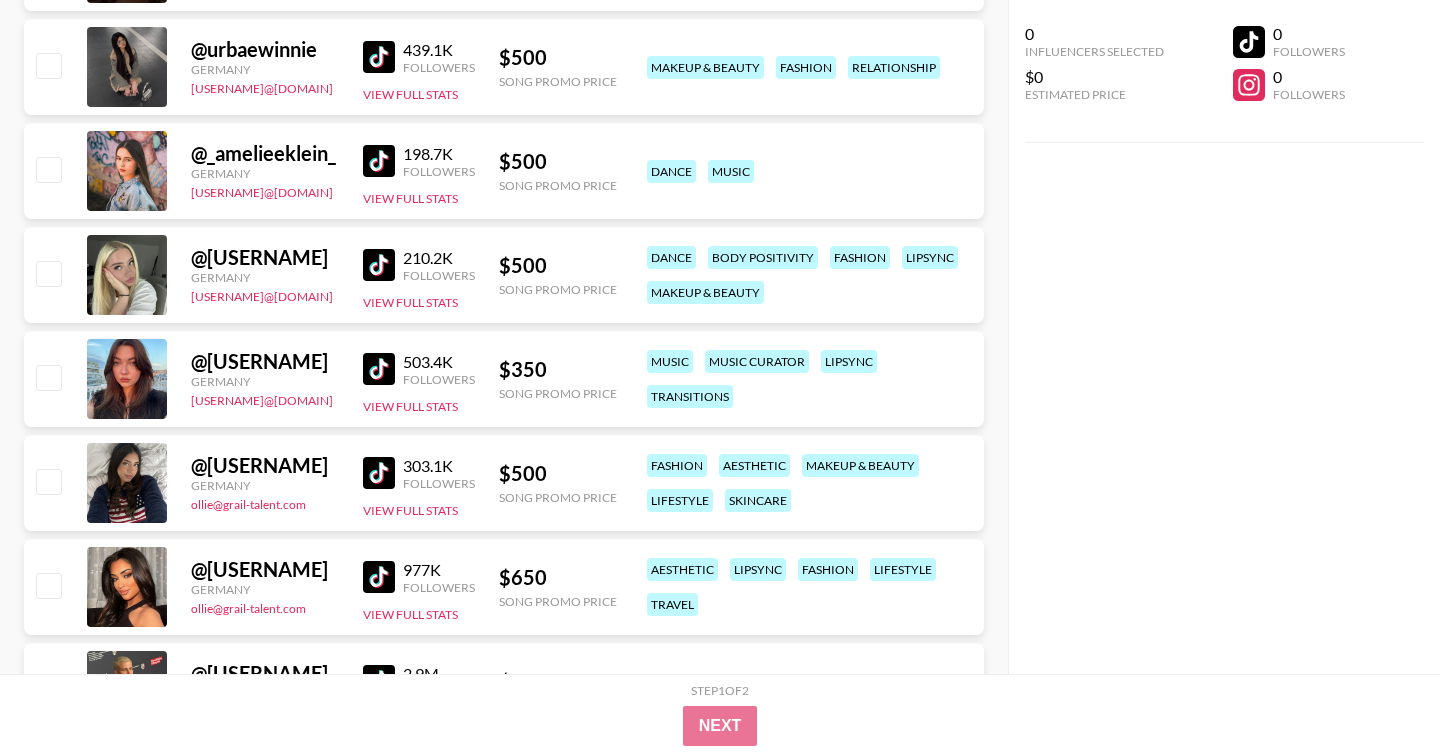 scroll, scrollTop: 4136, scrollLeft: 0, axis: vertical 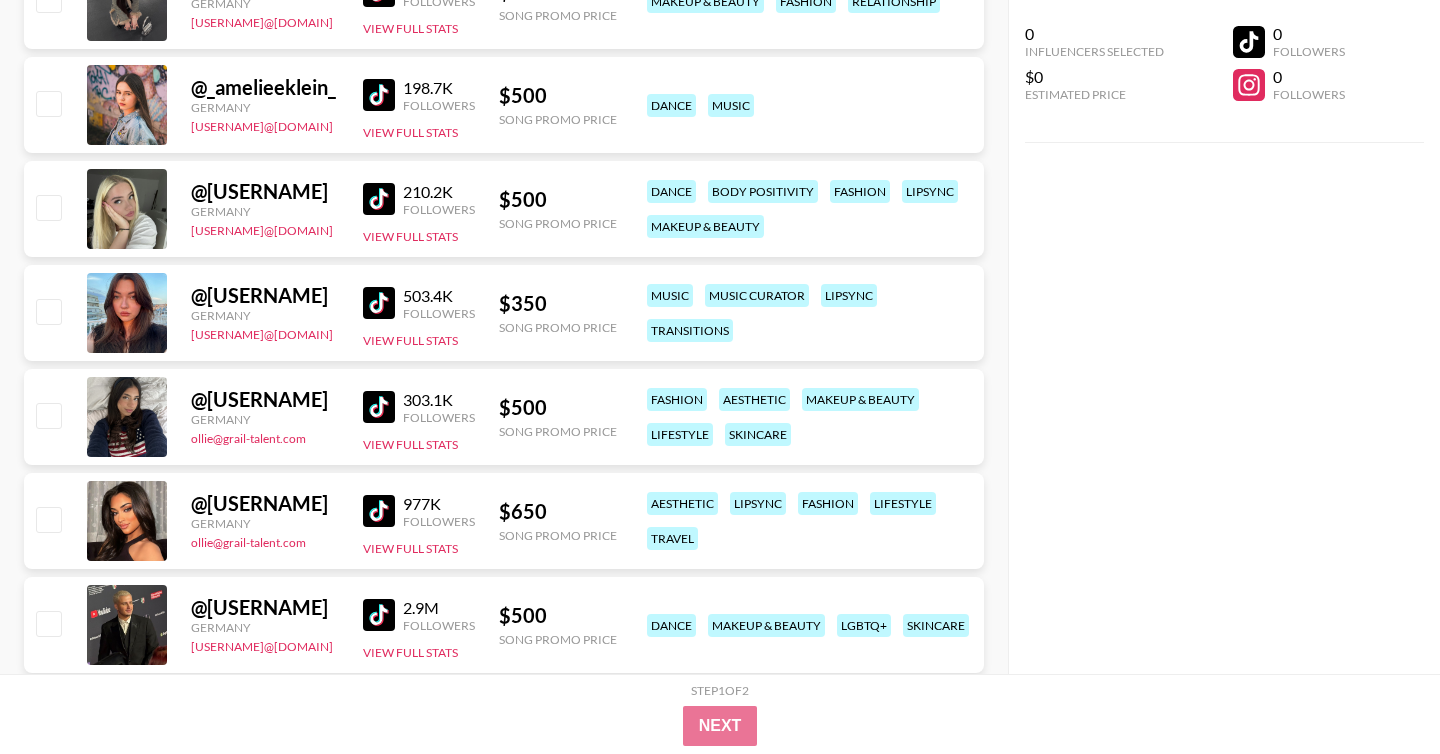 click at bounding box center [379, 303] 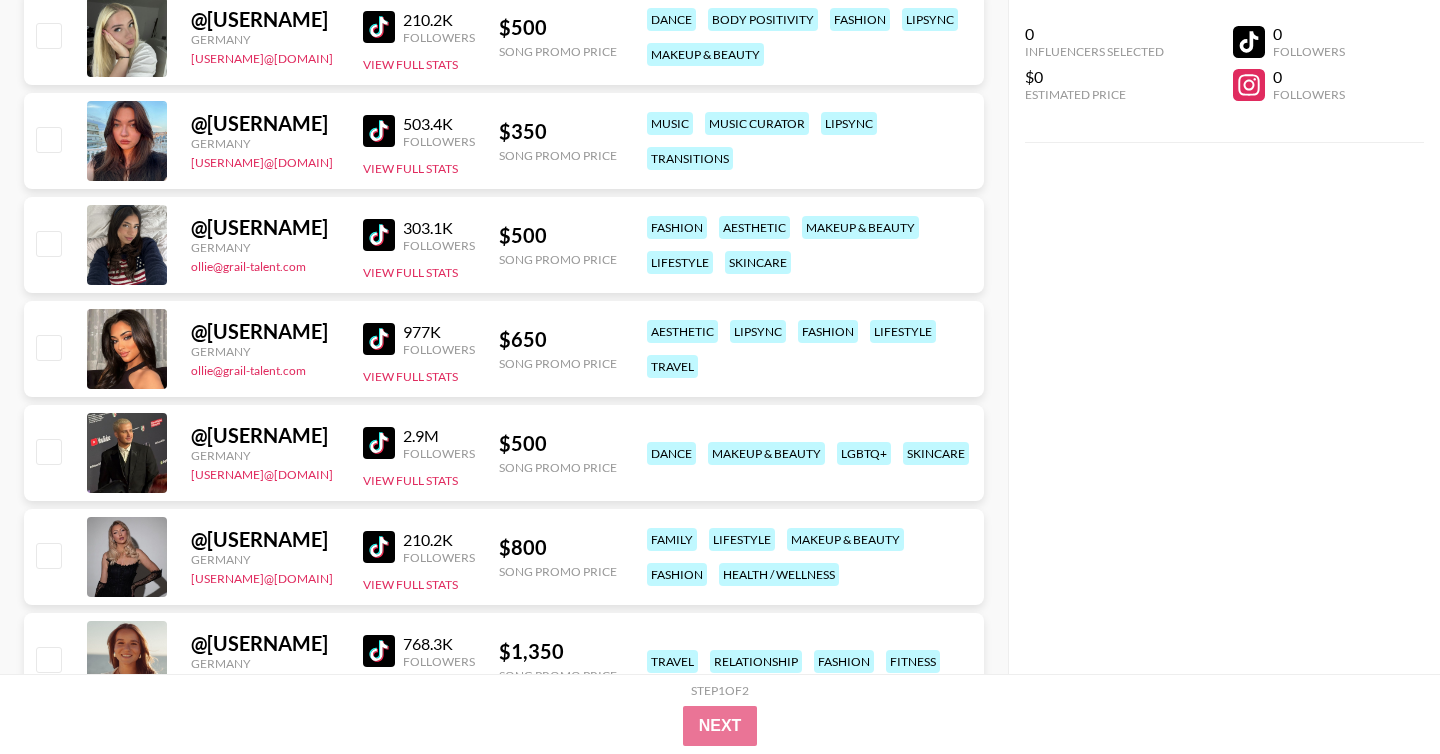 scroll, scrollTop: 4310, scrollLeft: 0, axis: vertical 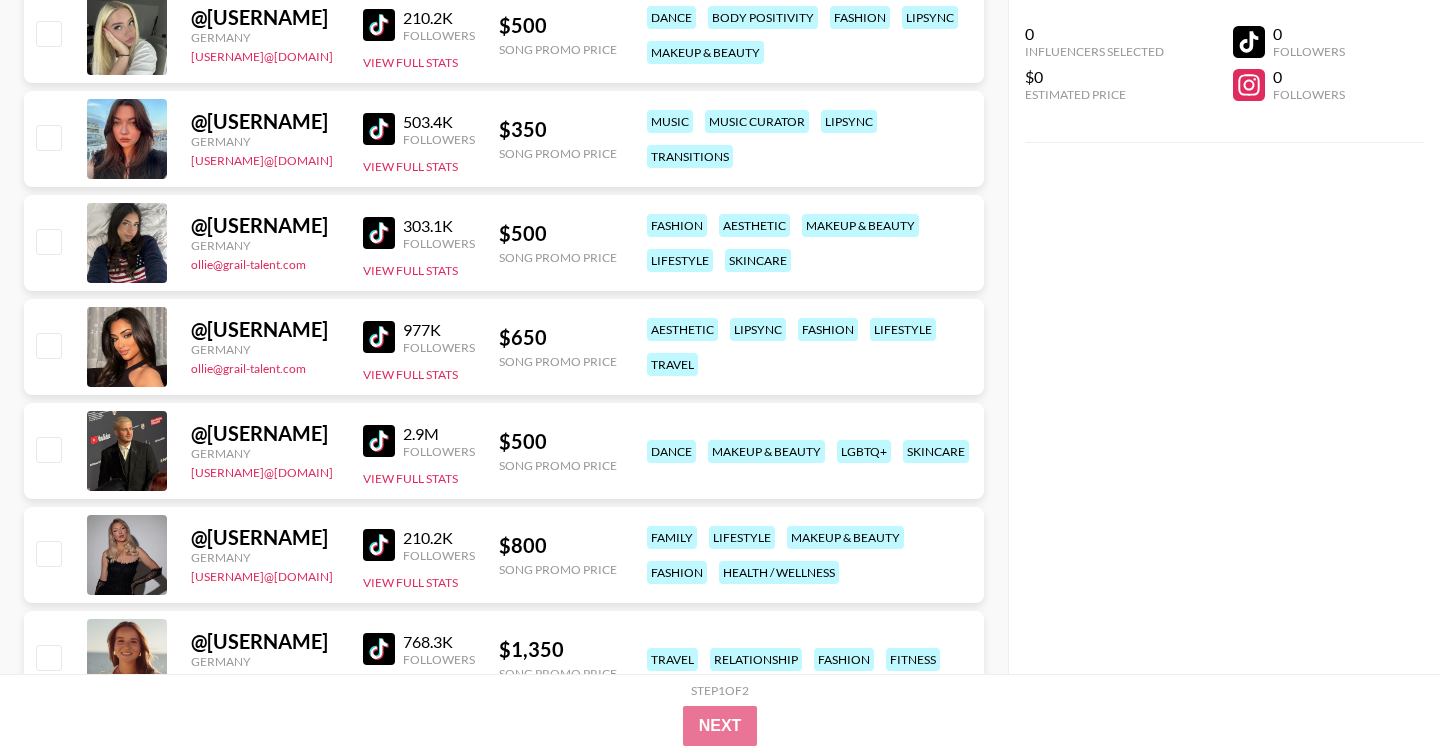 click at bounding box center (379, 233) 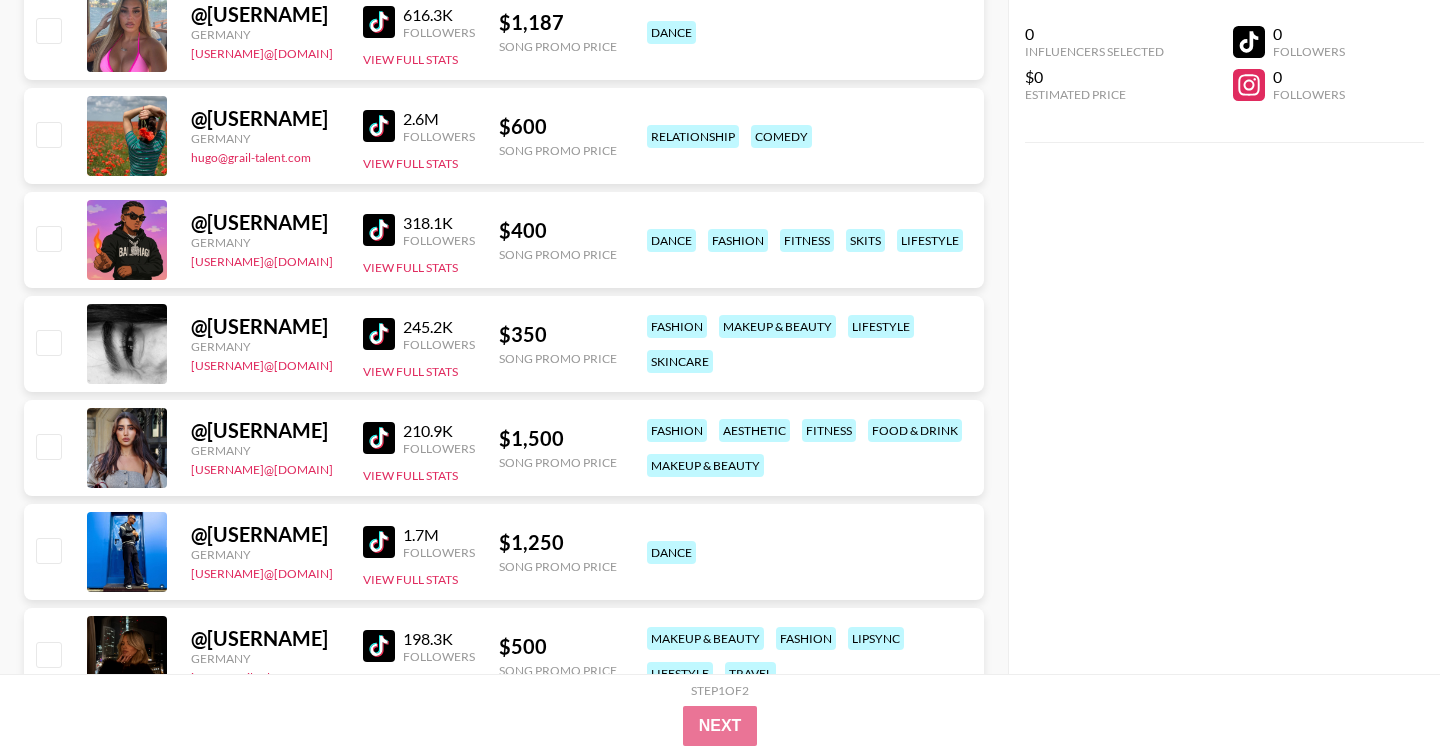 scroll, scrollTop: 5708, scrollLeft: 0, axis: vertical 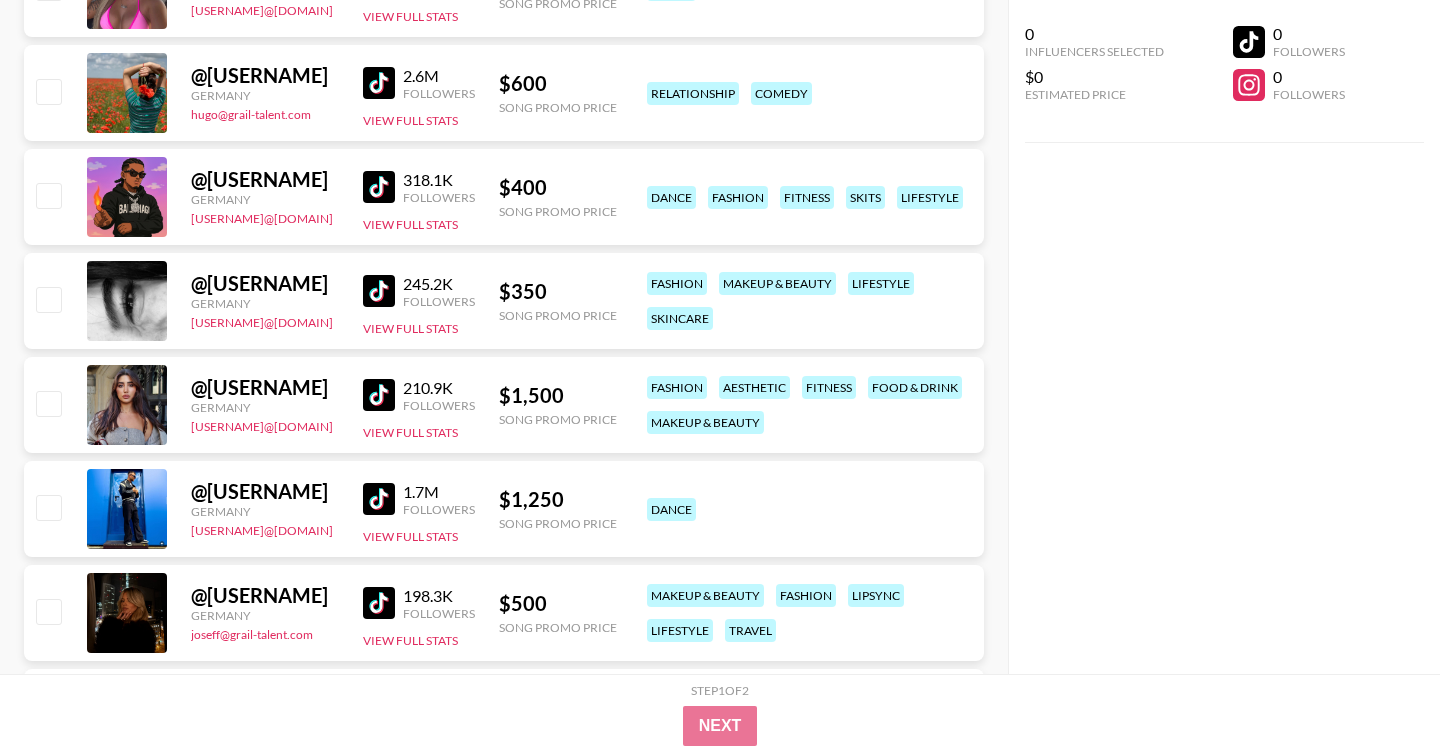 click at bounding box center (379, 291) 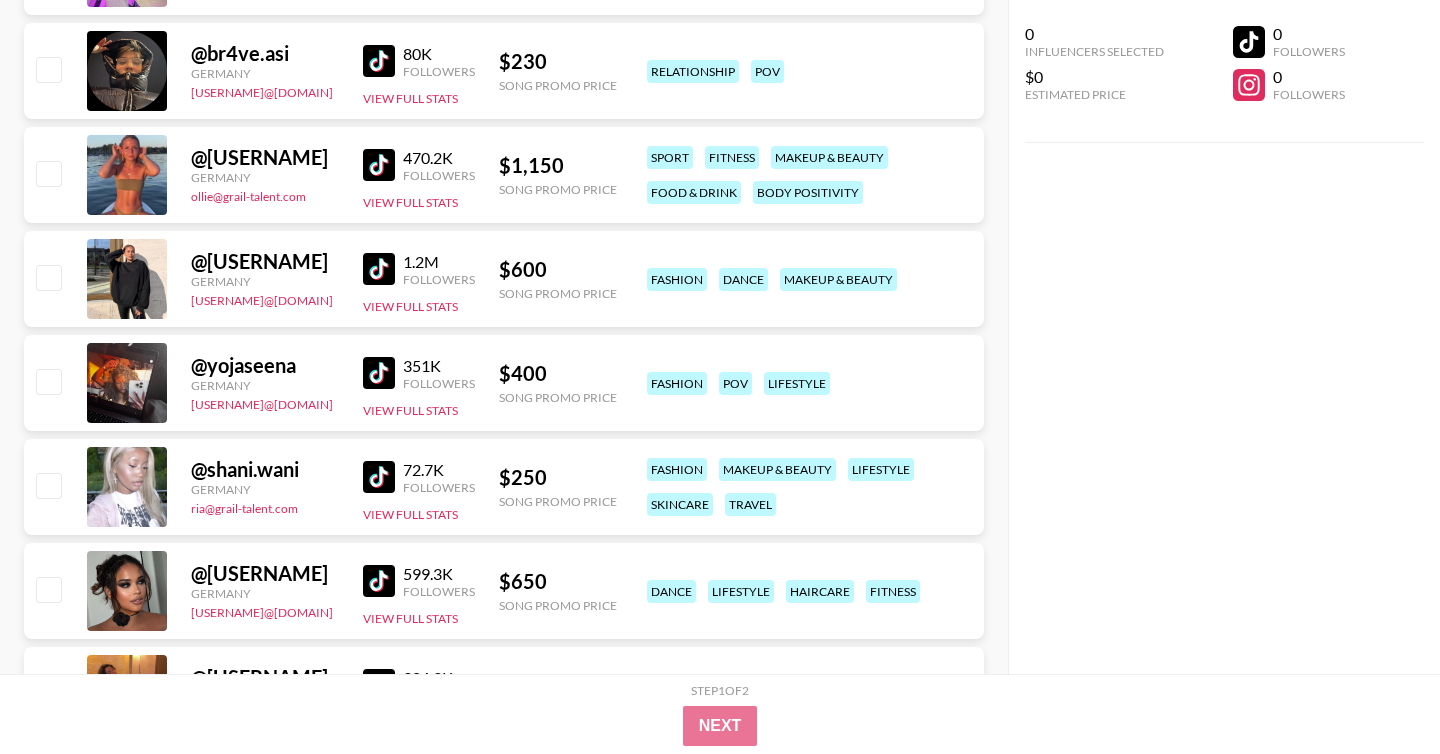 scroll, scrollTop: 6934, scrollLeft: 0, axis: vertical 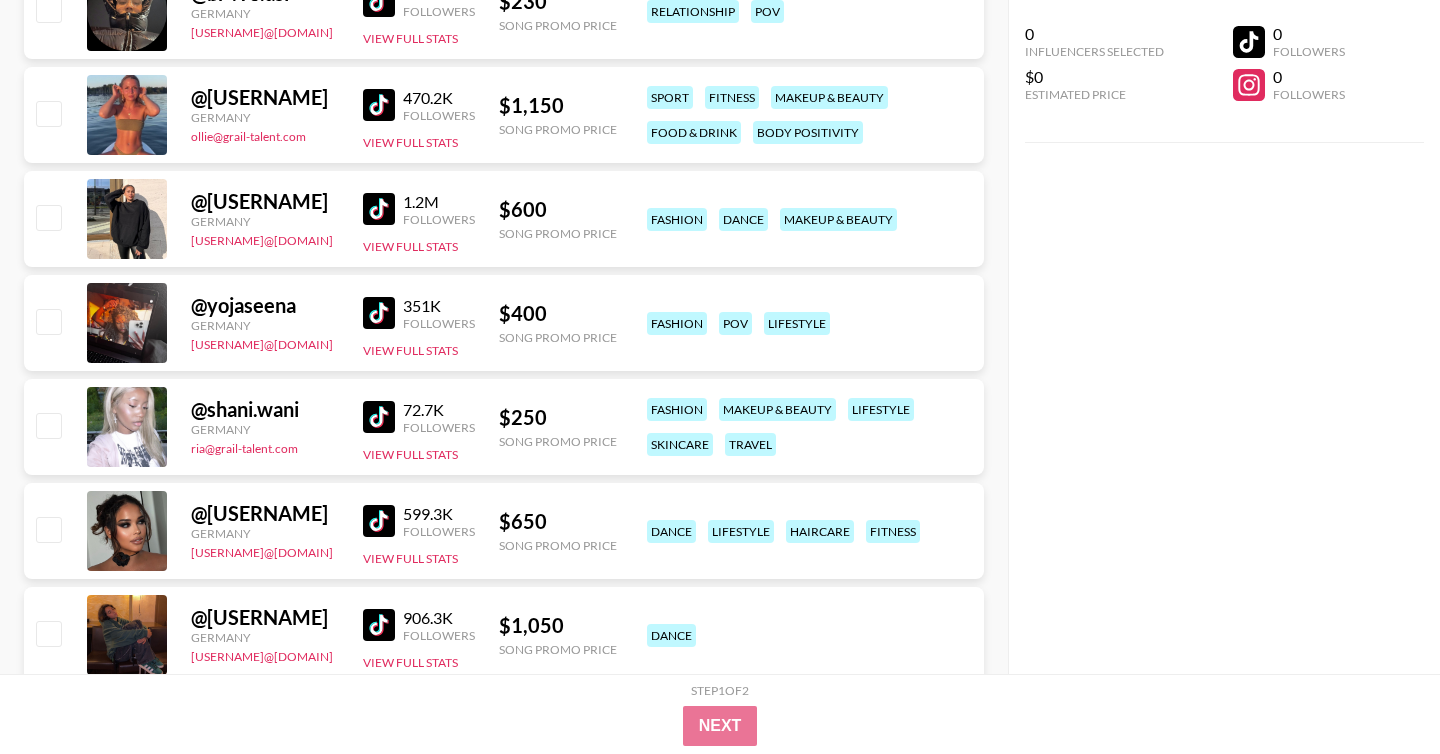 click at bounding box center (379, 313) 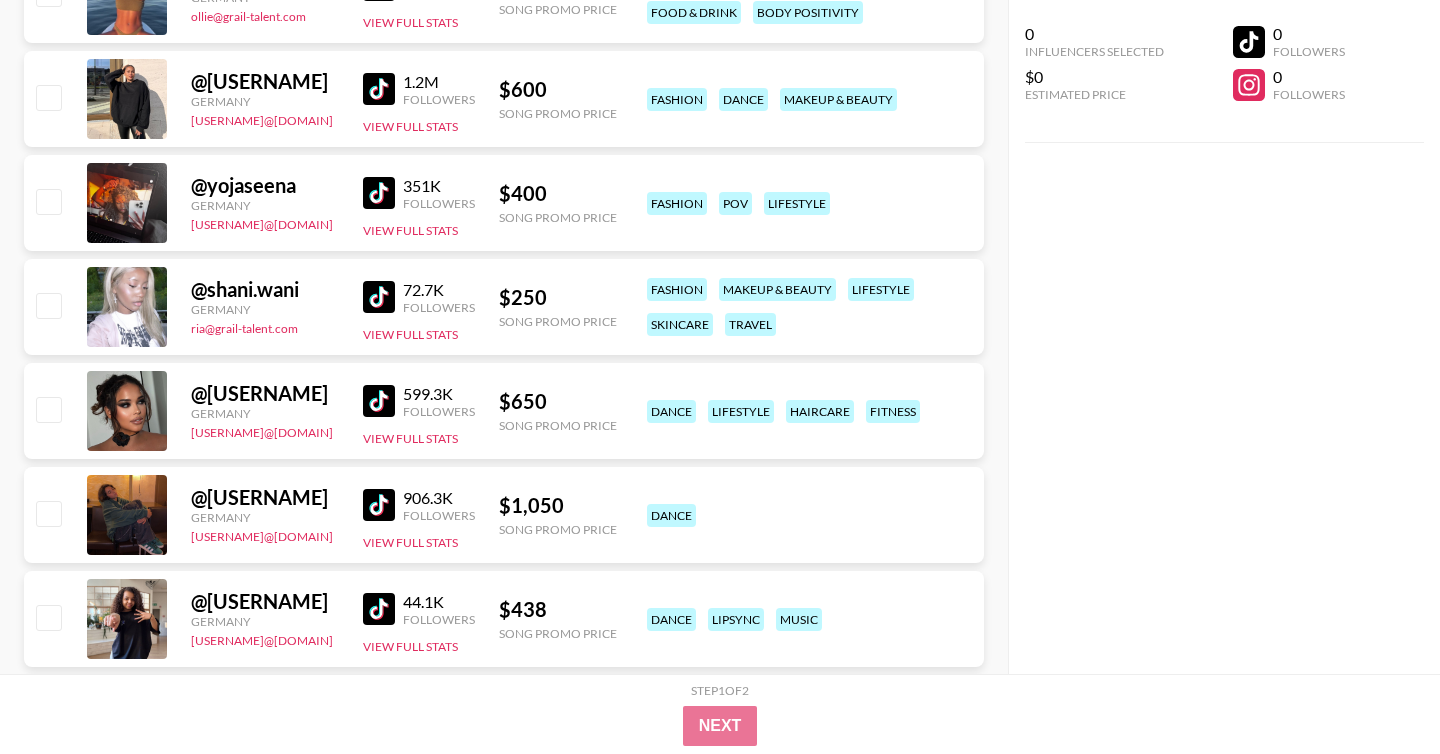 scroll, scrollTop: 7055, scrollLeft: 0, axis: vertical 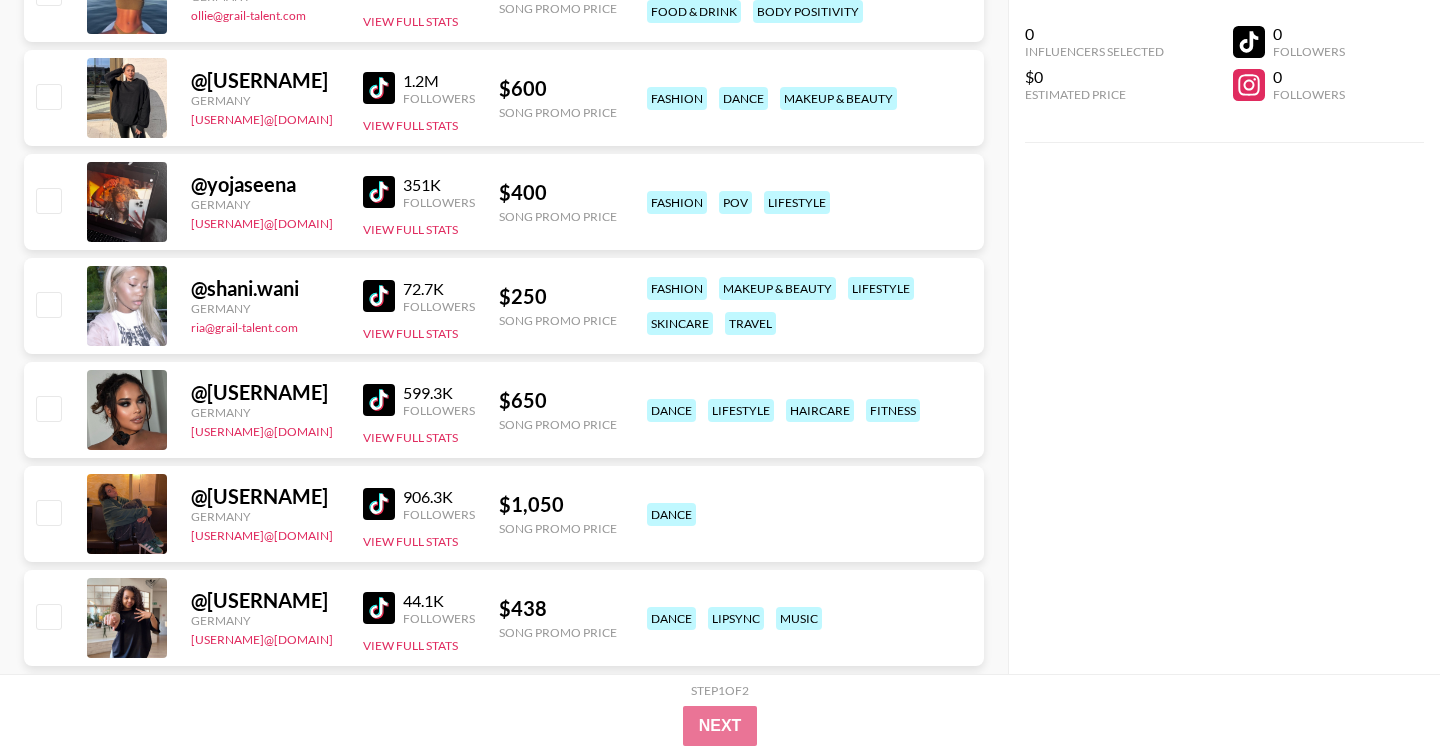 click at bounding box center [379, 296] 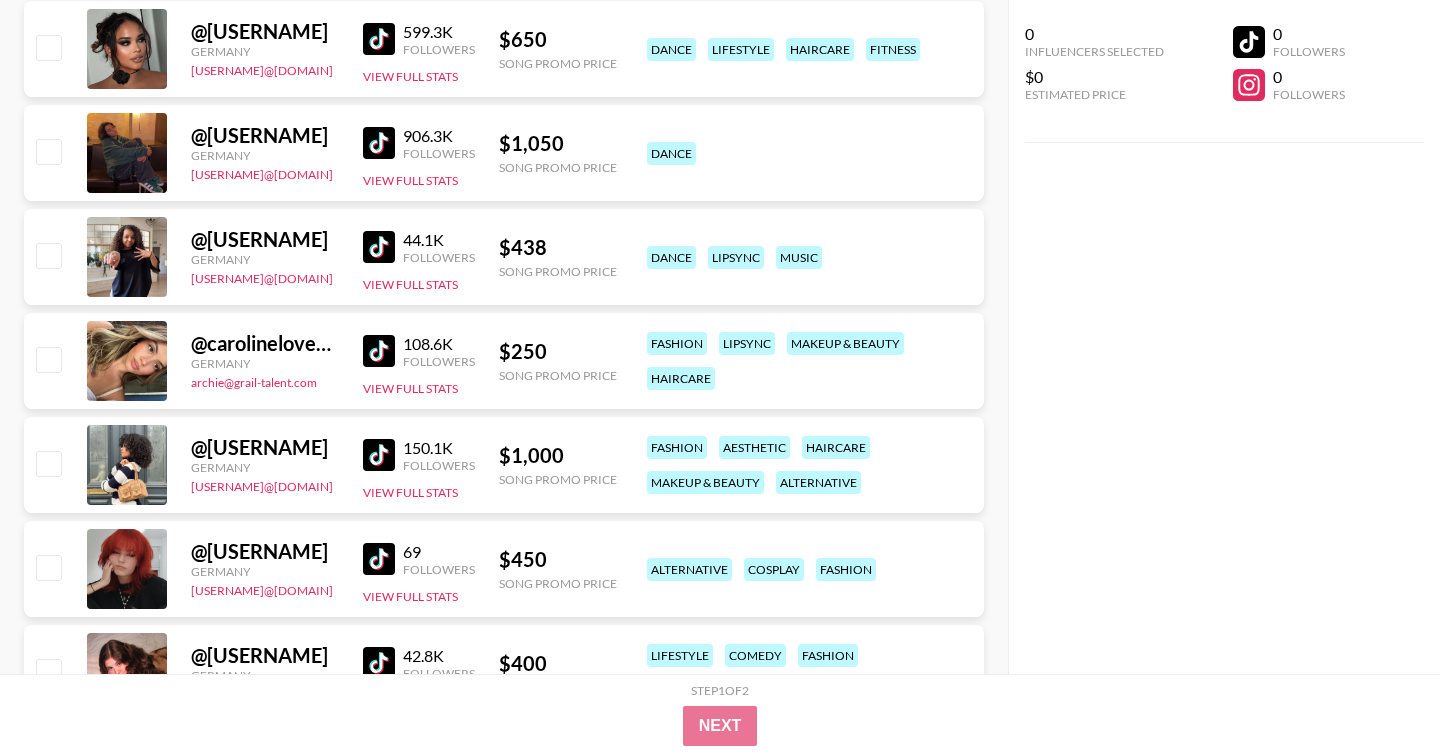 scroll, scrollTop: 7417, scrollLeft: 0, axis: vertical 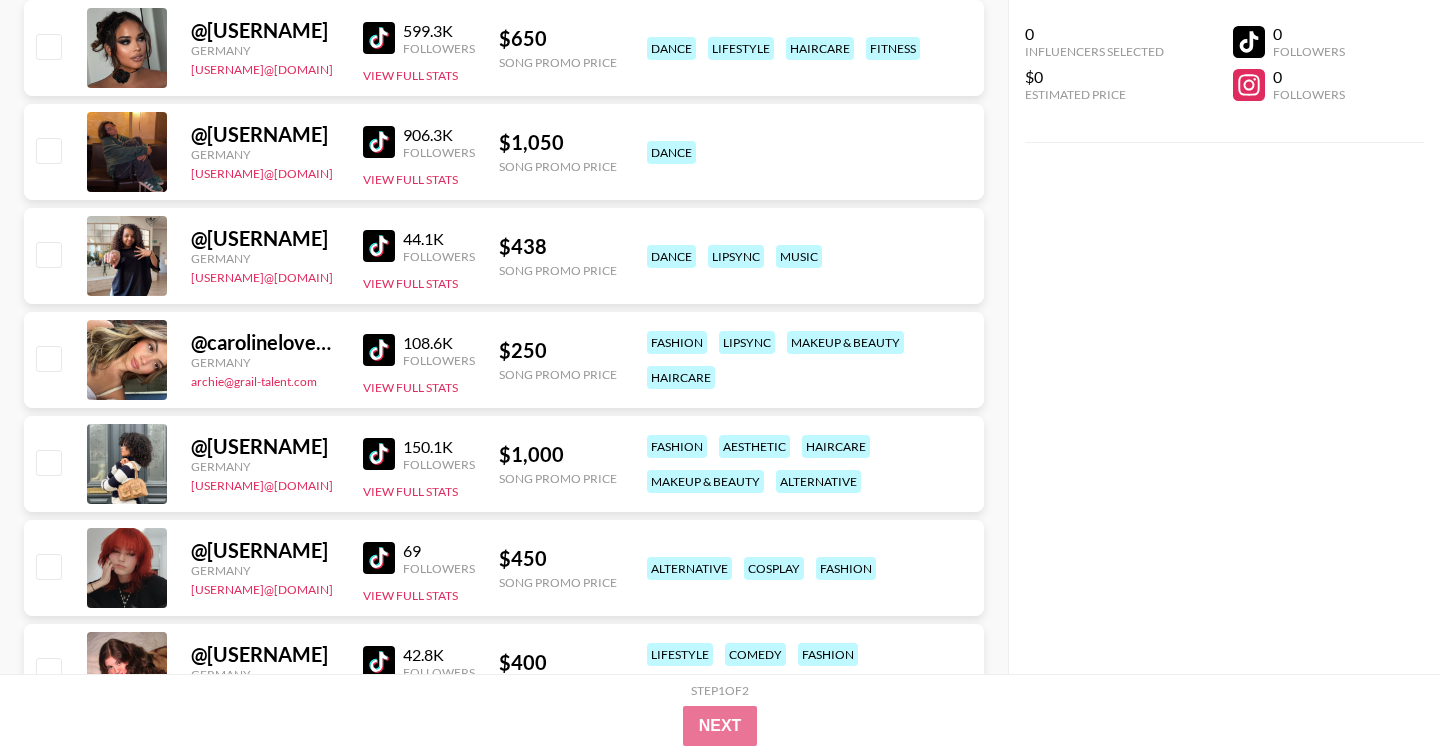click at bounding box center (379, 350) 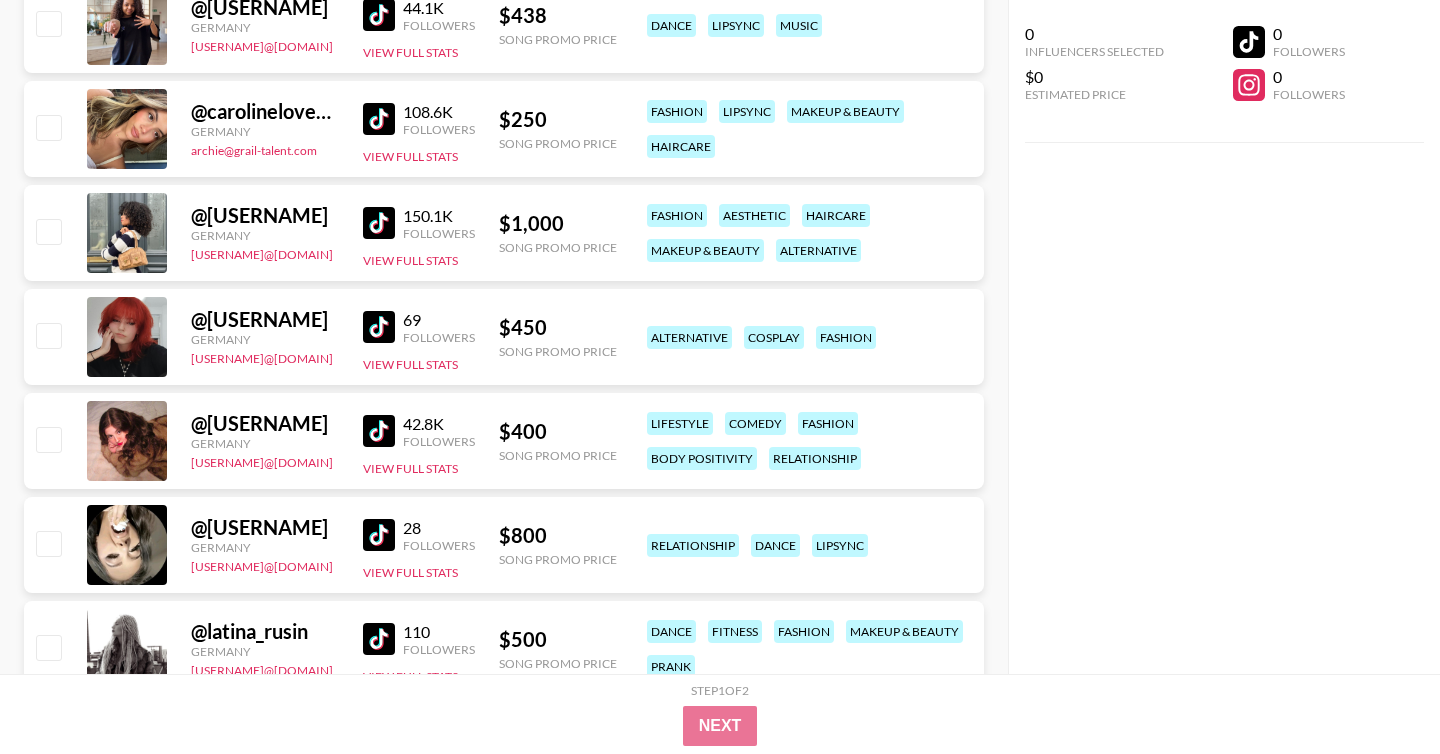 scroll, scrollTop: 7712, scrollLeft: 0, axis: vertical 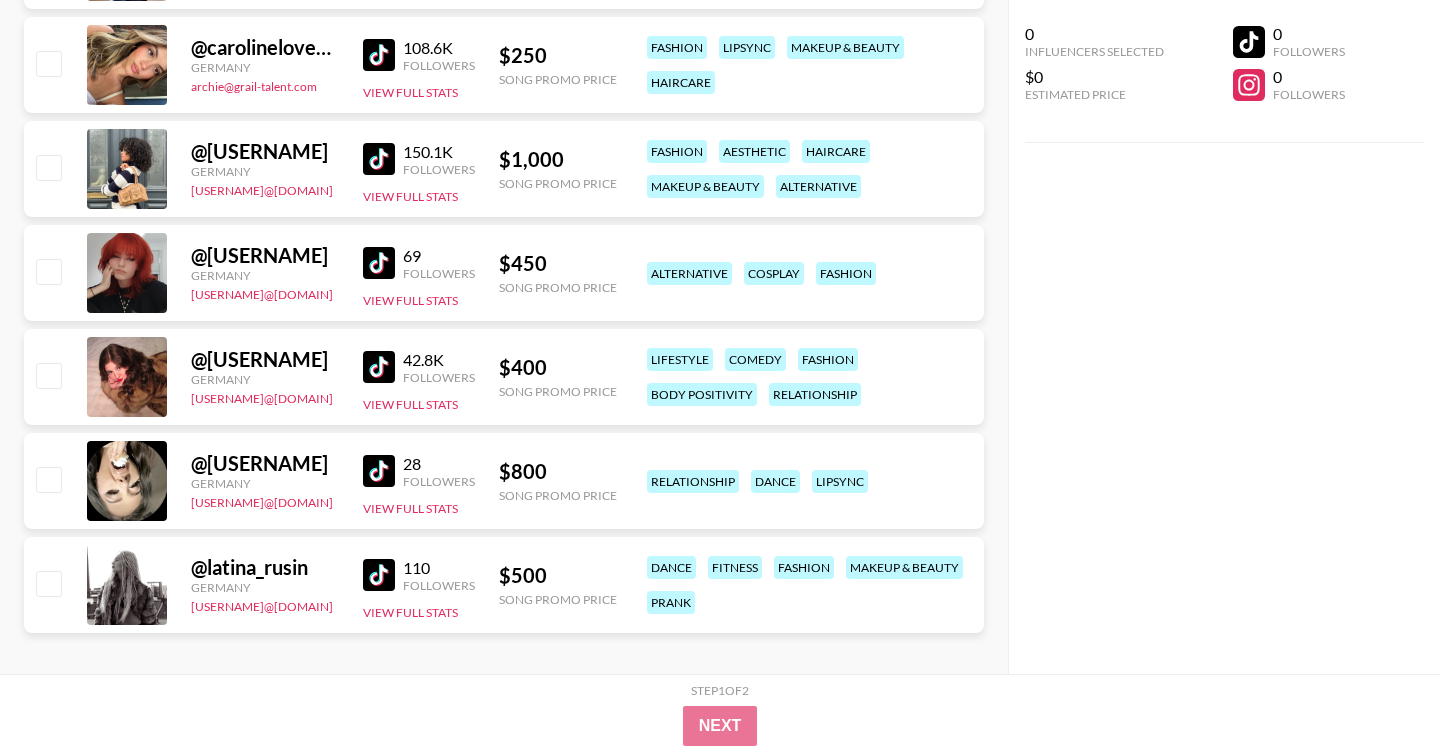 click at bounding box center [379, 263] 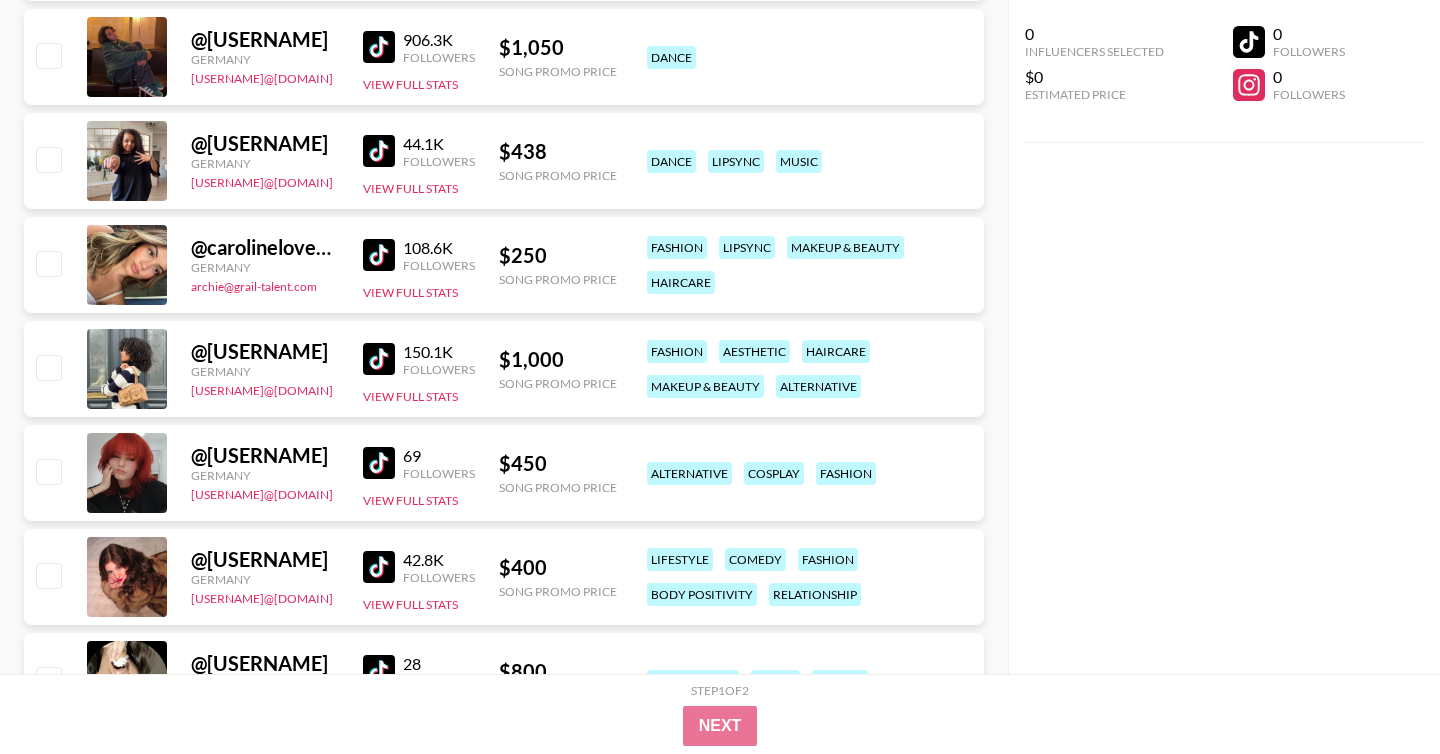 scroll, scrollTop: 7727, scrollLeft: 0, axis: vertical 